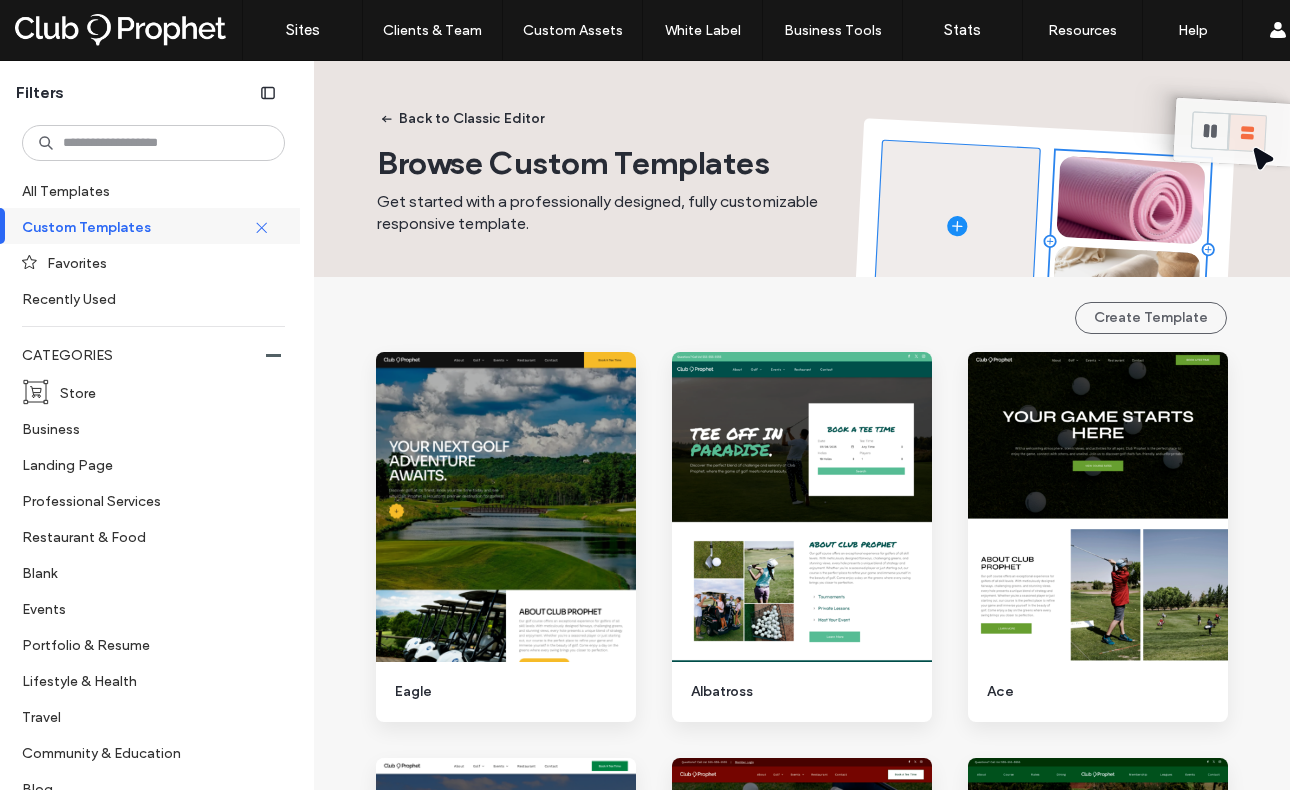 scroll, scrollTop: 0, scrollLeft: 0, axis: both 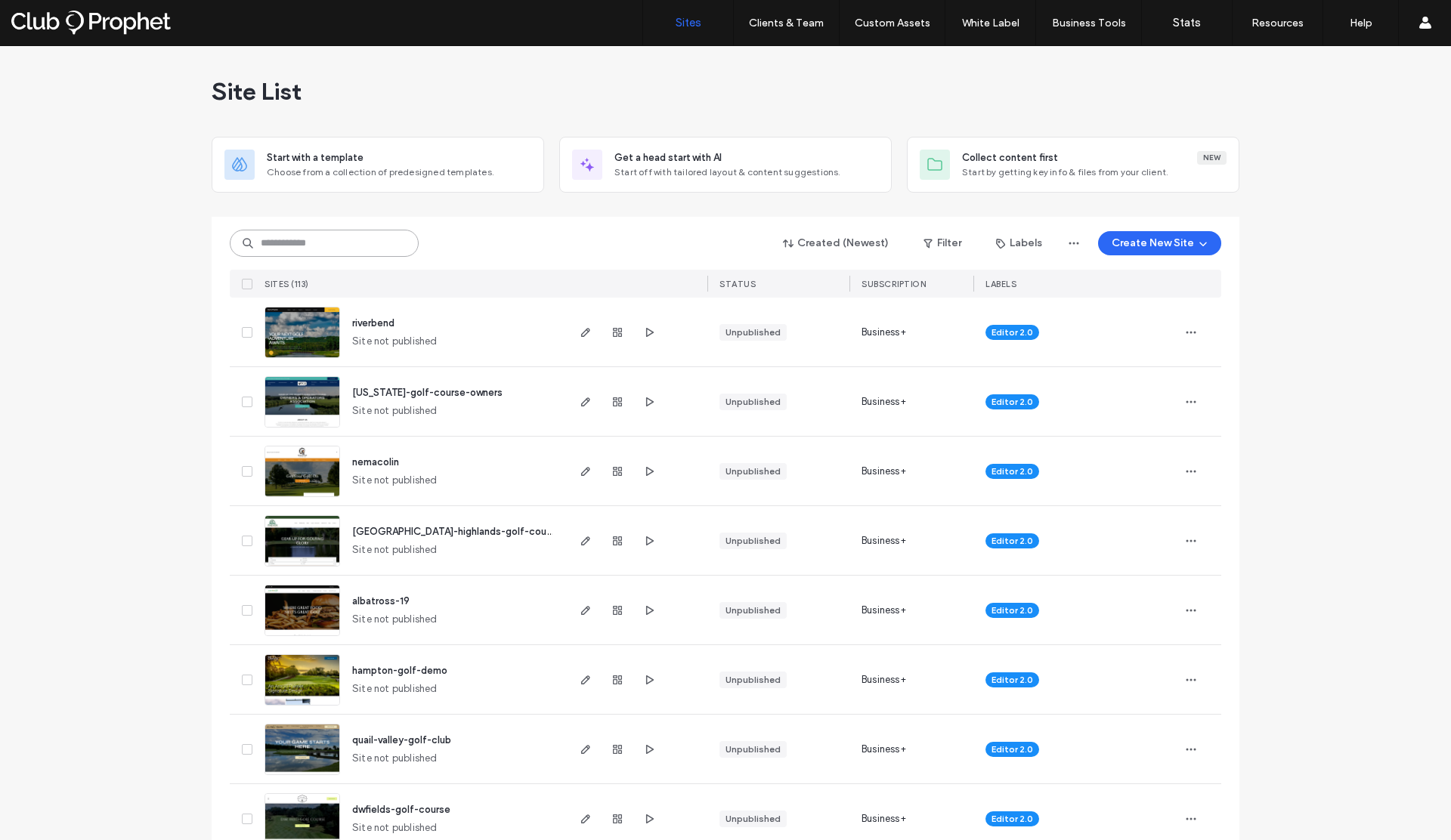 click at bounding box center [324, 243] 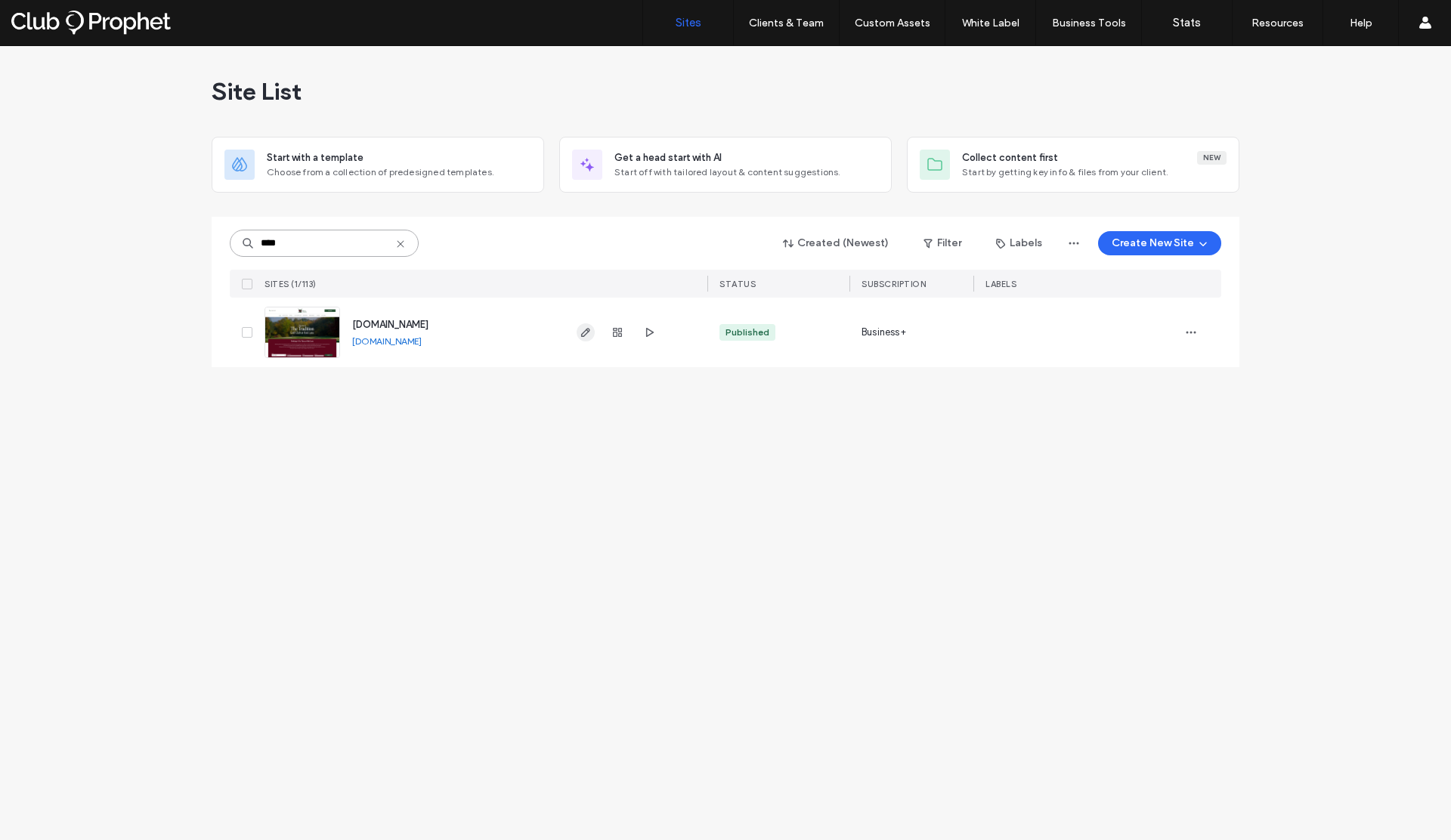 type on "****" 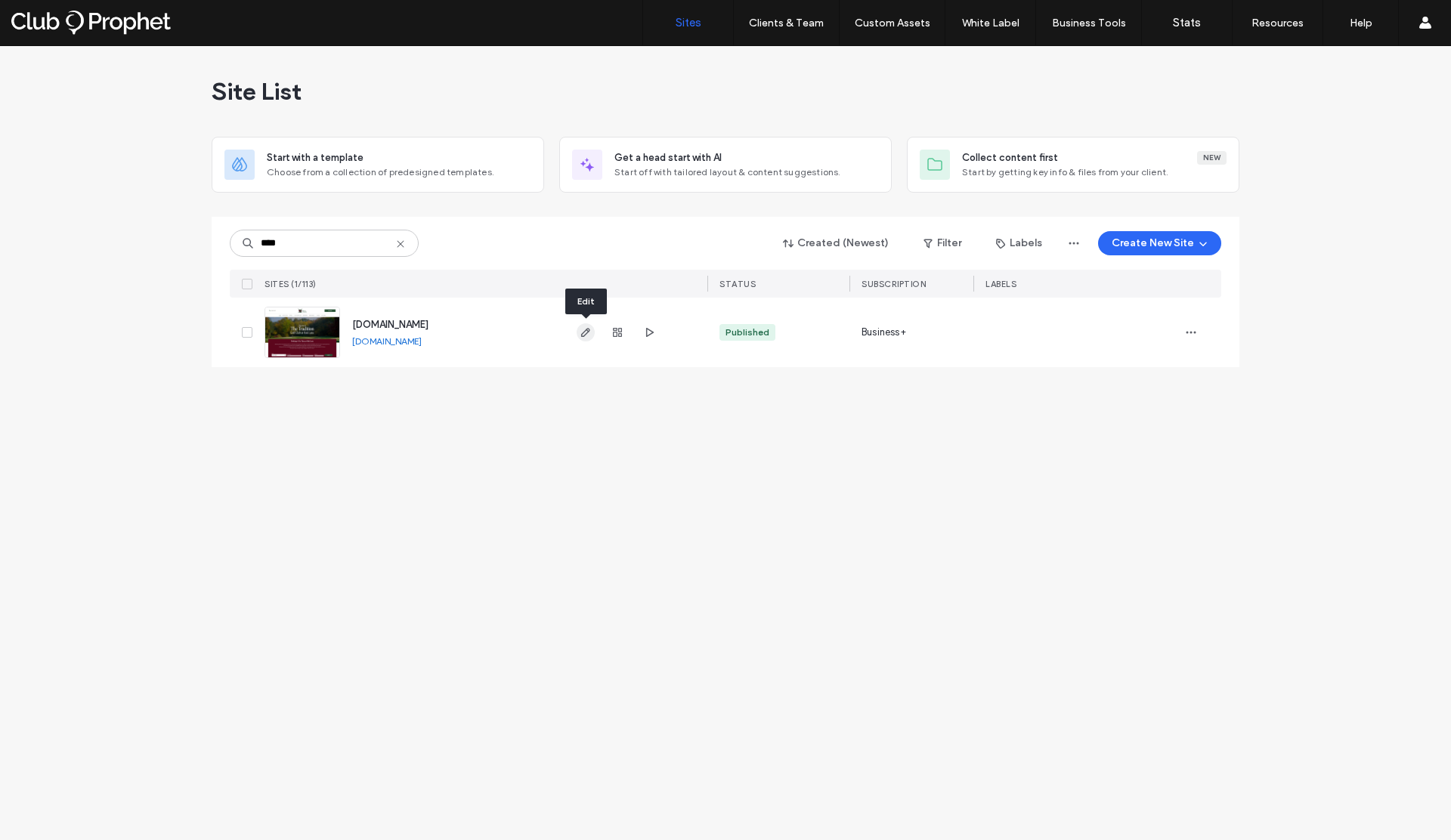 click 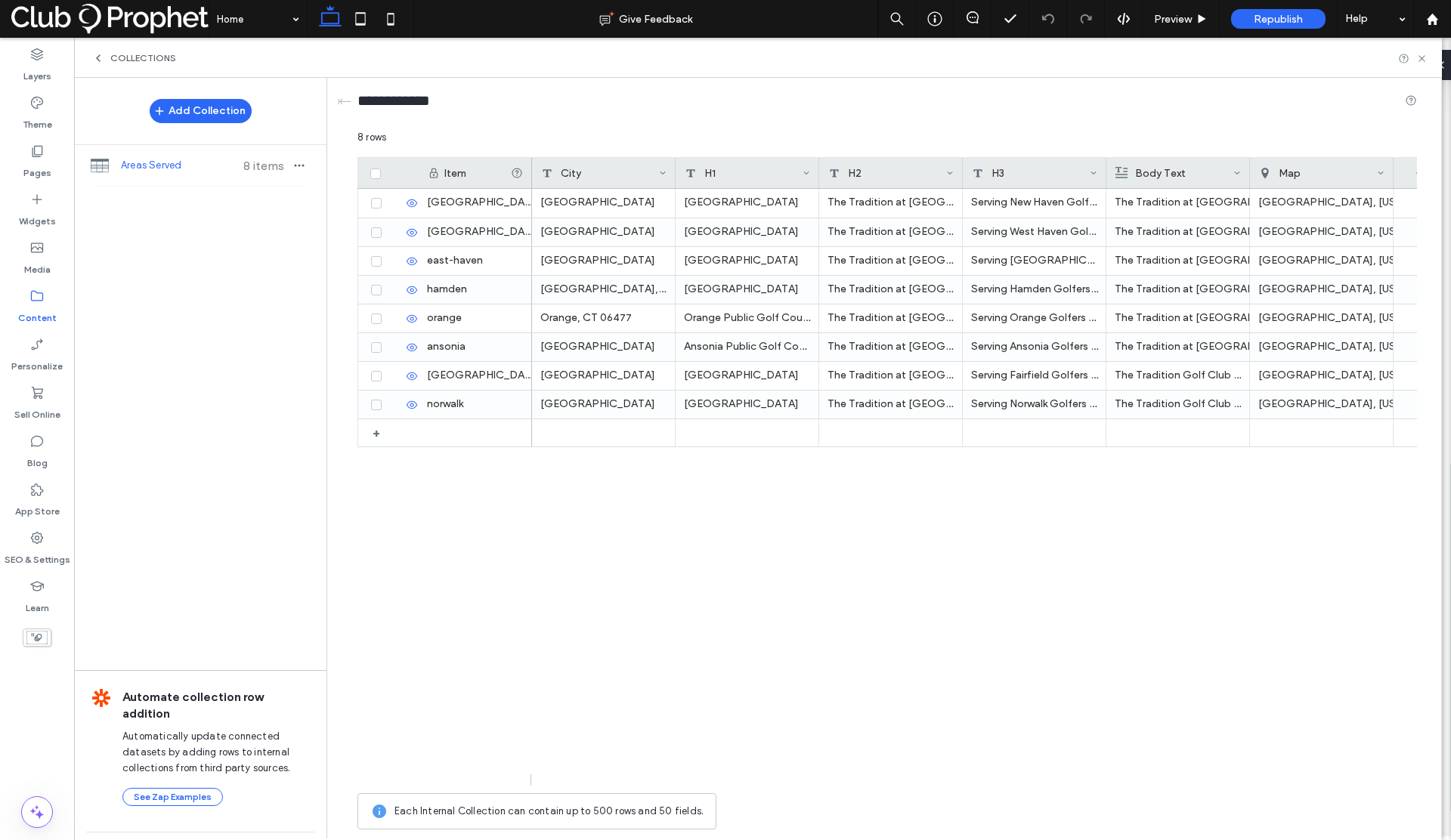 scroll, scrollTop: 0, scrollLeft: 0, axis: both 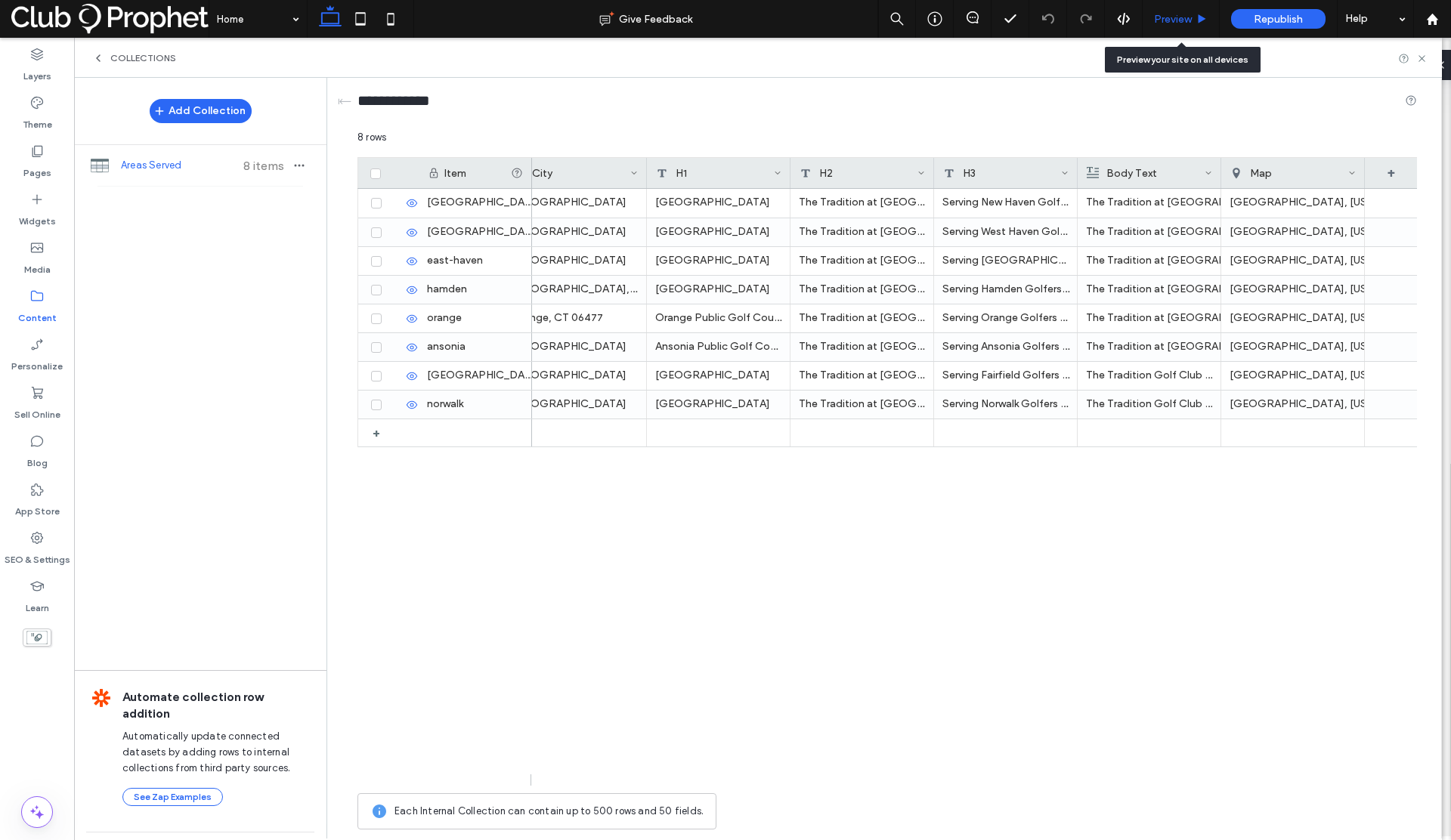 click on "Preview" at bounding box center [1173, 19] 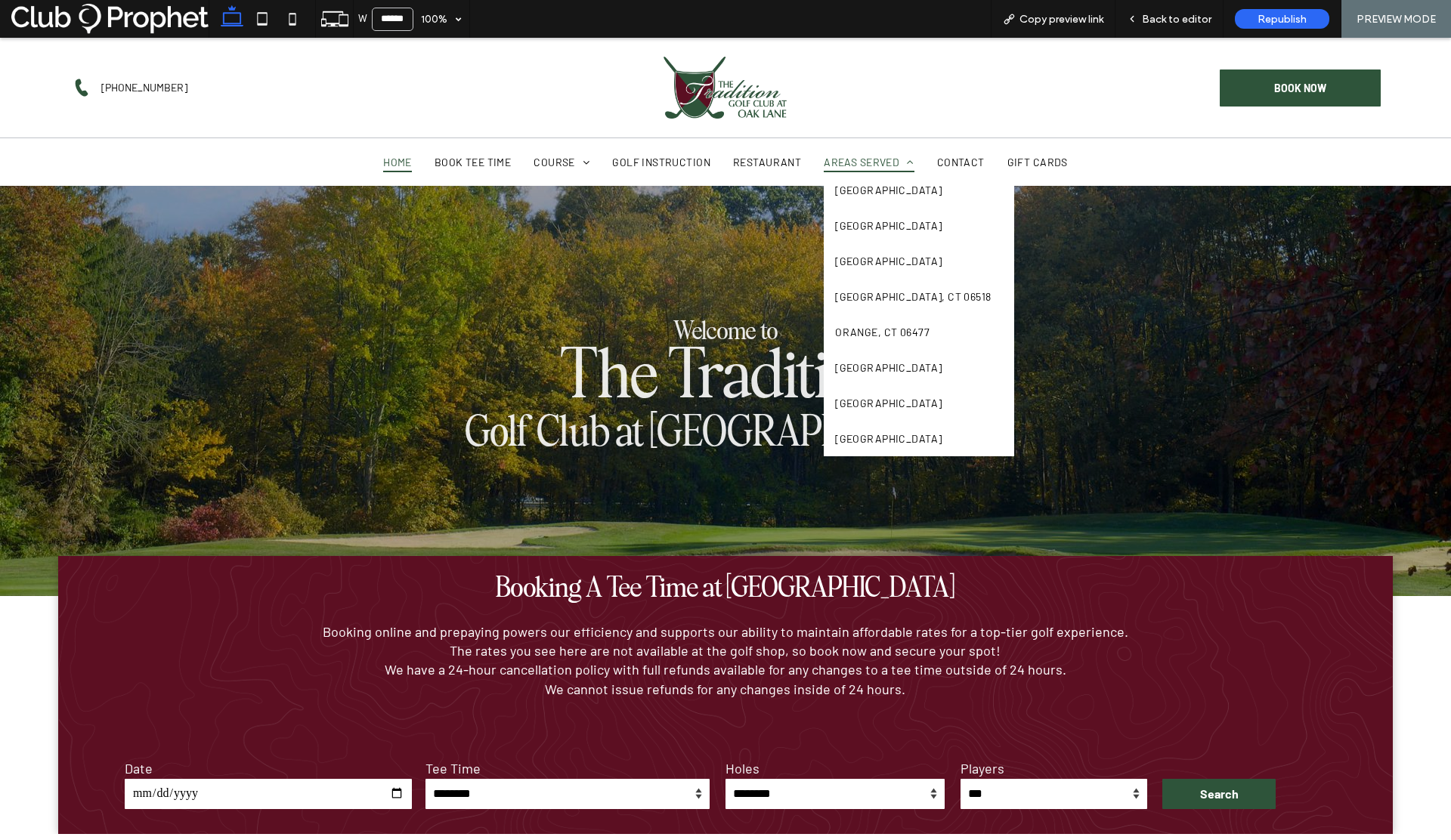 scroll, scrollTop: 0, scrollLeft: 0, axis: both 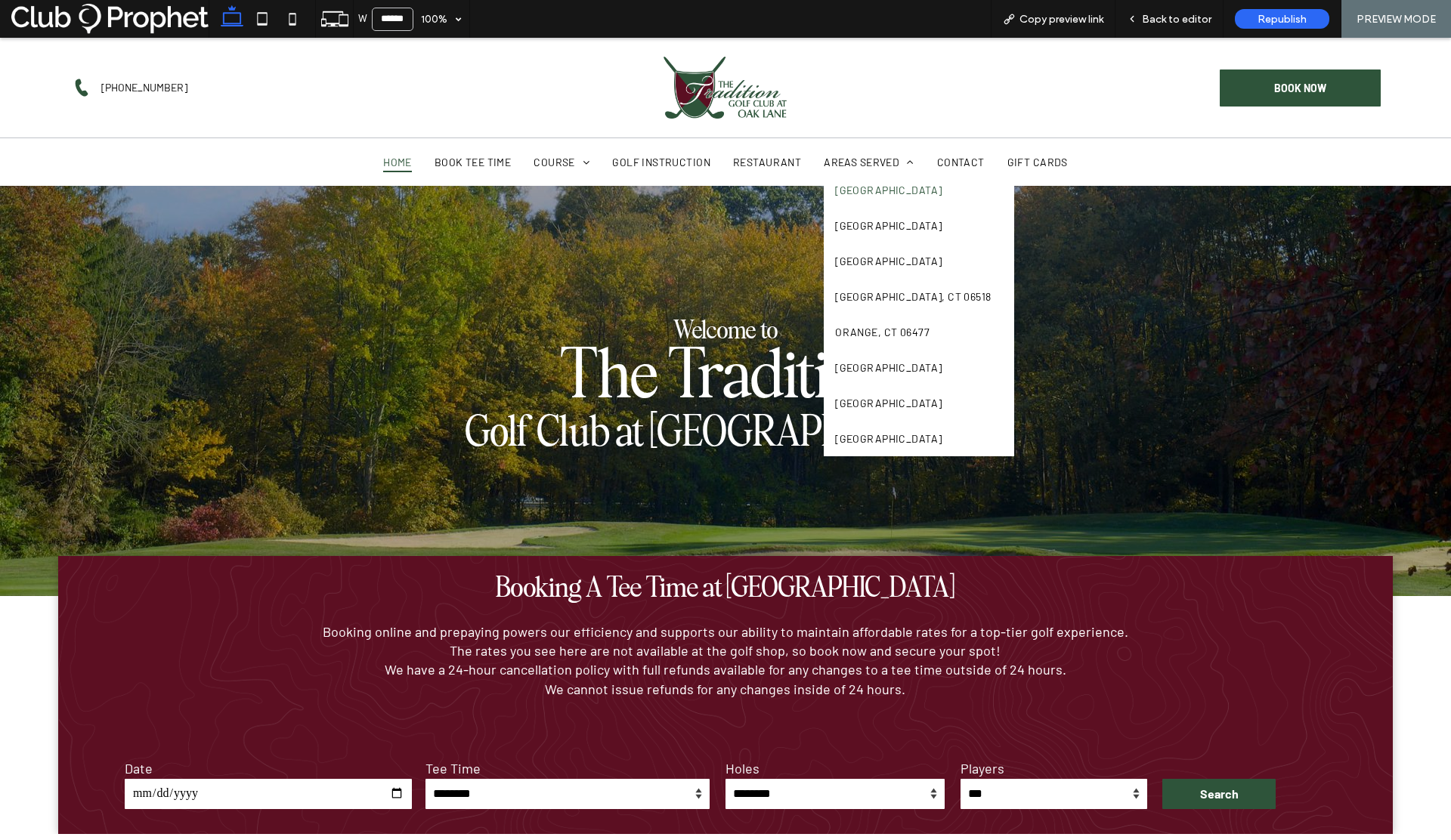 click on "New Haven, CT 06511" at bounding box center (888, 190) 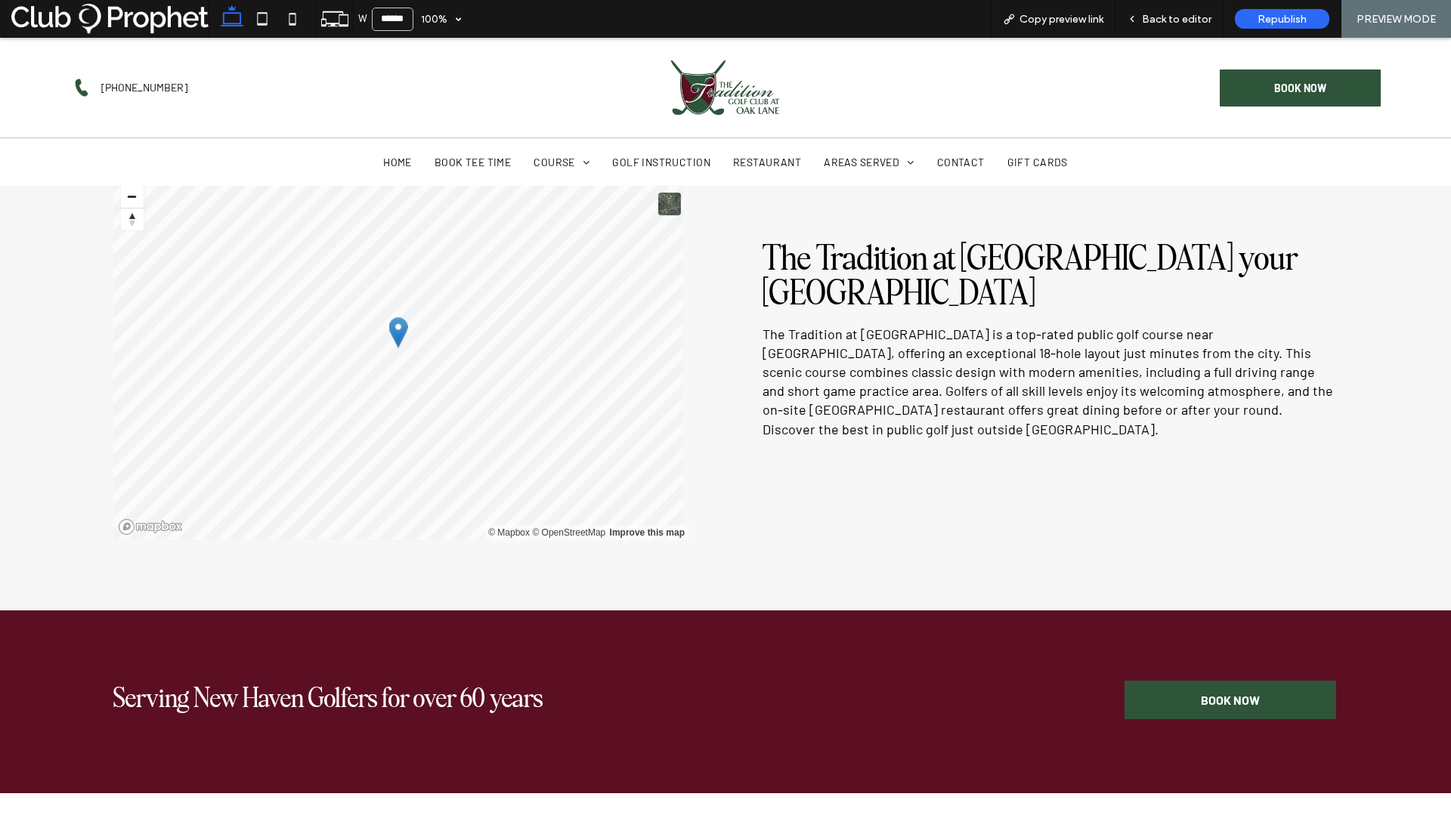 scroll, scrollTop: 440, scrollLeft: 0, axis: vertical 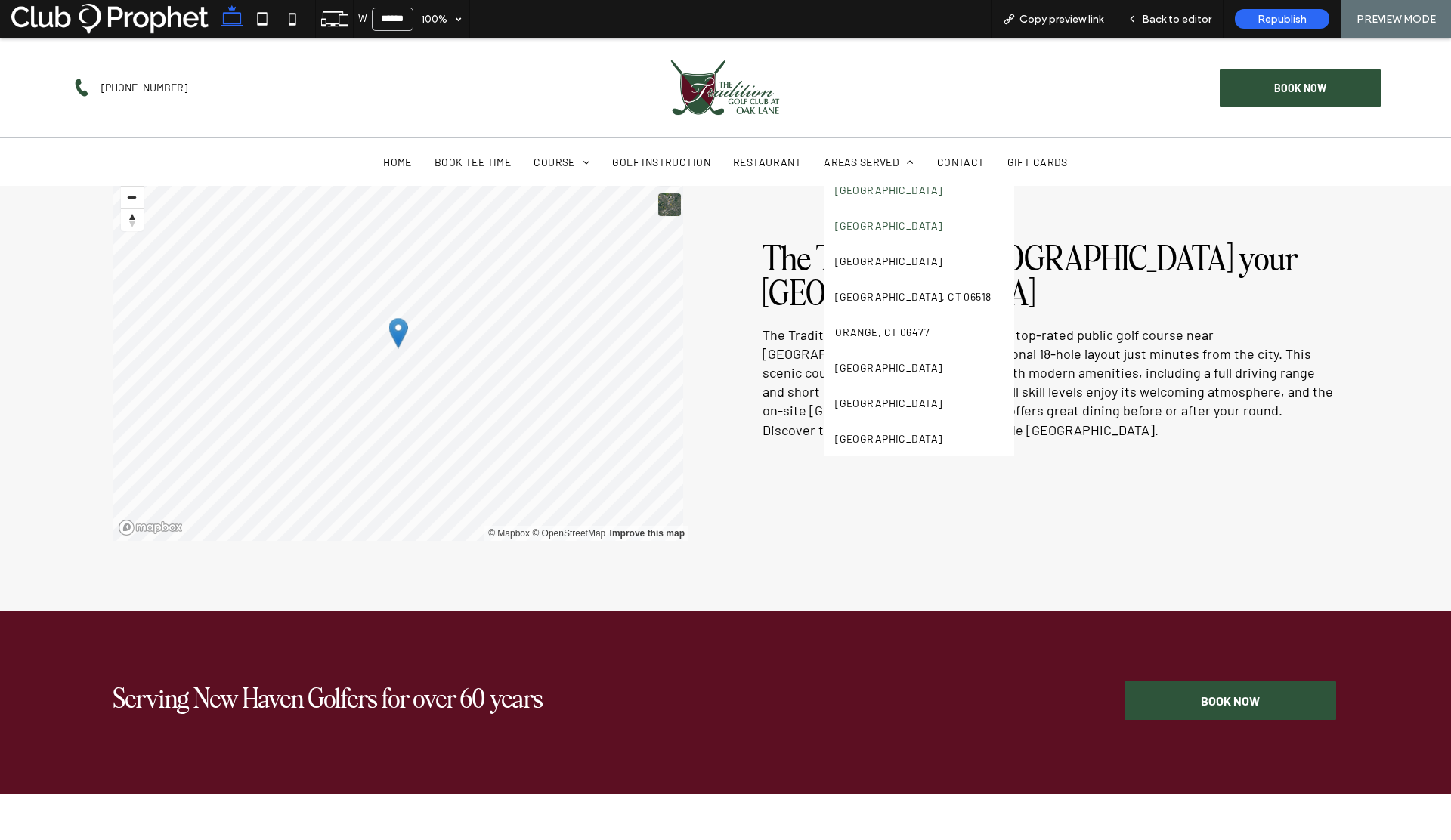 click on "West Haven, CT 06516" at bounding box center [918, 225] 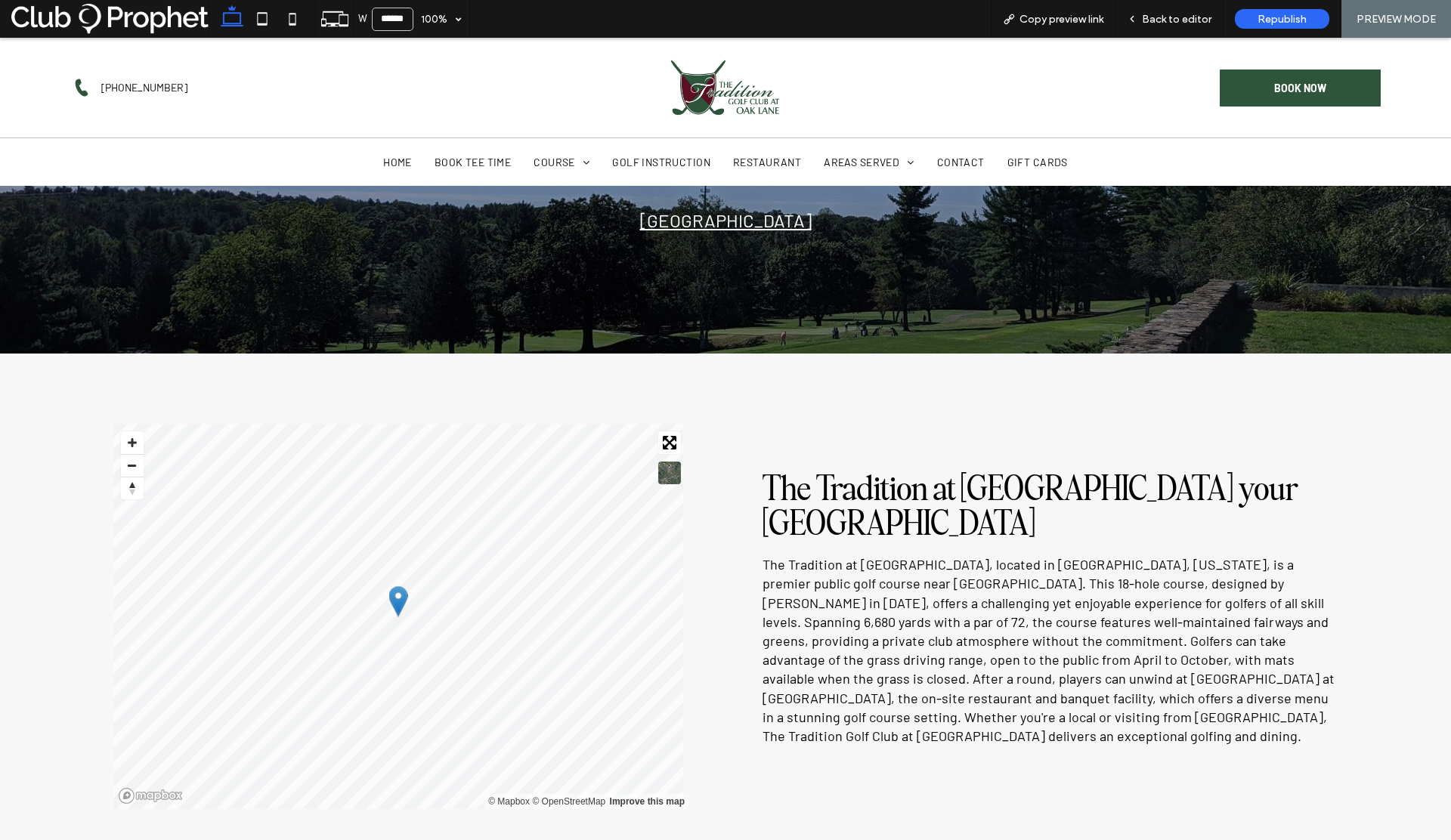 scroll, scrollTop: 174, scrollLeft: 0, axis: vertical 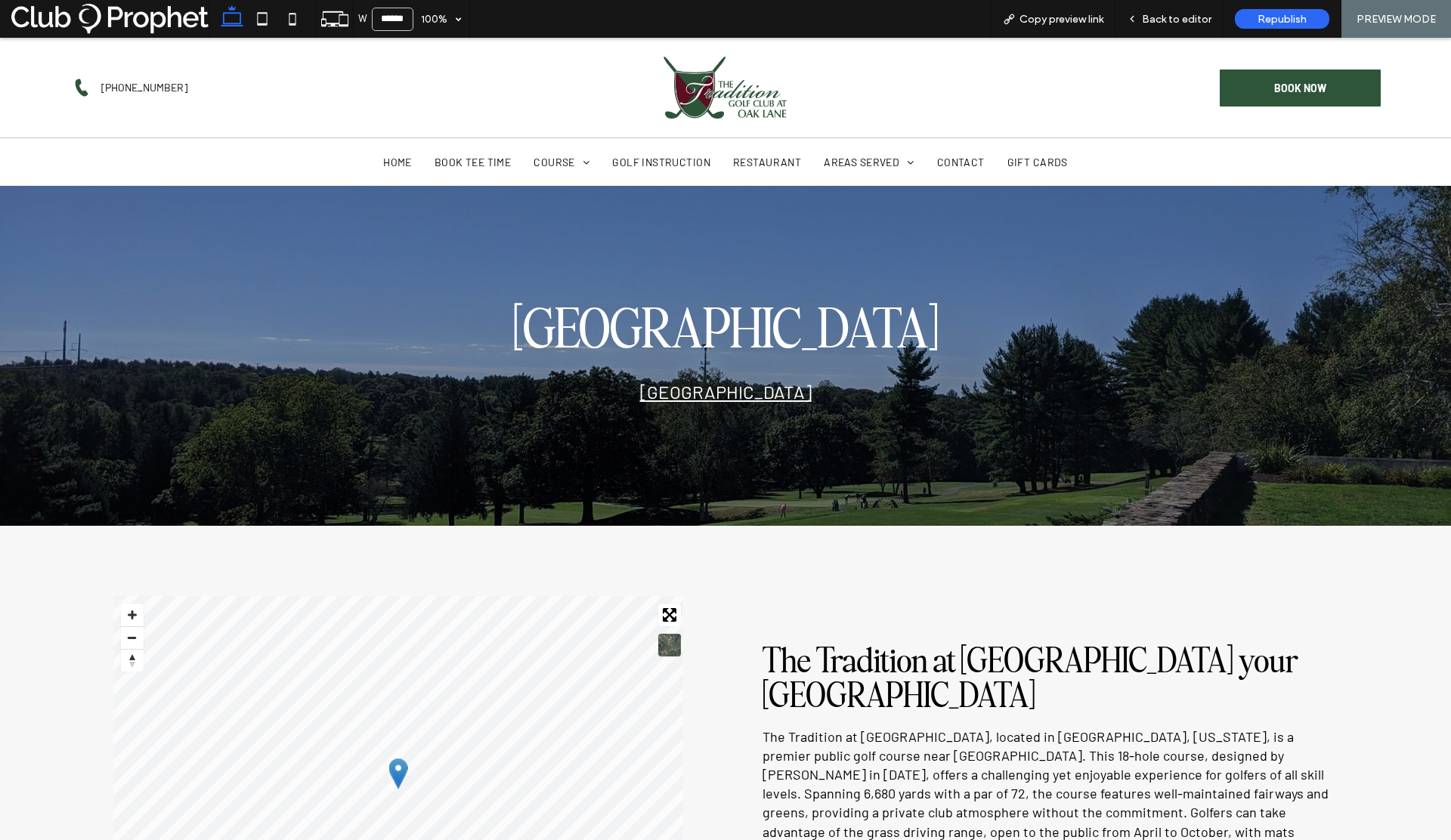 click on "West Haven, CT 06516" at bounding box center [726, 391] 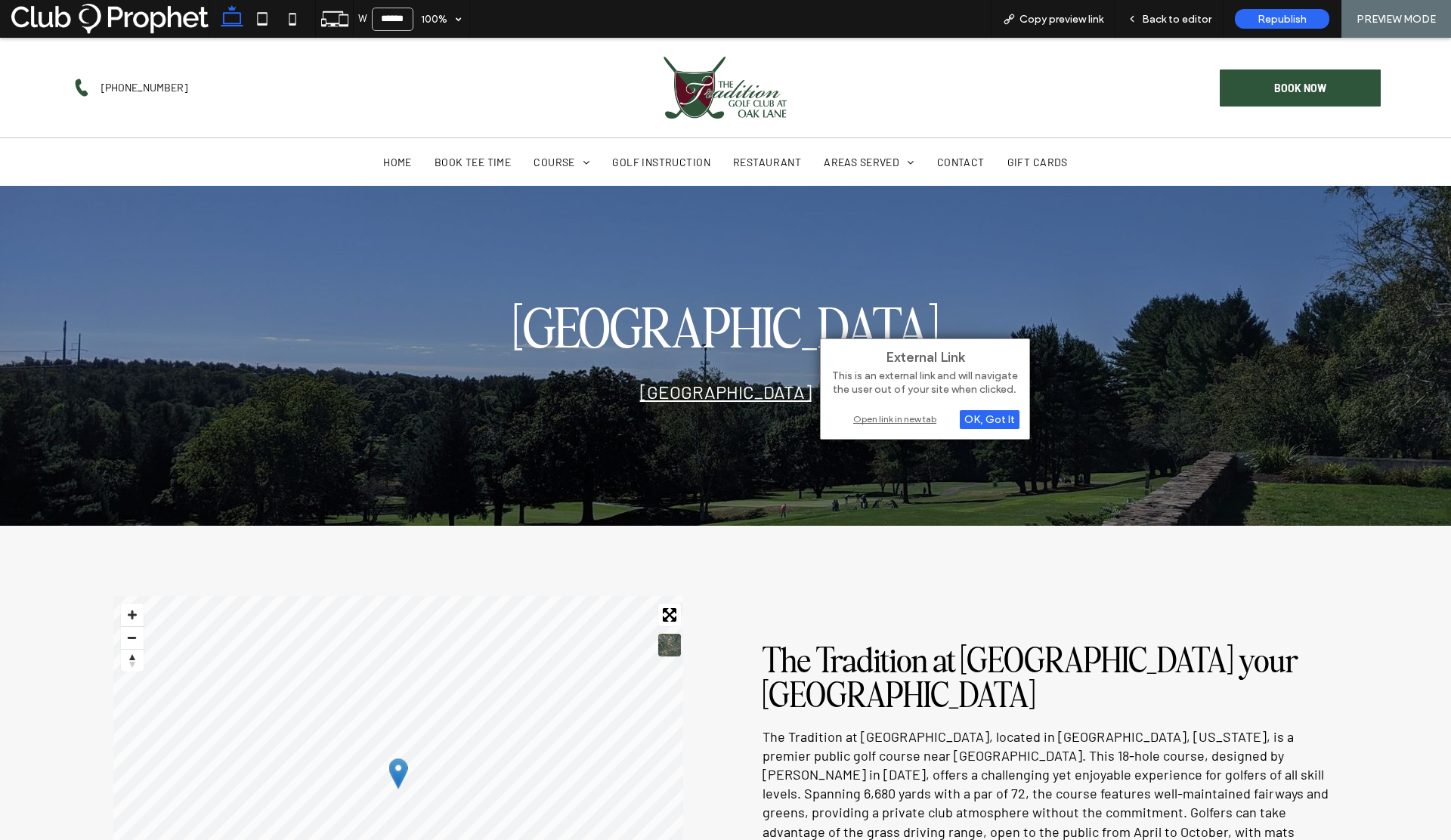 click on "Open link in new tab" at bounding box center (925, 418) 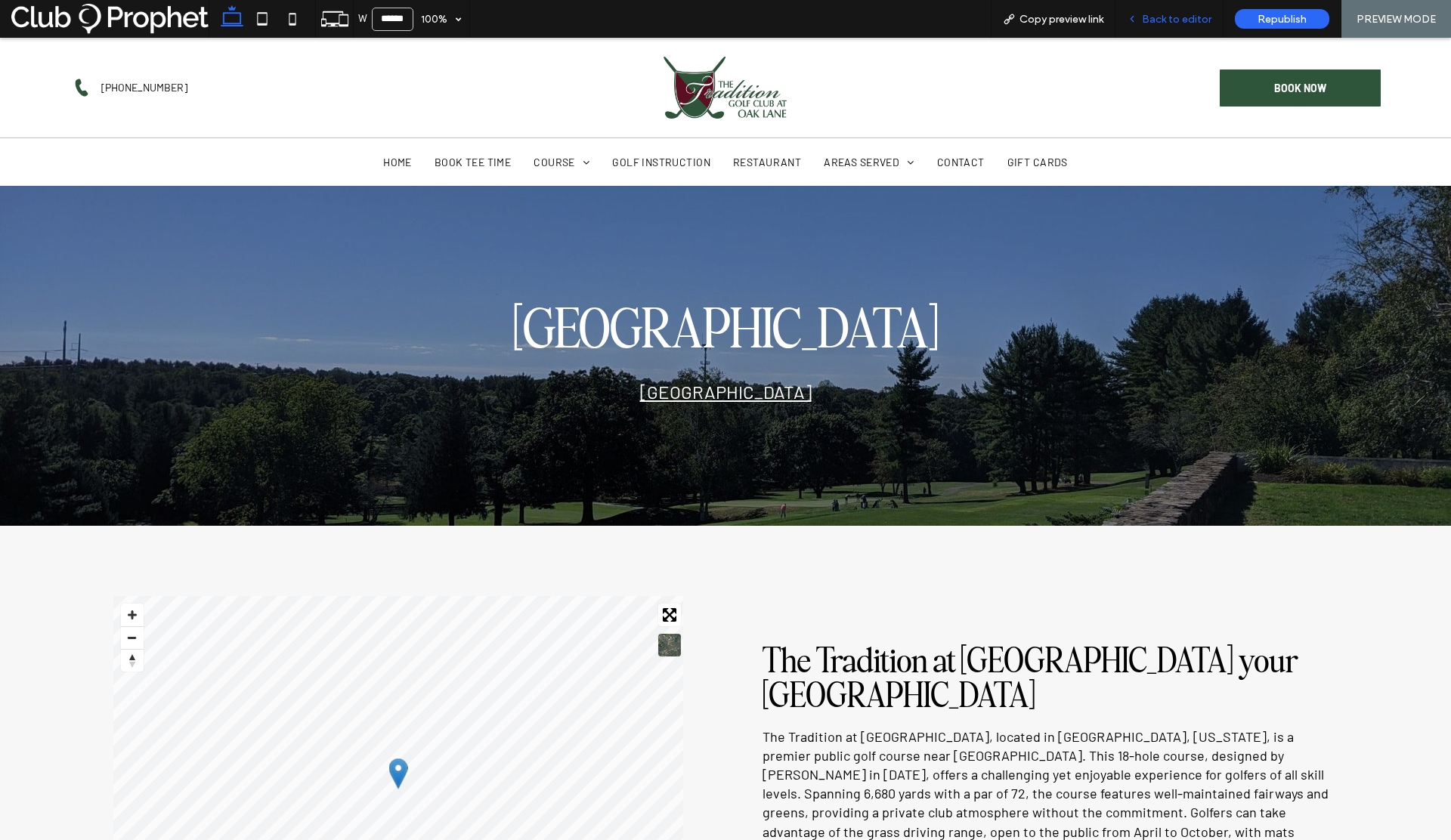 click on "Back to editor" at bounding box center (1177, 19) 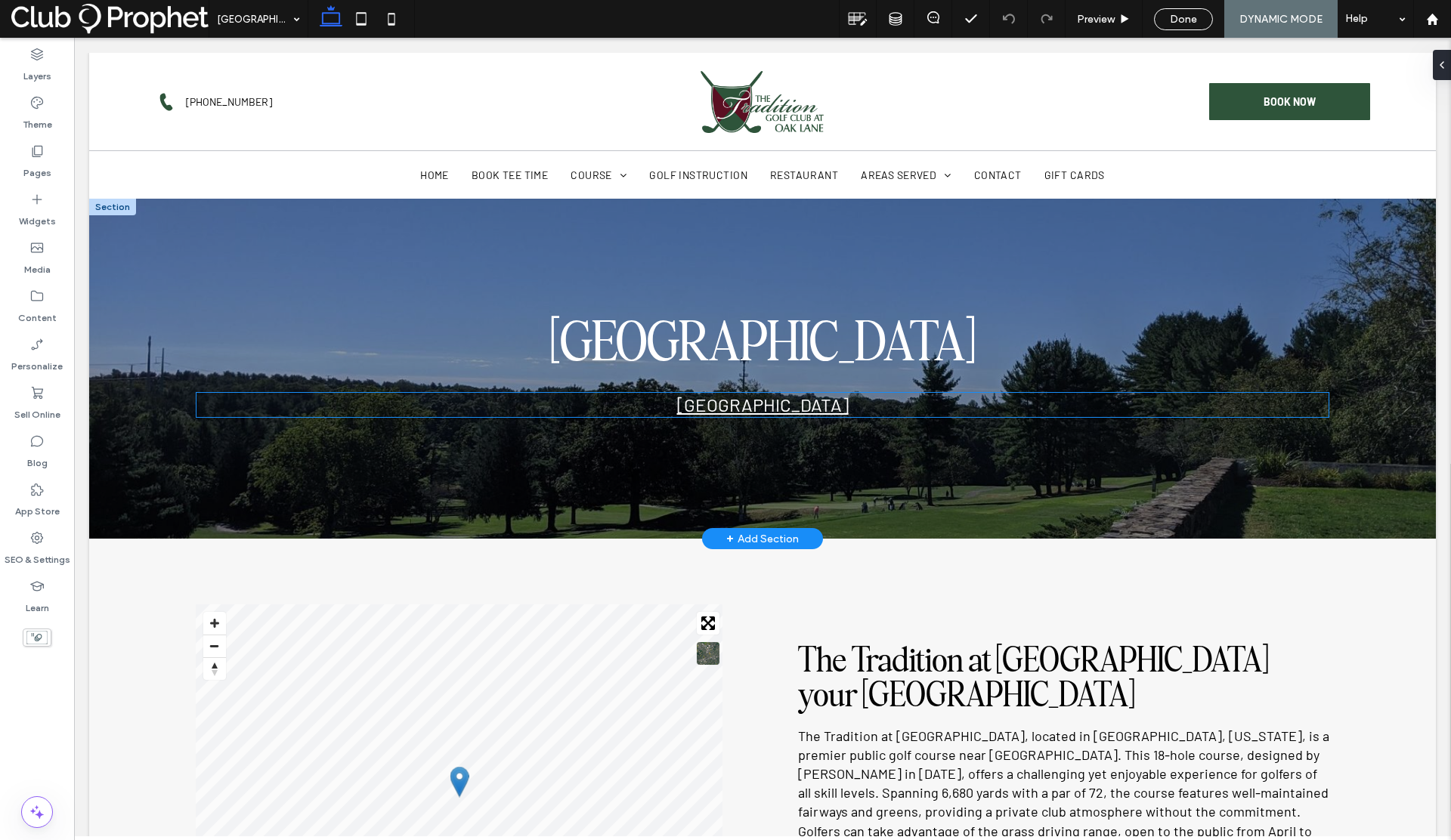 click on "West Haven, CT 06516" at bounding box center [763, 404] 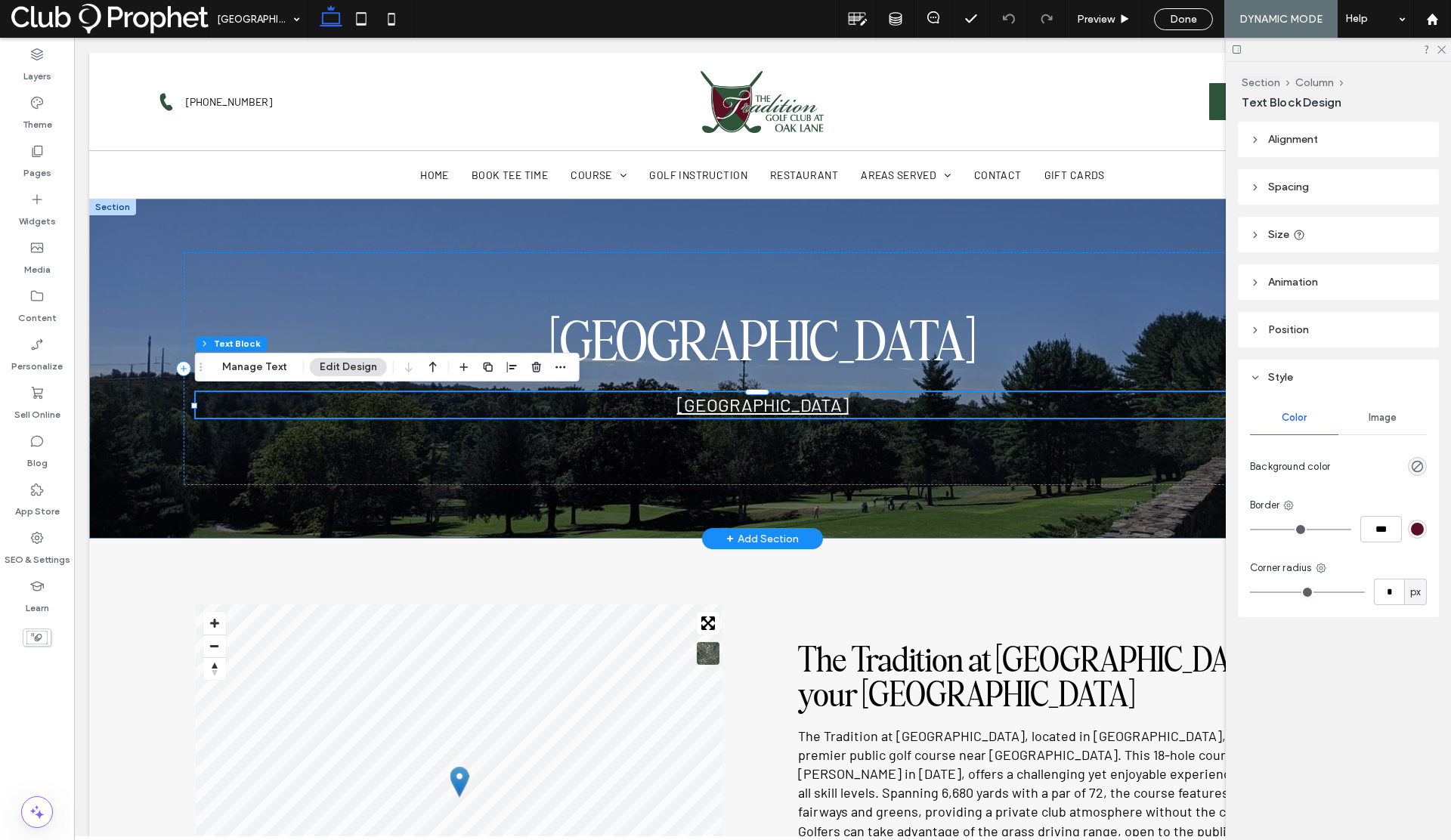 click on "West Haven, CT 06516" at bounding box center (763, 404) 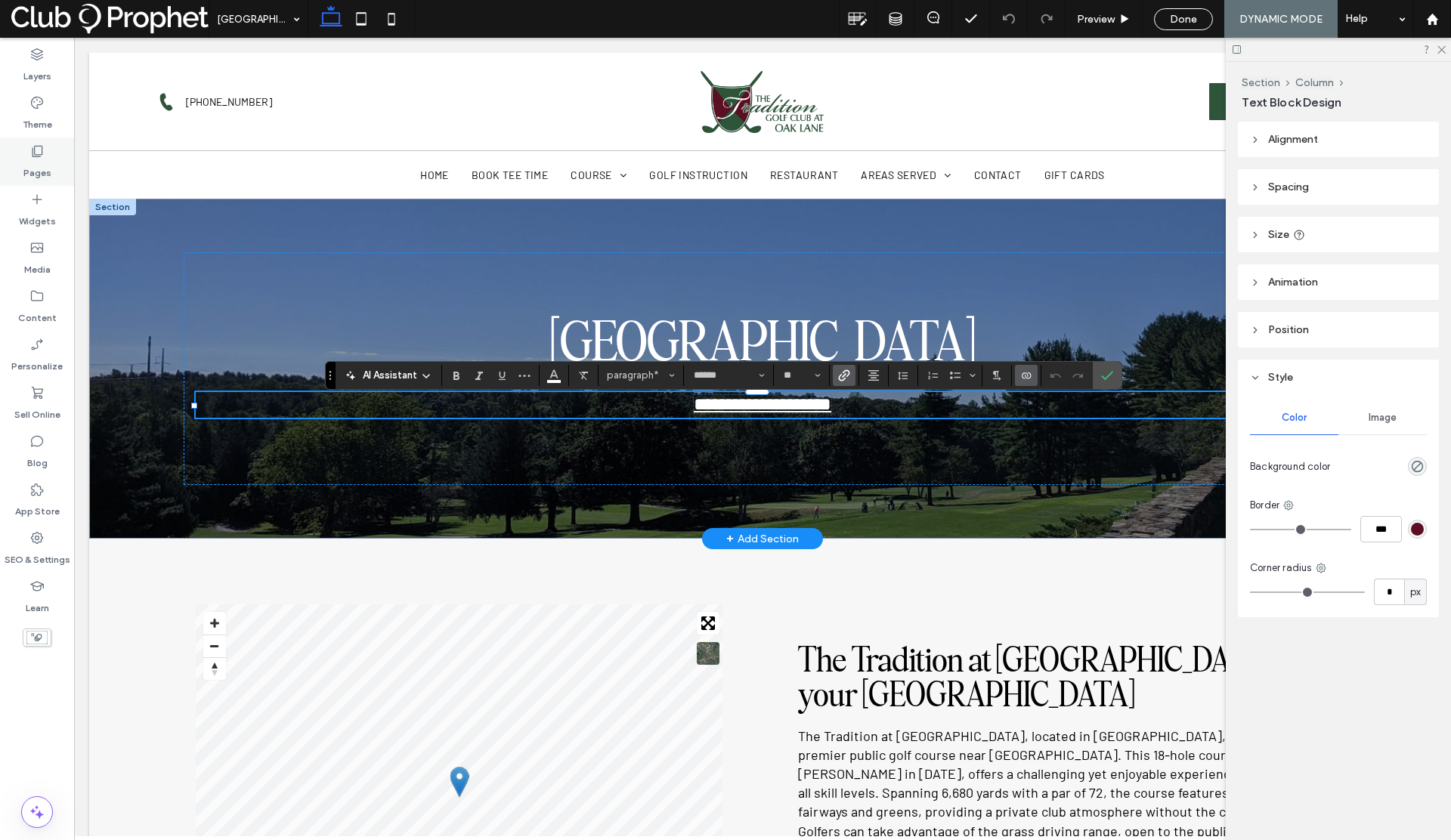 click 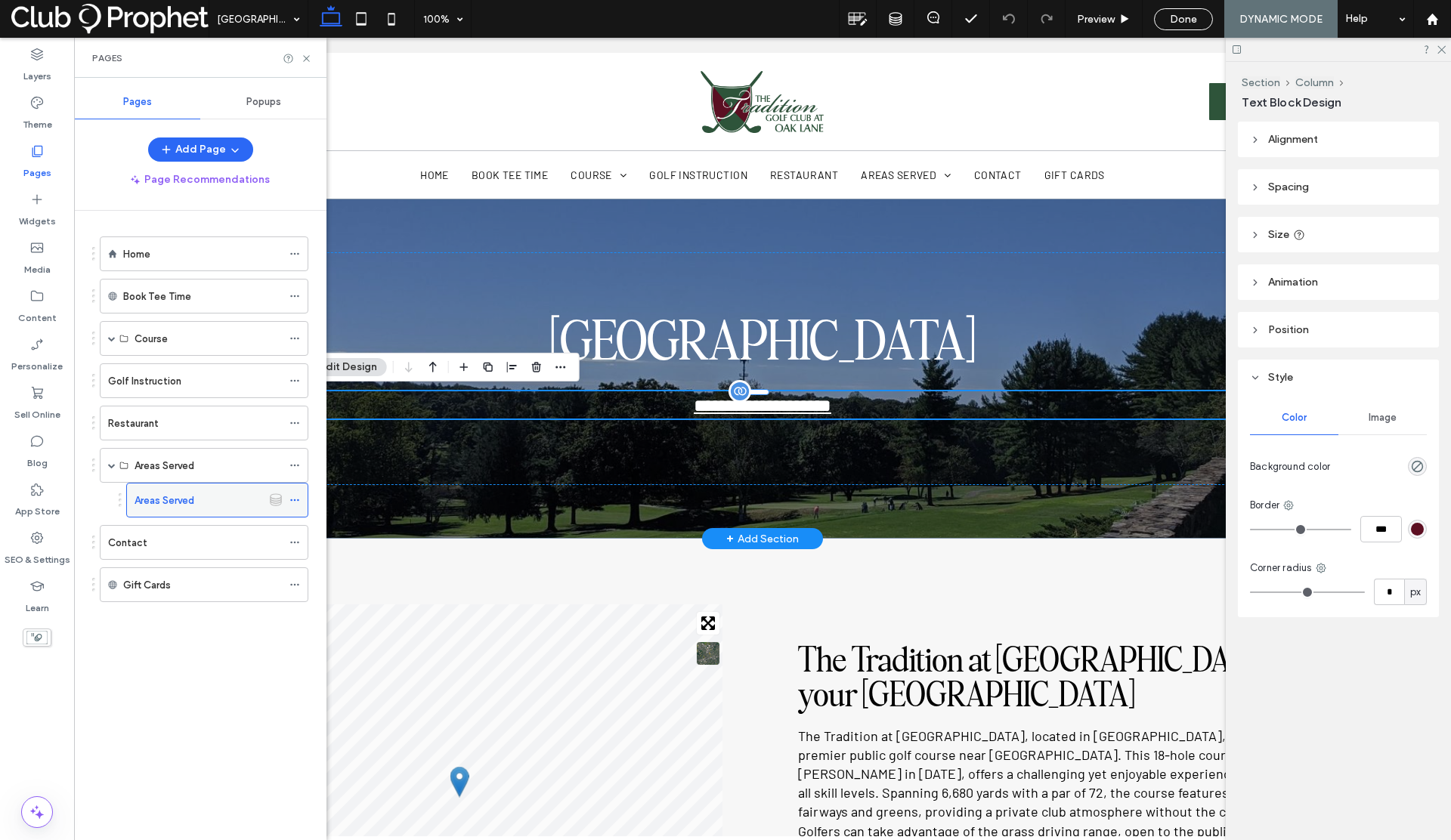 click on "Areas Served" at bounding box center [198, 500] 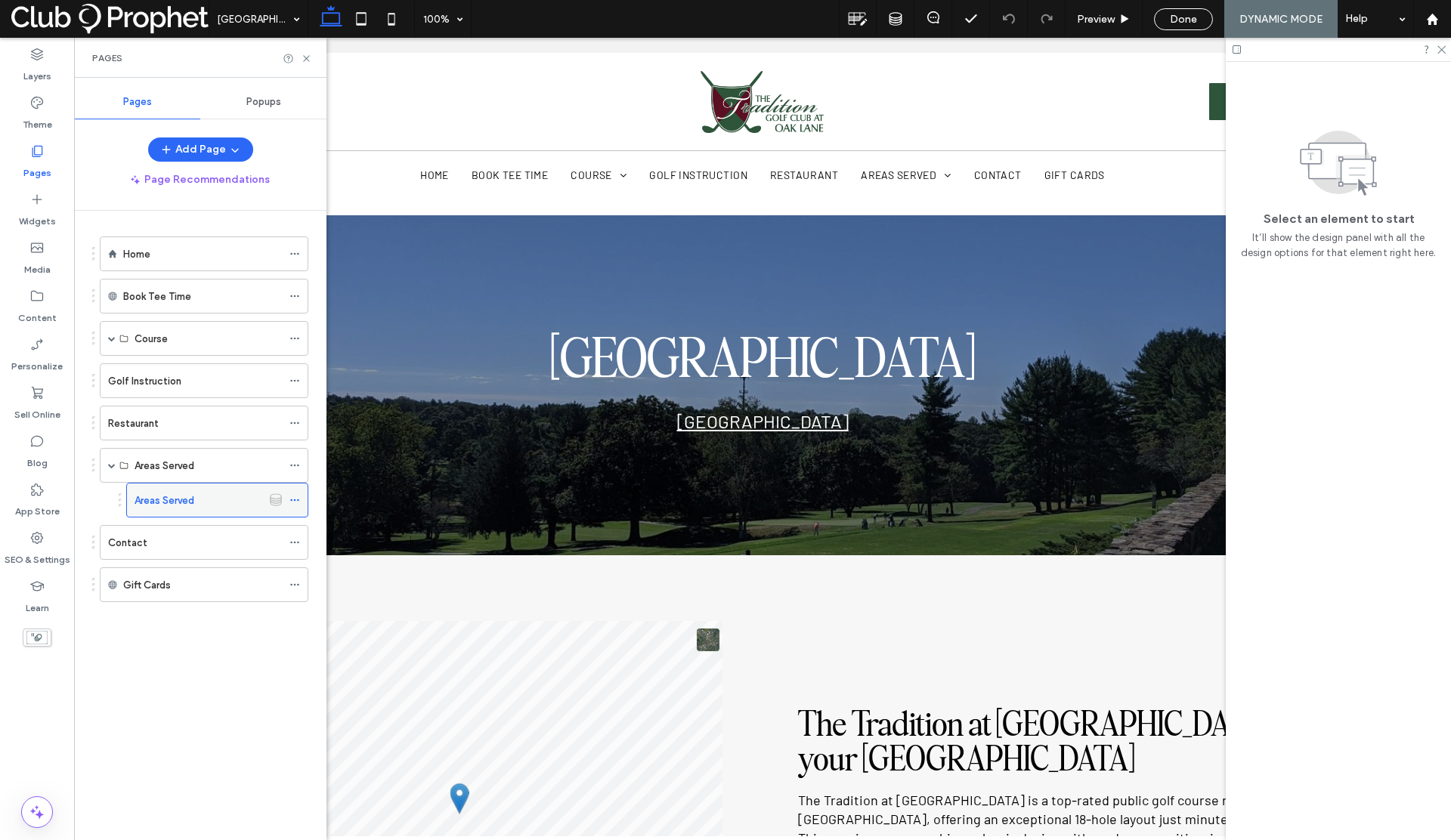 scroll, scrollTop: 0, scrollLeft: 0, axis: both 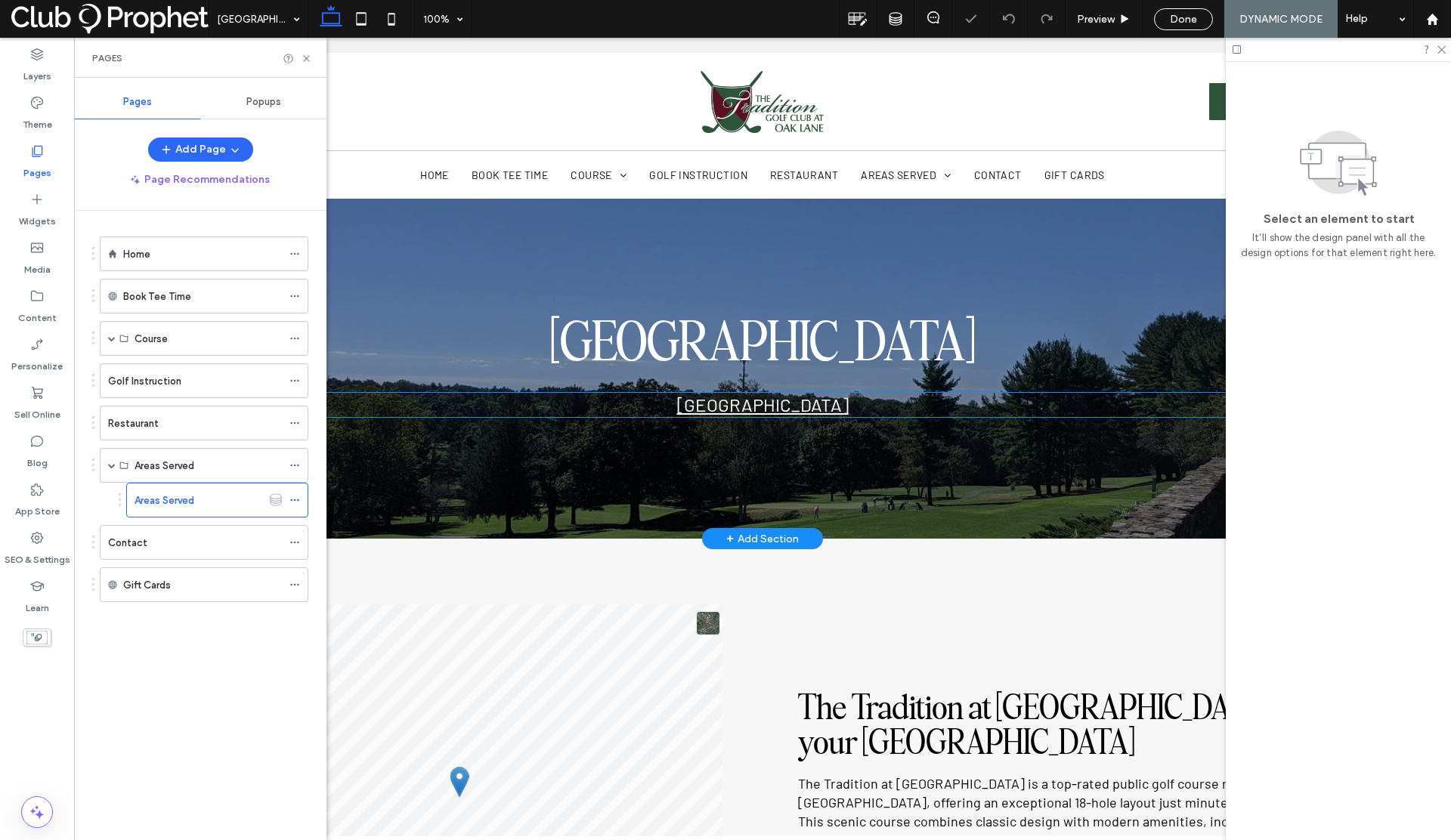 click on "New Haven, CT 06511" at bounding box center [763, 404] 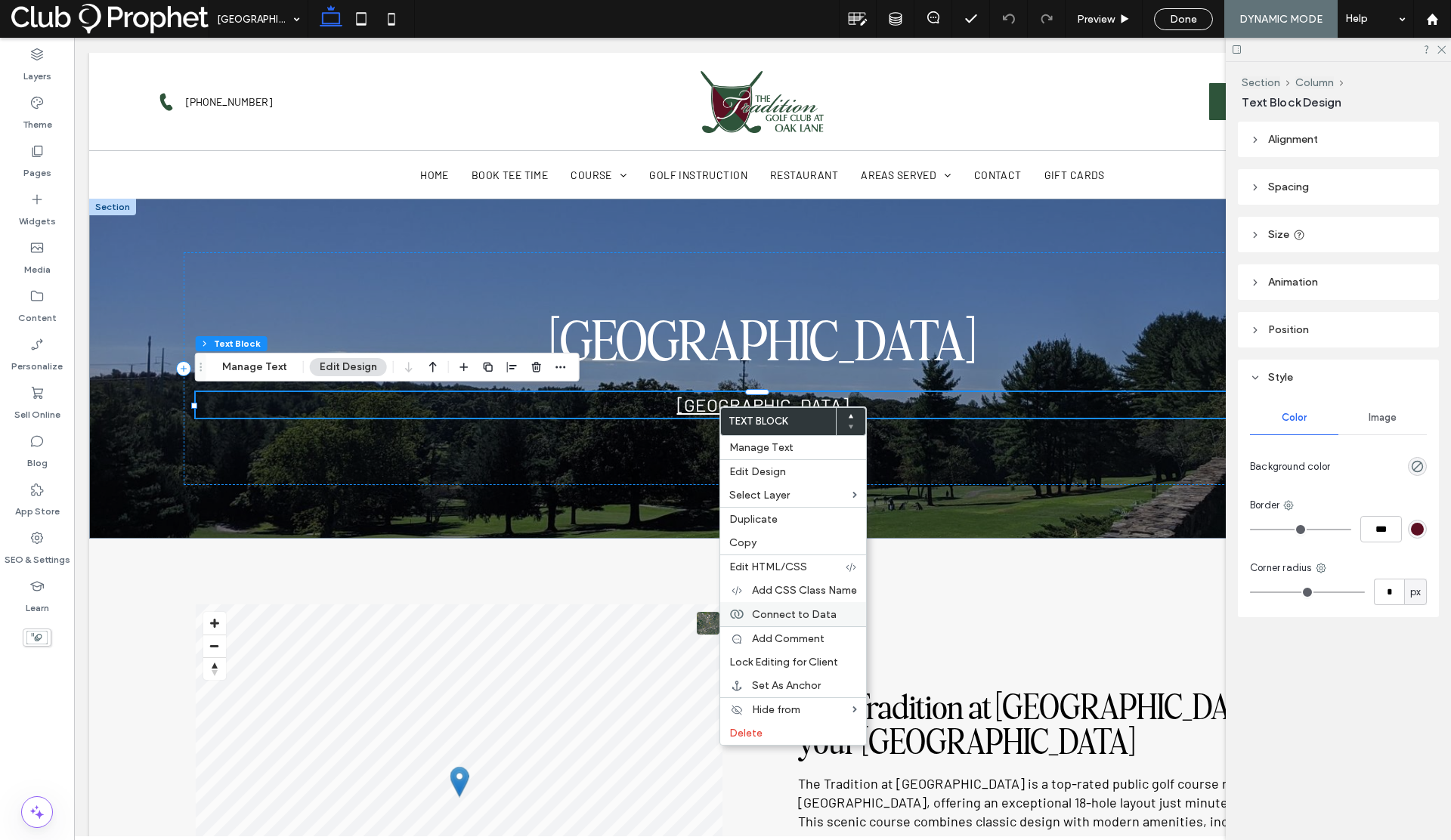 click on "Connect to Data" at bounding box center [794, 614] 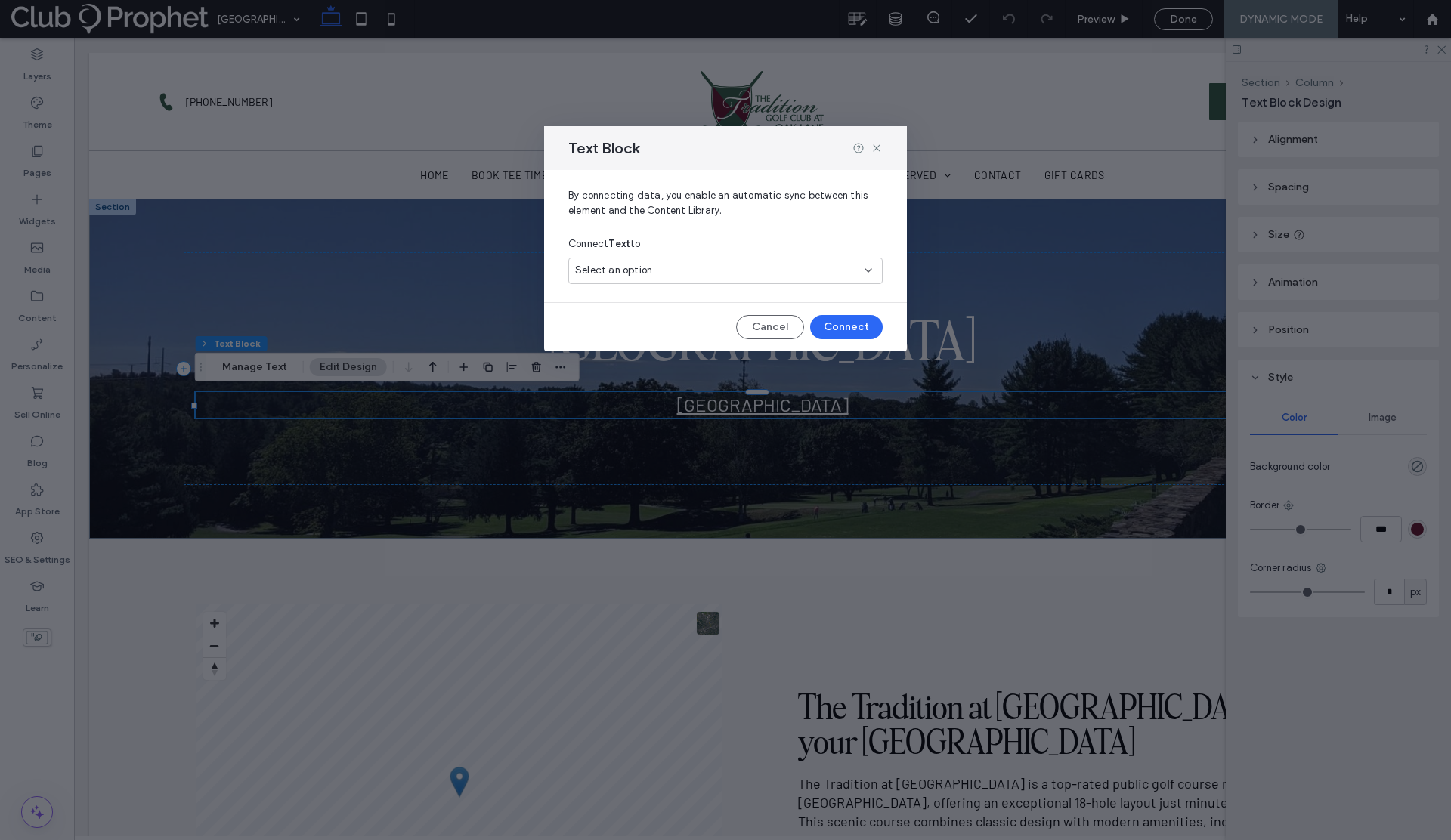 click on "Select an option" at bounding box center [614, 270] 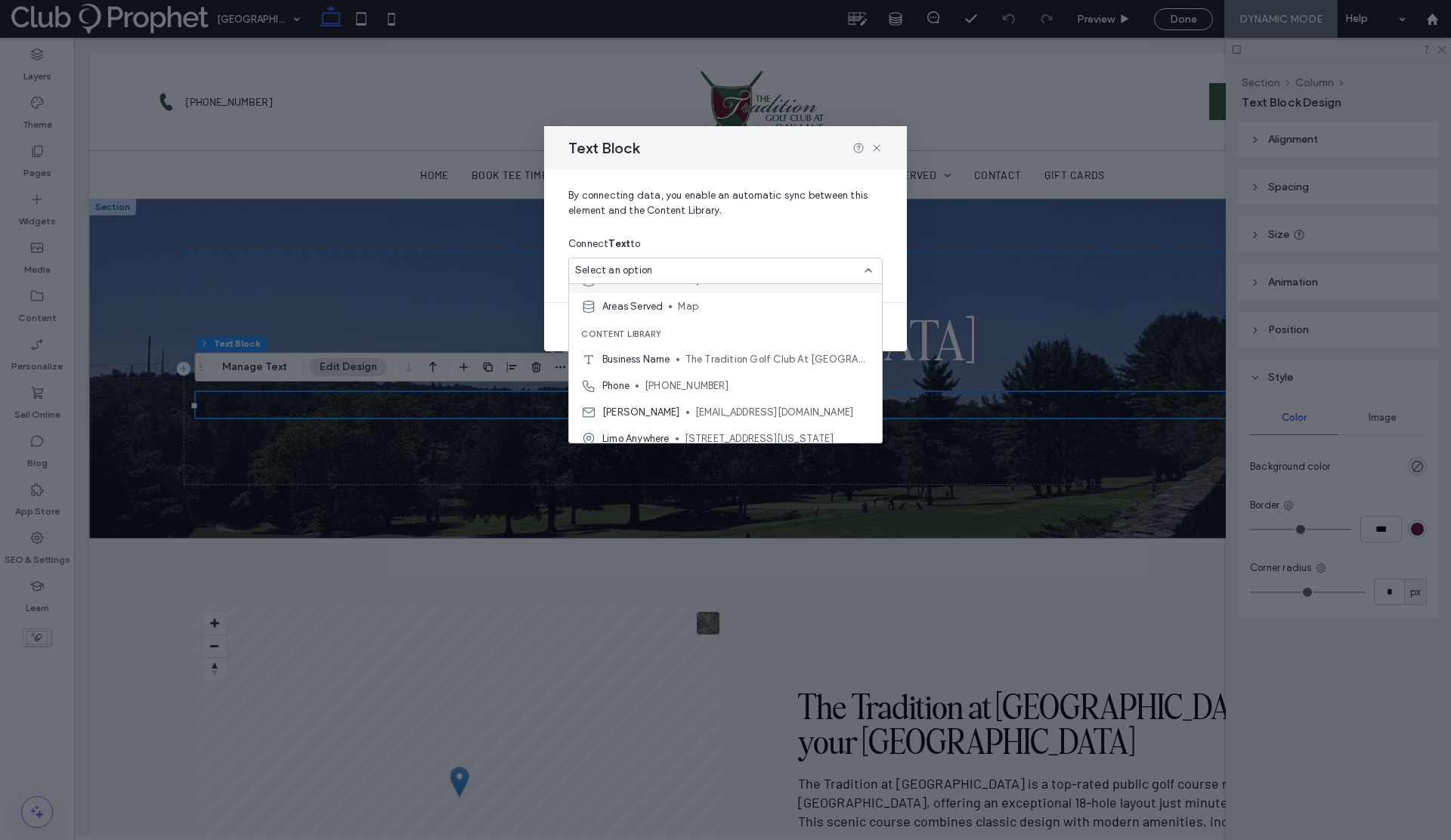 scroll, scrollTop: 159, scrollLeft: 0, axis: vertical 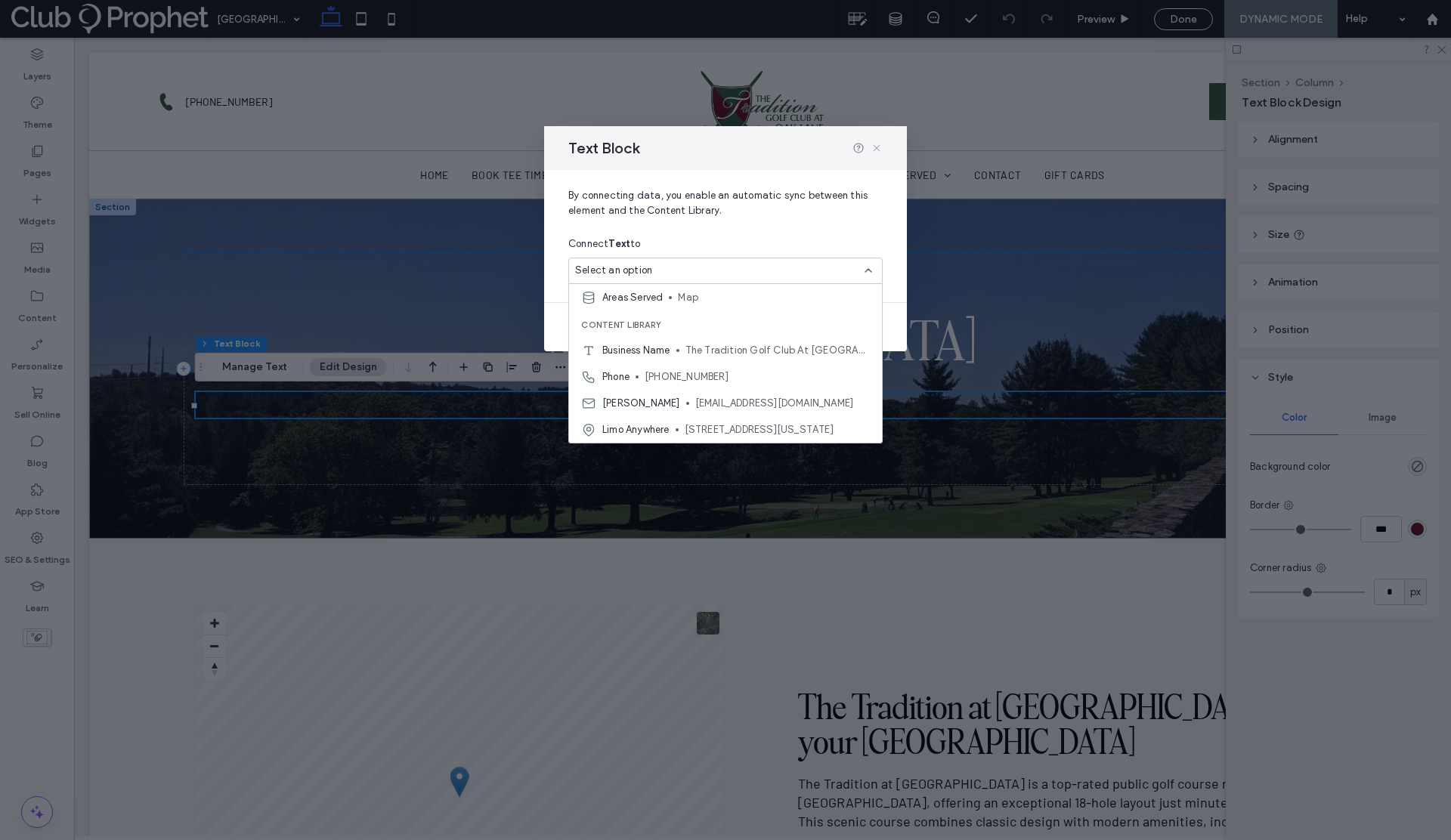 click 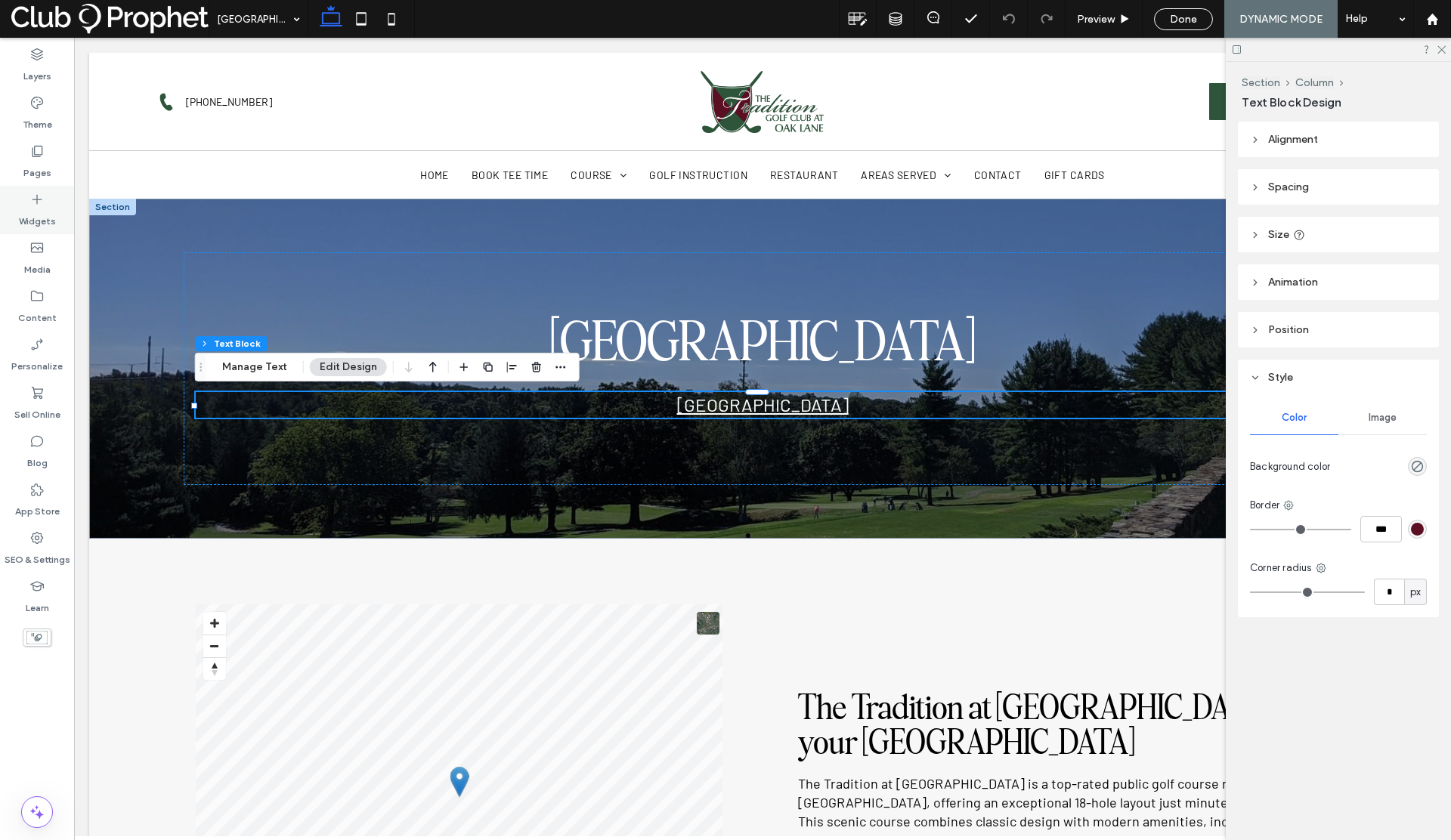 click on "Widgets" at bounding box center [37, 218] 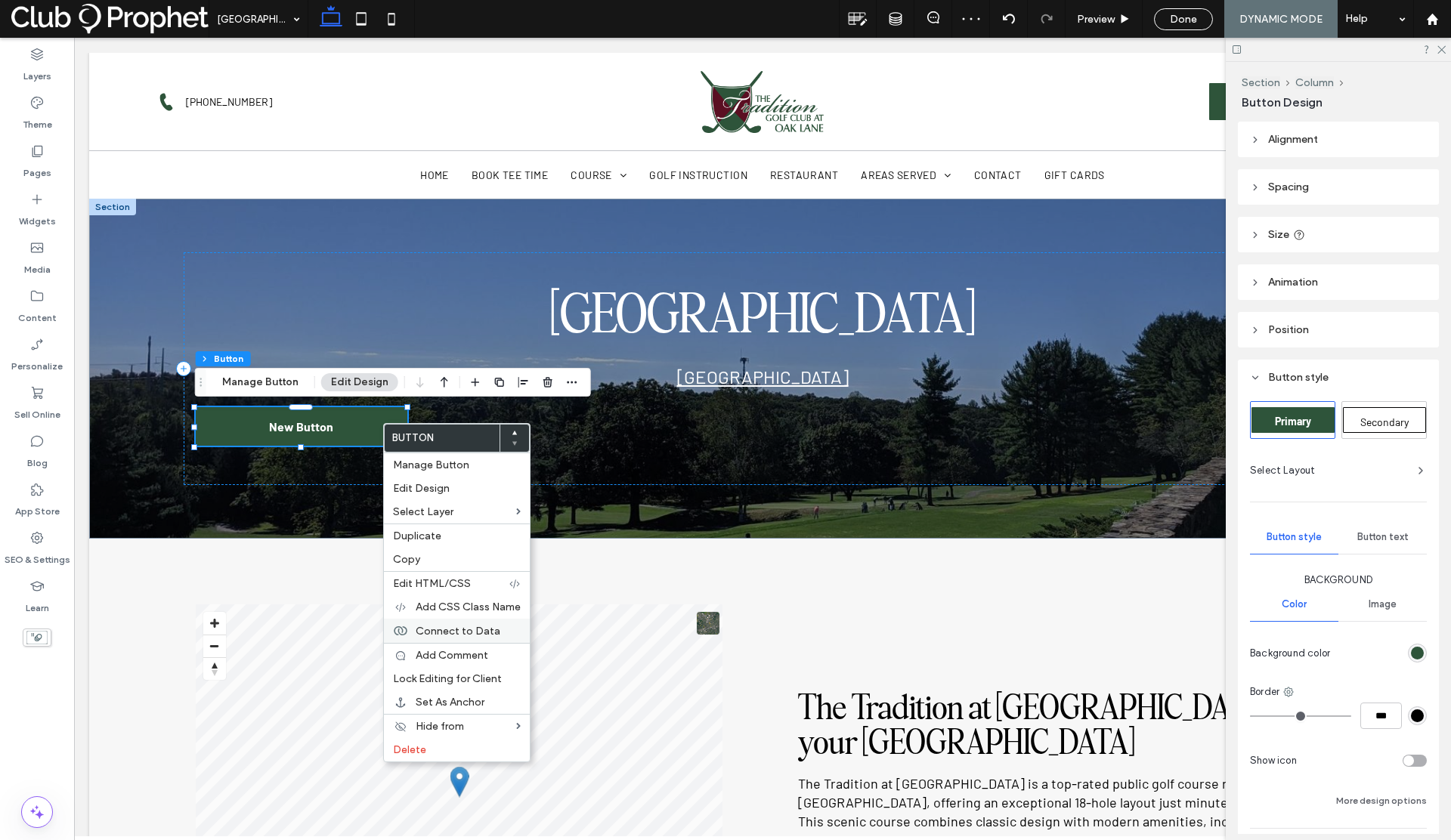 click on "Connect to Data" at bounding box center [456, 631] 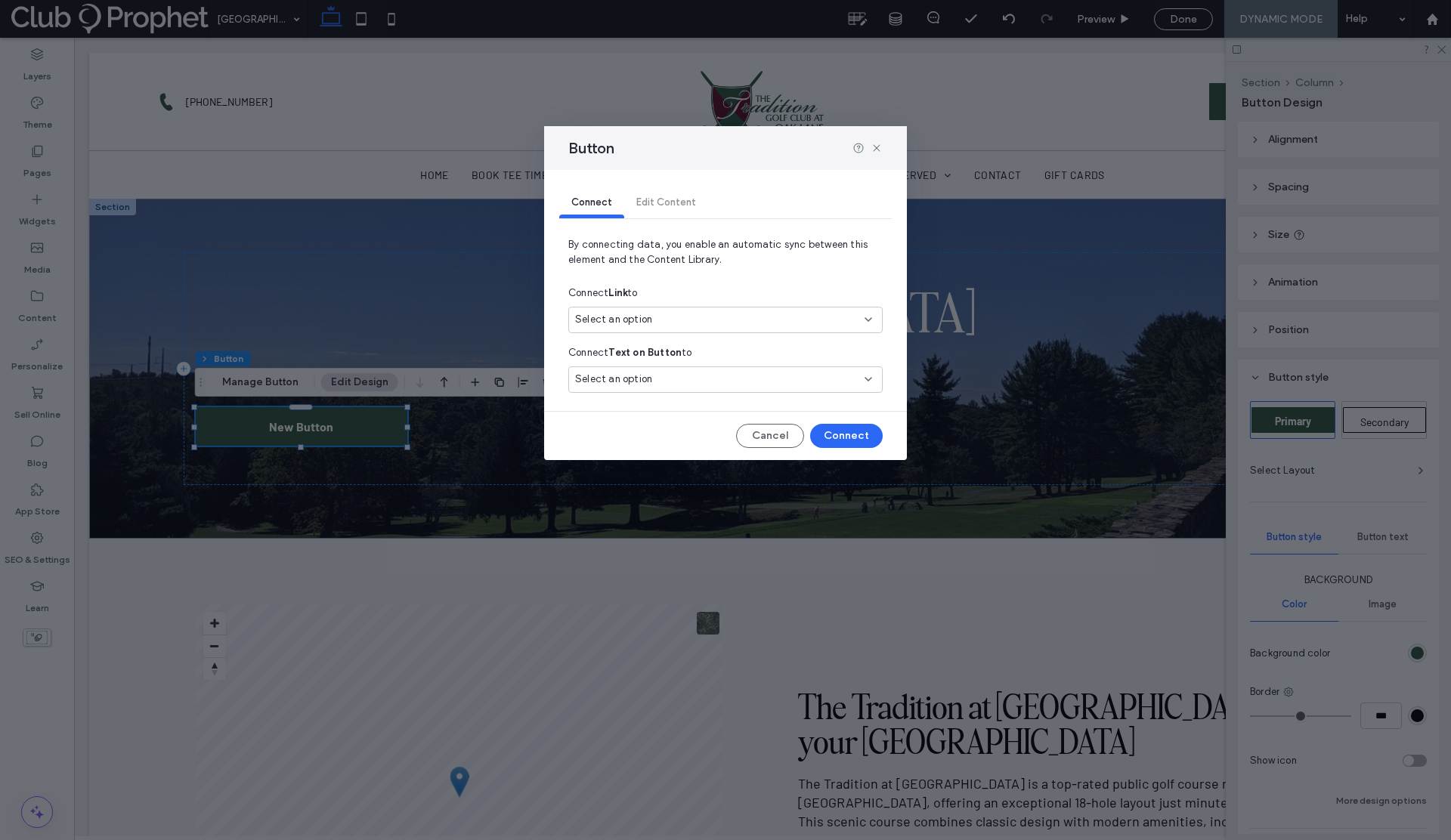 click on "Select an option" at bounding box center (614, 320) 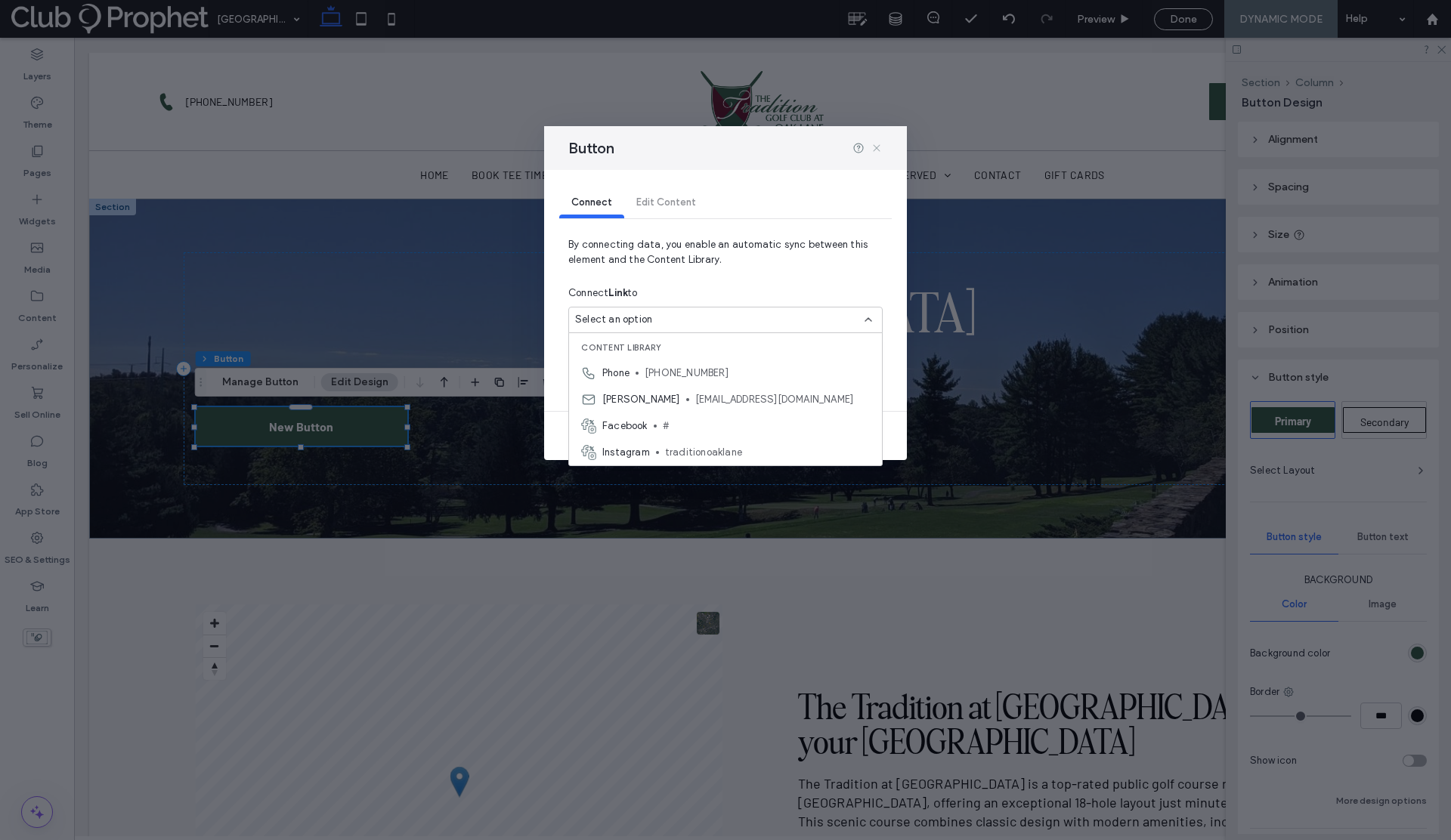 click 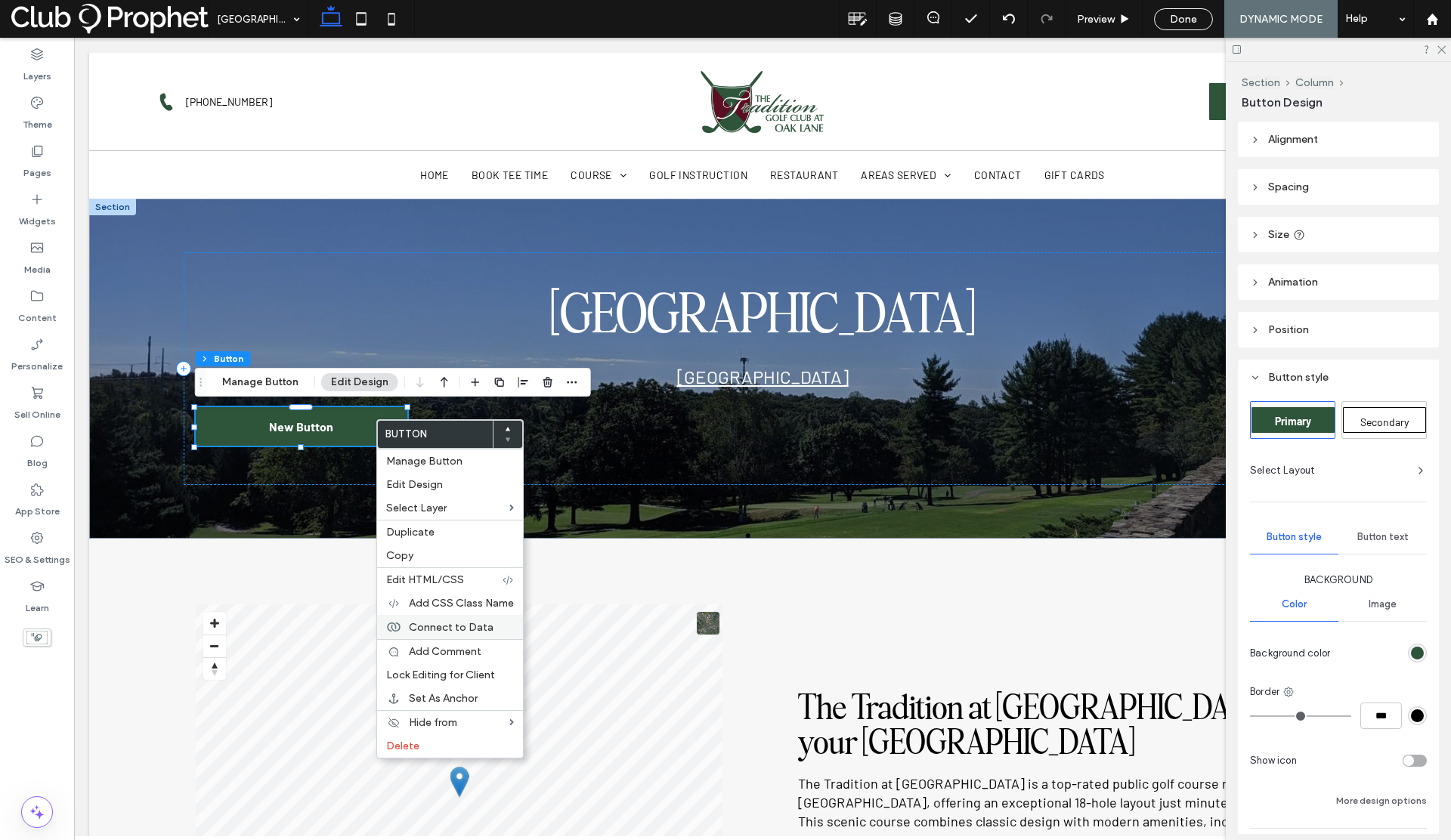 click on "Connect to Data" at bounding box center [451, 627] 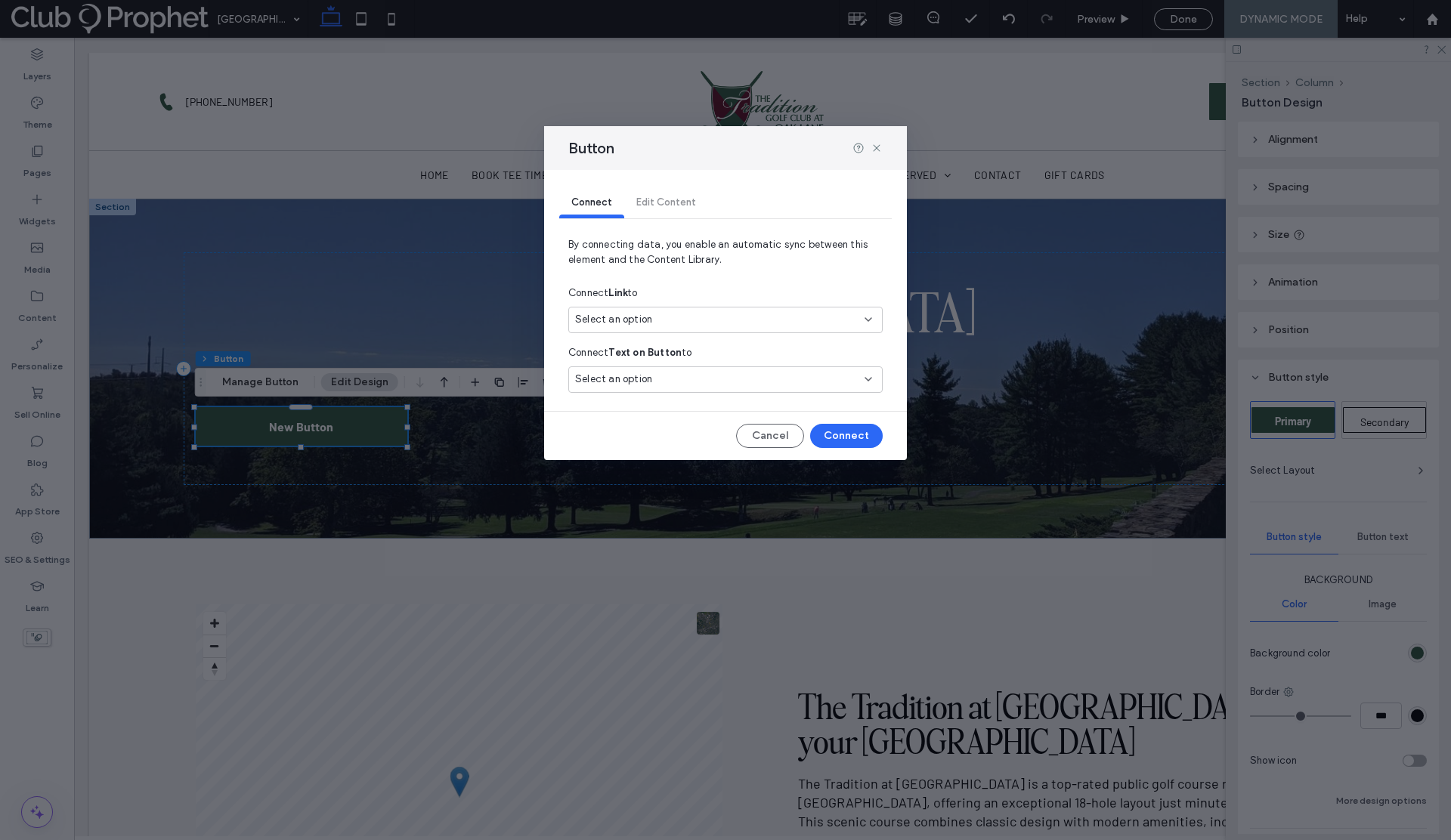 click on "Select an option" at bounding box center (614, 320) 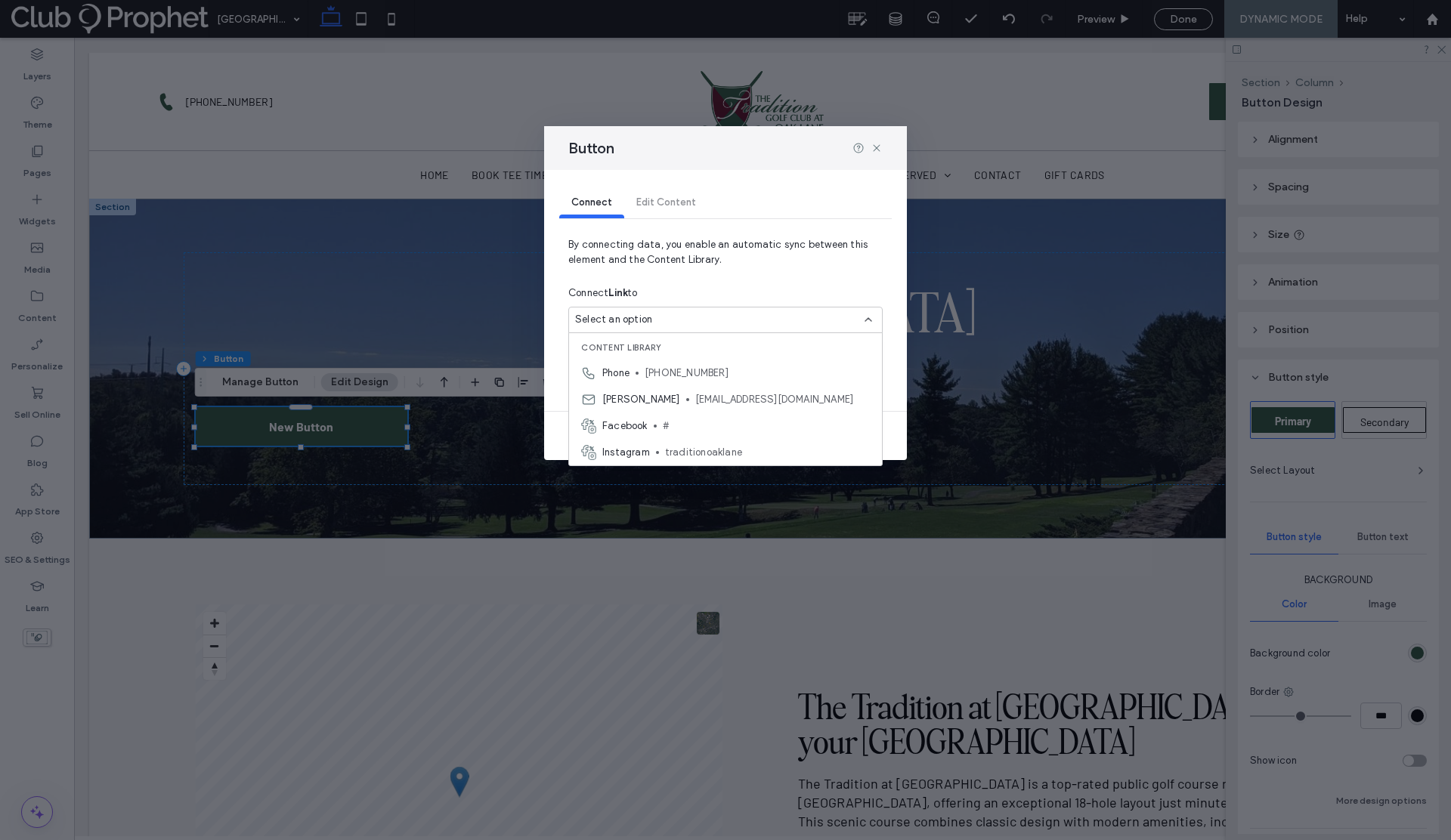 click on "By connecting data, you enable an automatic sync between this element and the Content Library." at bounding box center [726, 258] 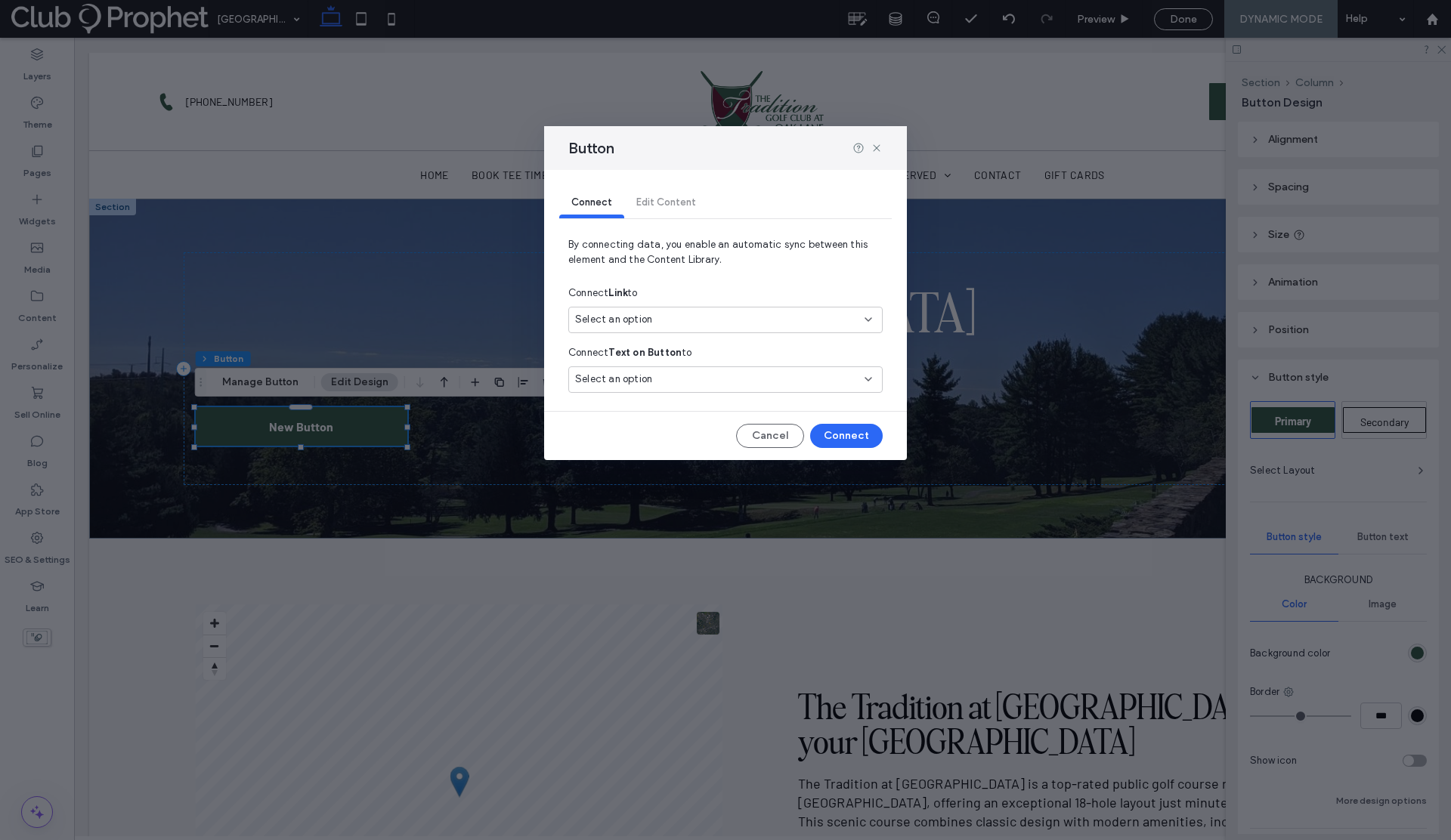 click on "Select an option" at bounding box center [716, 379] 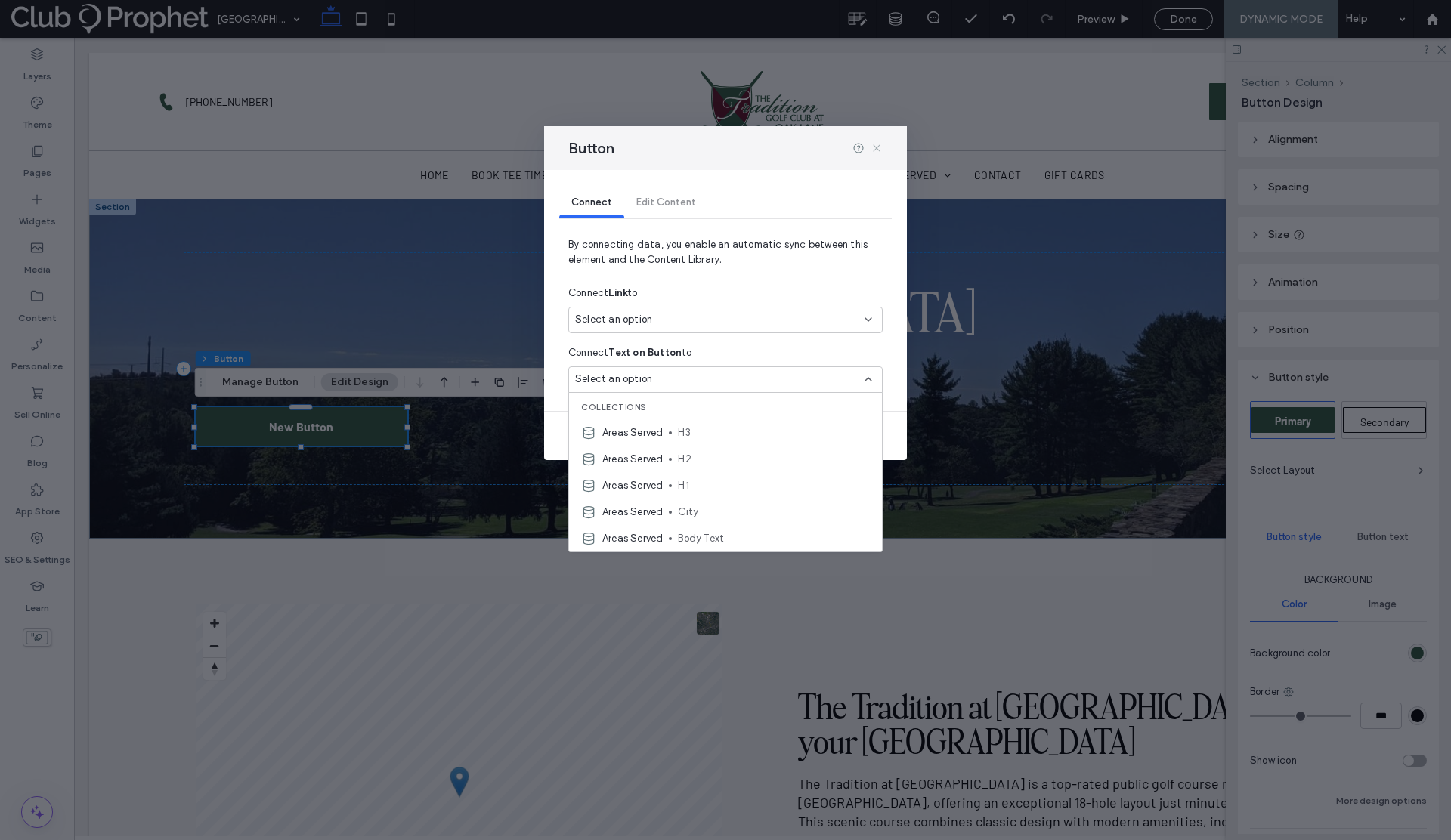 click 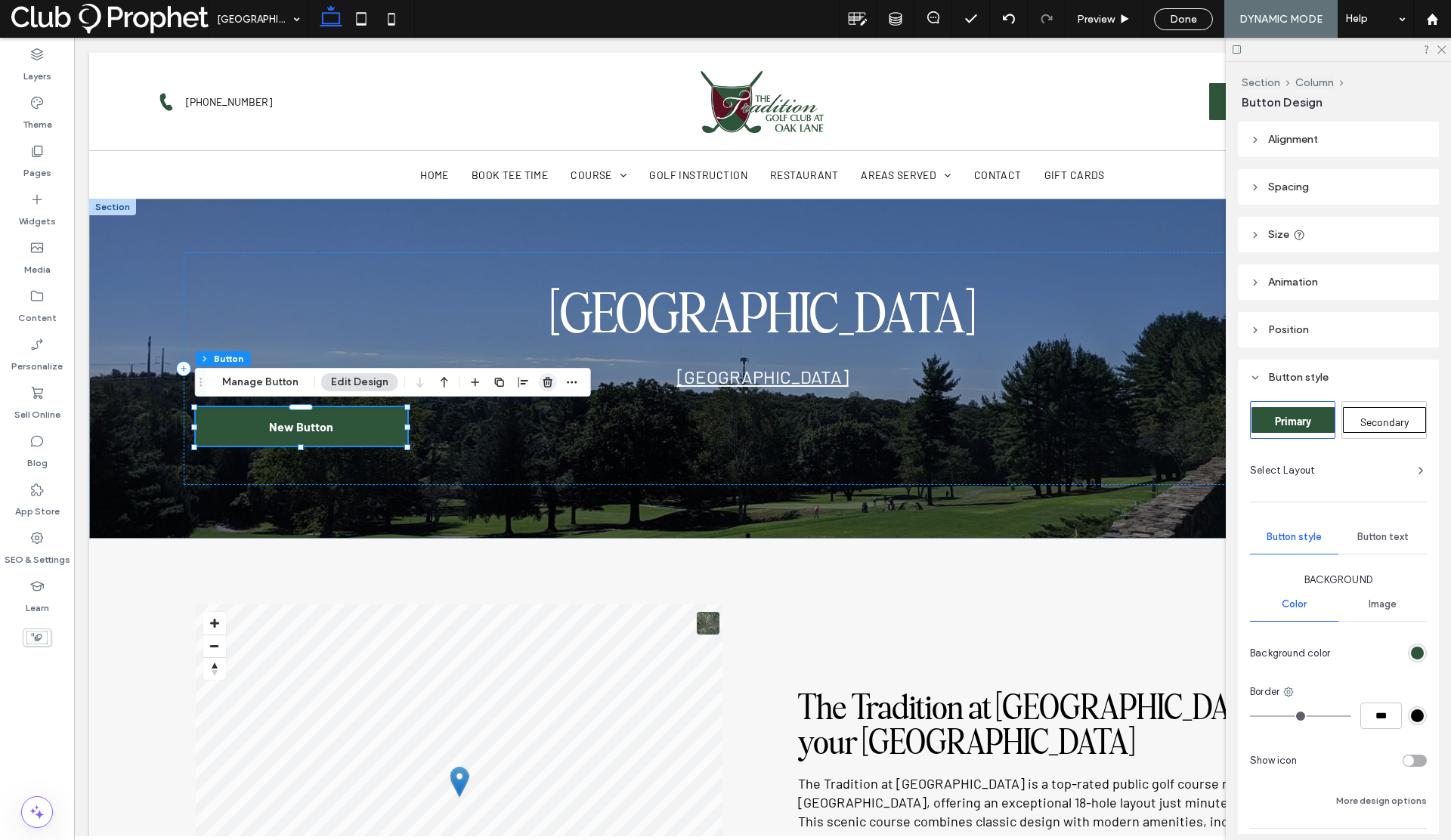 click 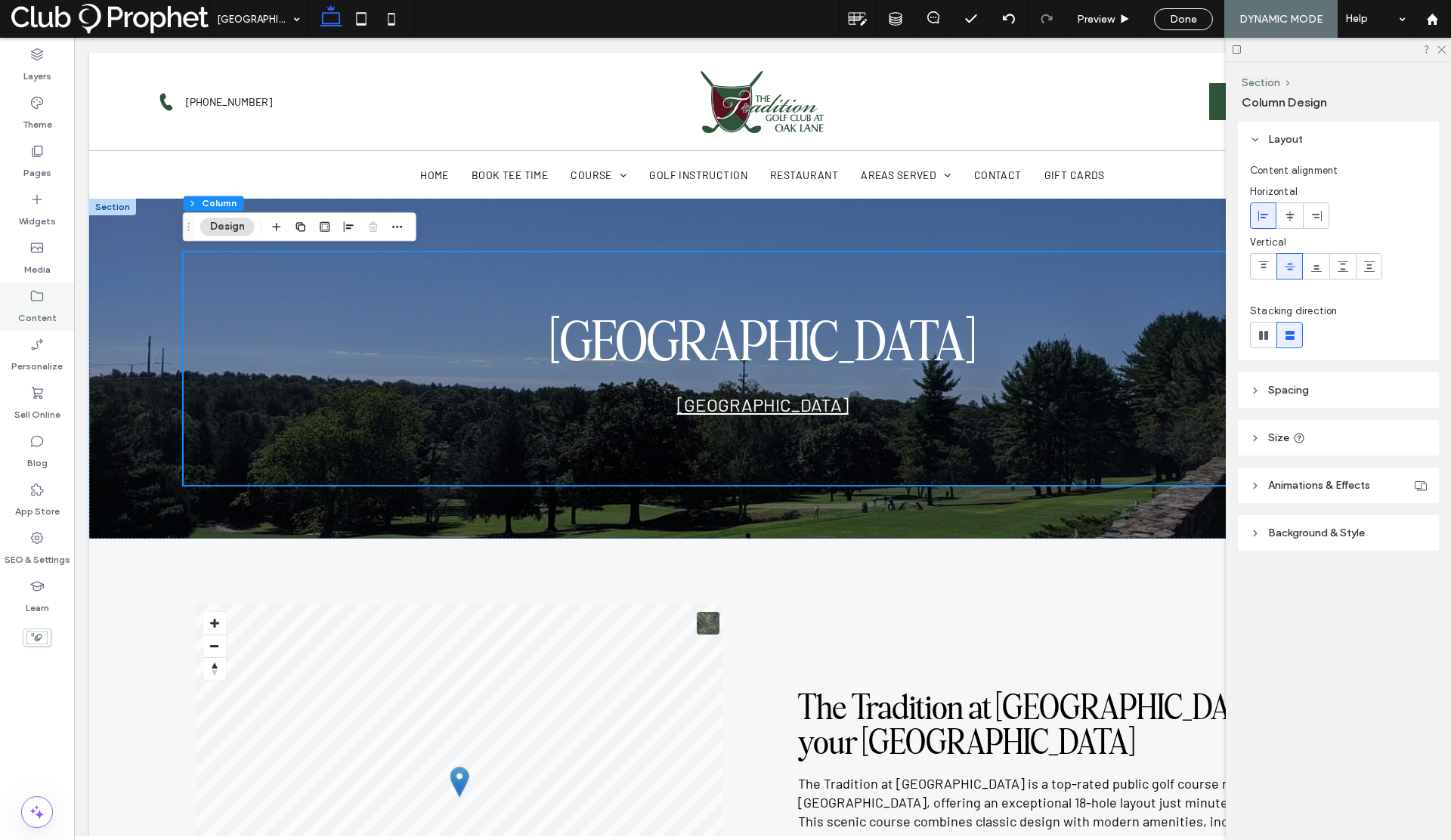 click on "Content" at bounding box center [37, 314] 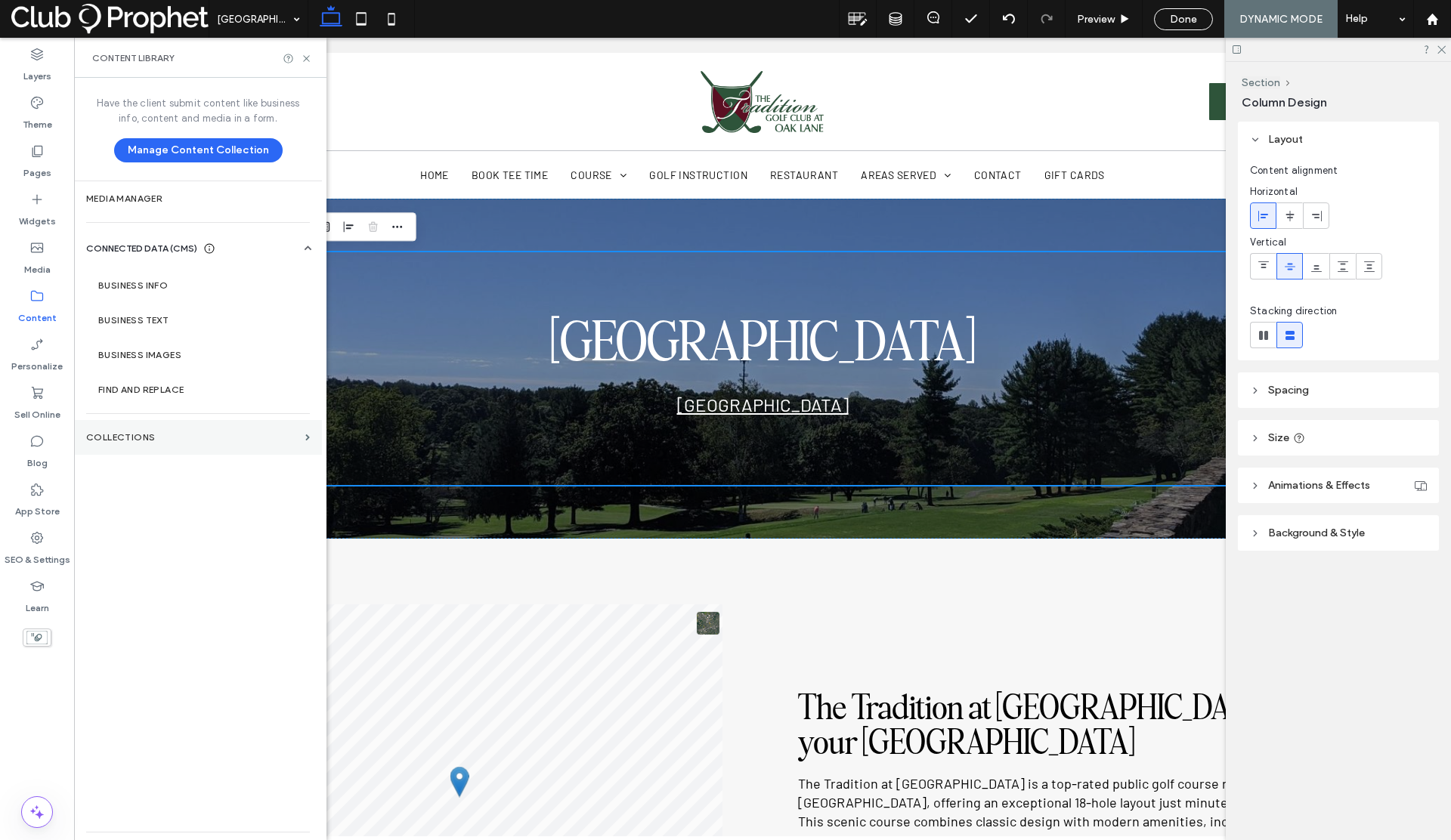 click on "Collections" at bounding box center (198, 437) 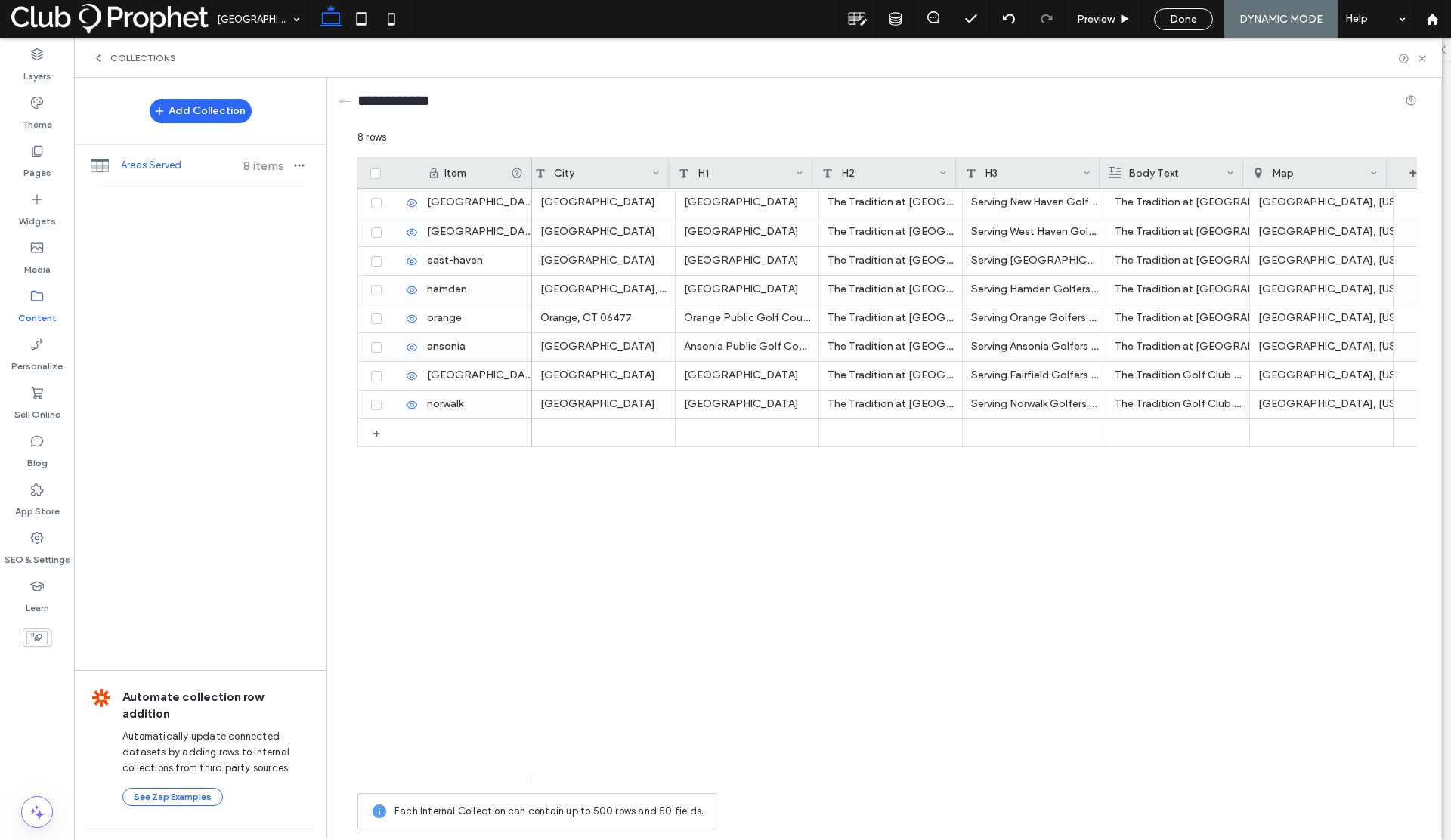 scroll, scrollTop: 0, scrollLeft: 29, axis: horizontal 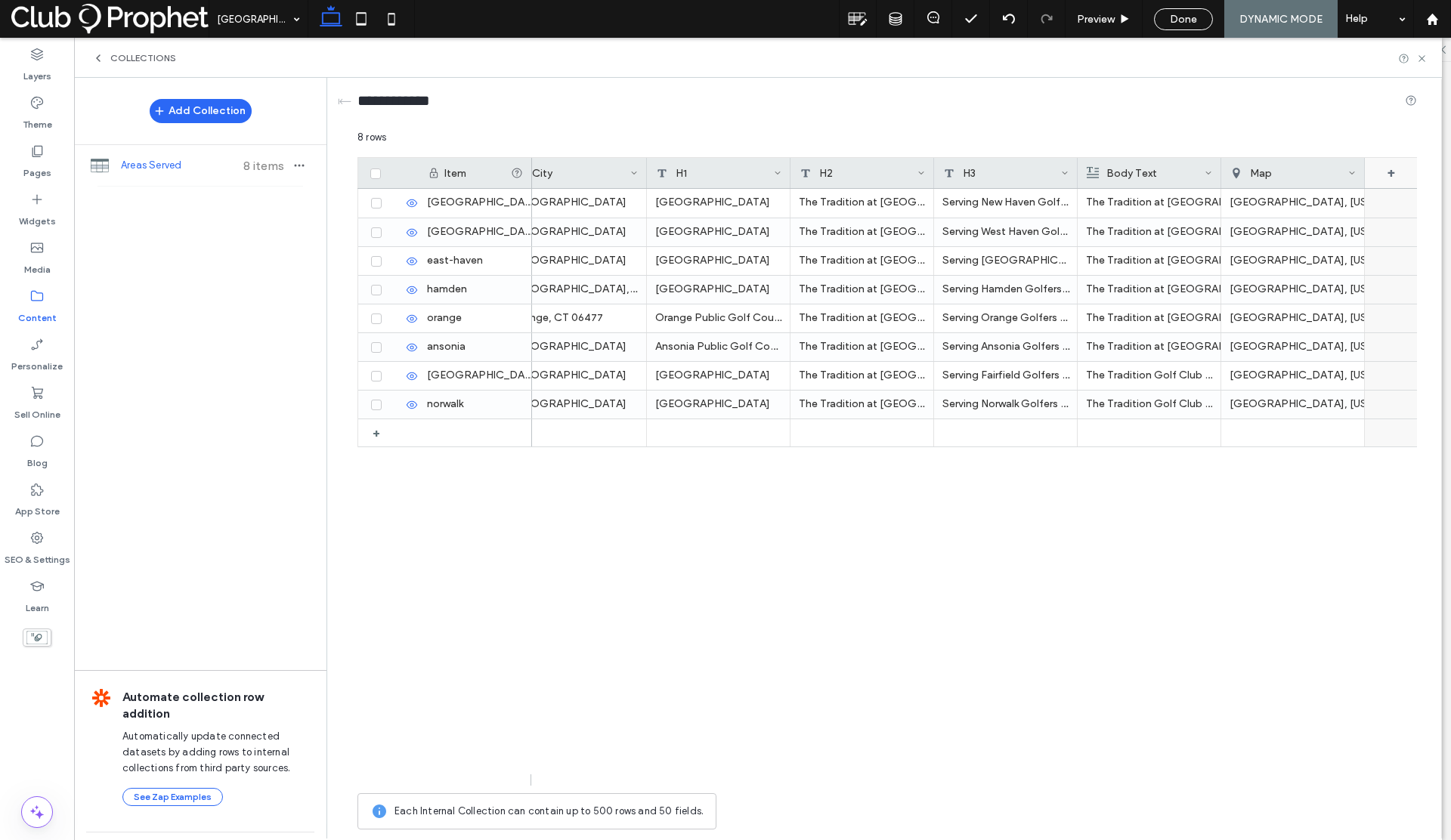click on "+" at bounding box center [1391, 173] 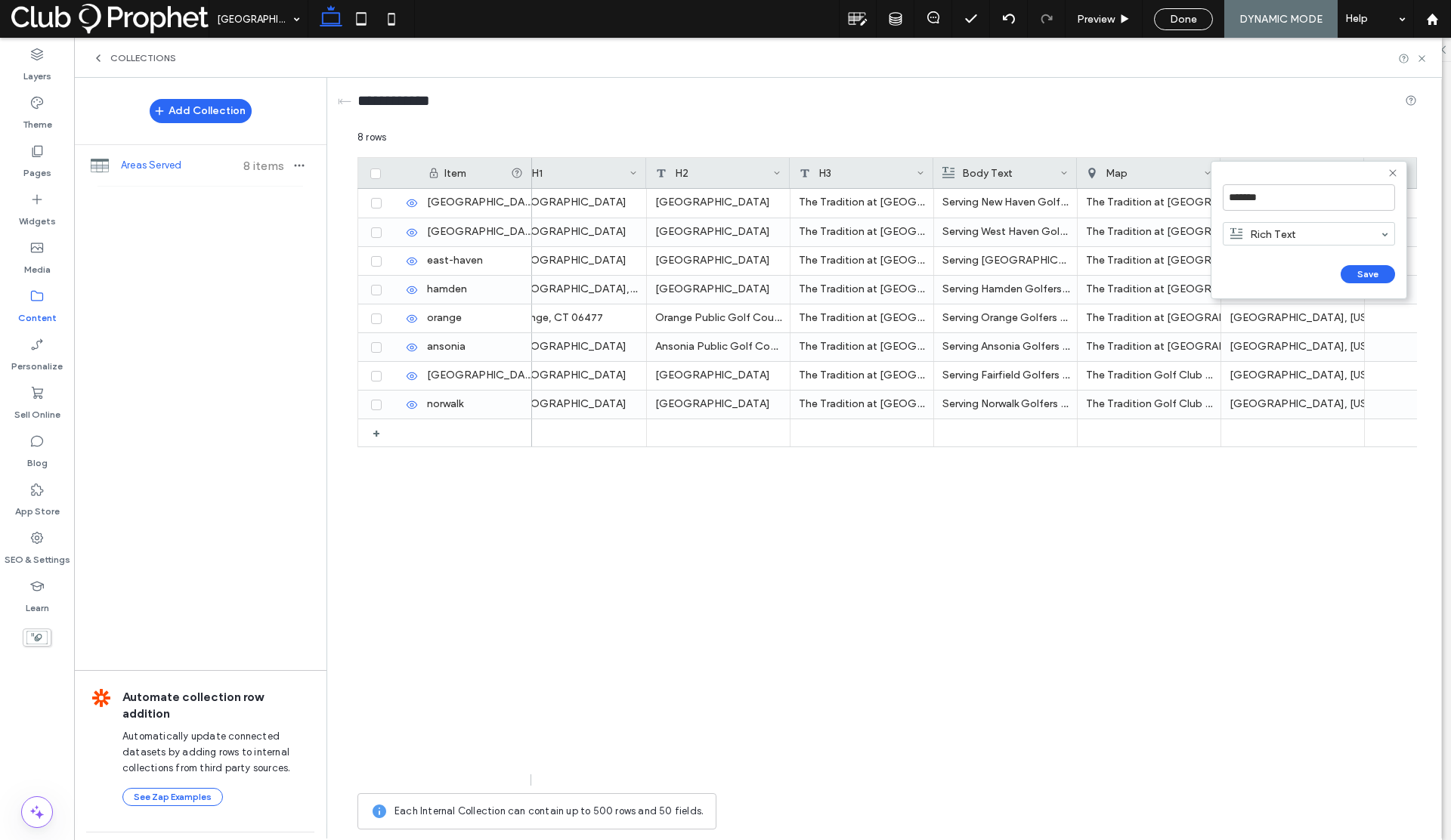 scroll, scrollTop: 0, scrollLeft: 173, axis: horizontal 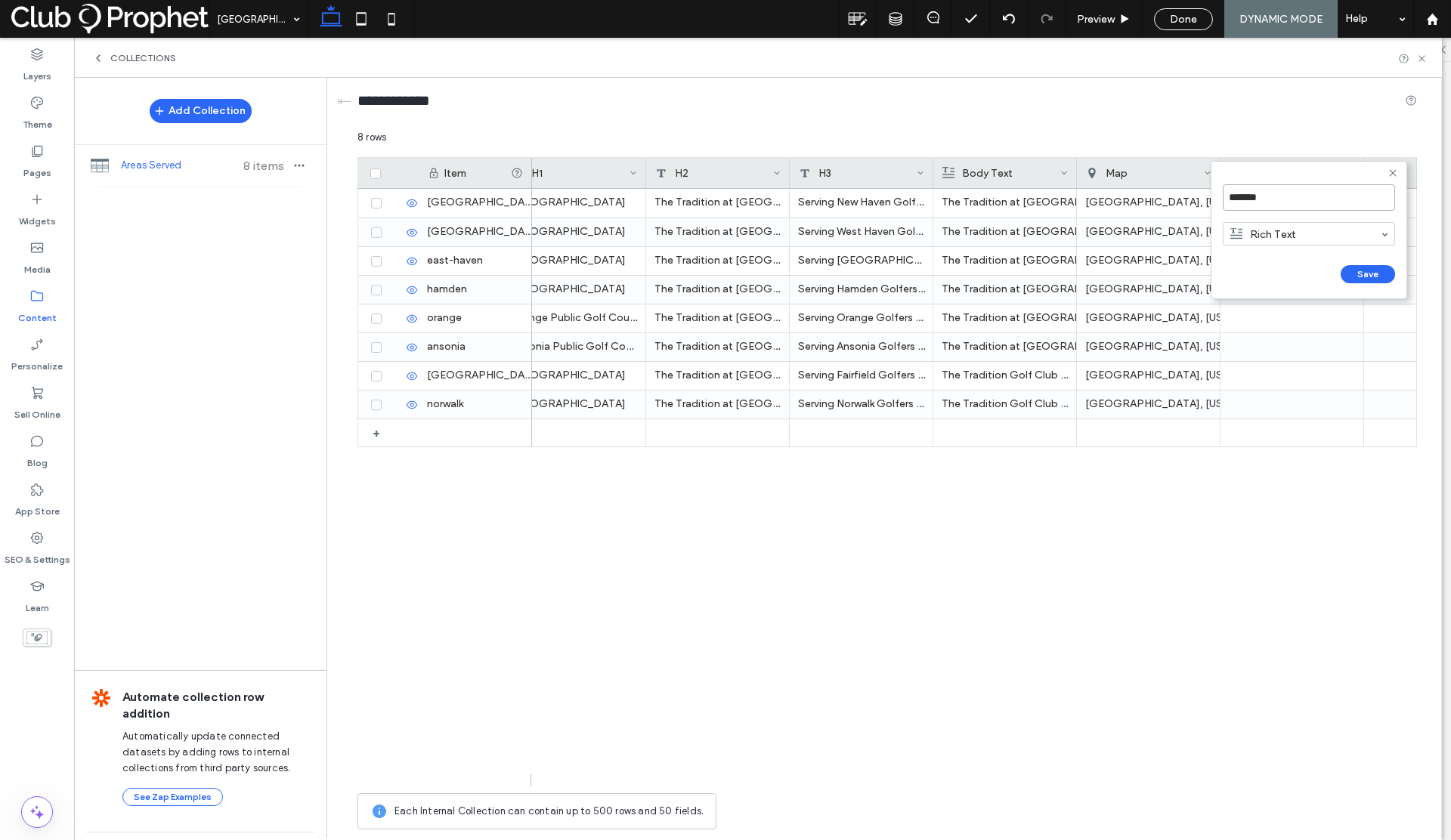 drag, startPoint x: 1264, startPoint y: 199, endPoint x: 1217, endPoint y: 193, distance: 47.381431 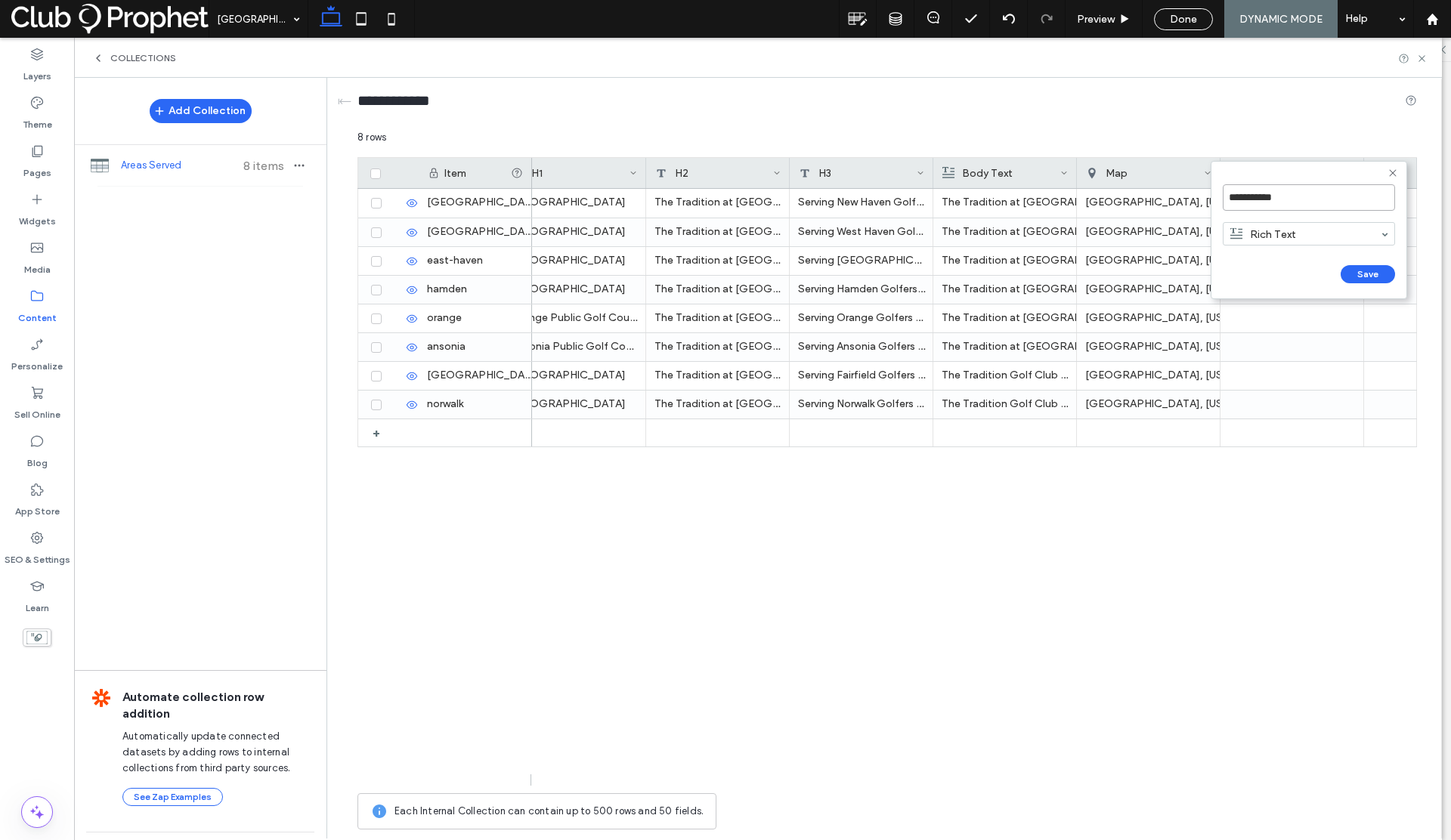 type on "**********" 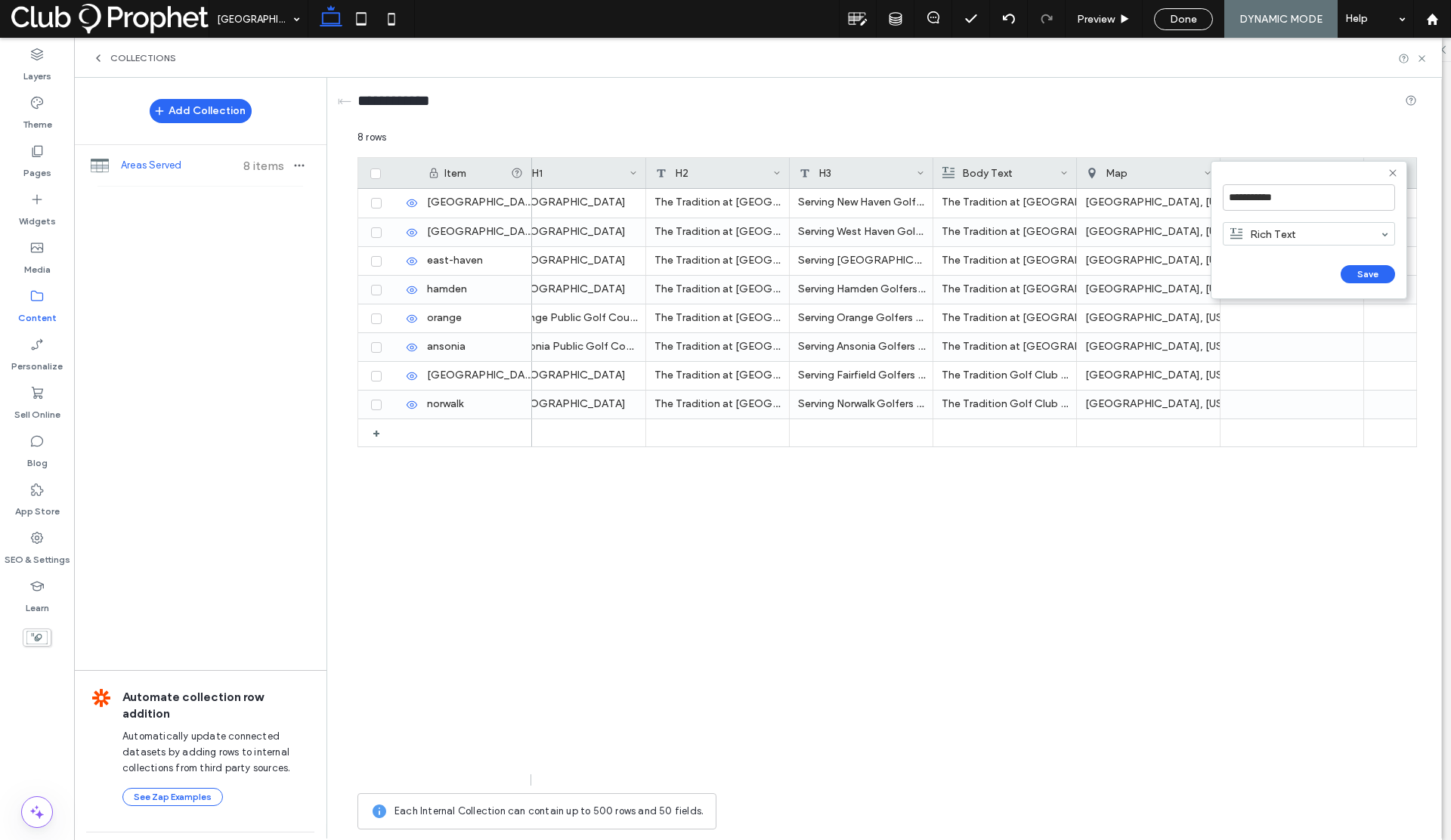 click on "Rich Text" at bounding box center (1300, 233) 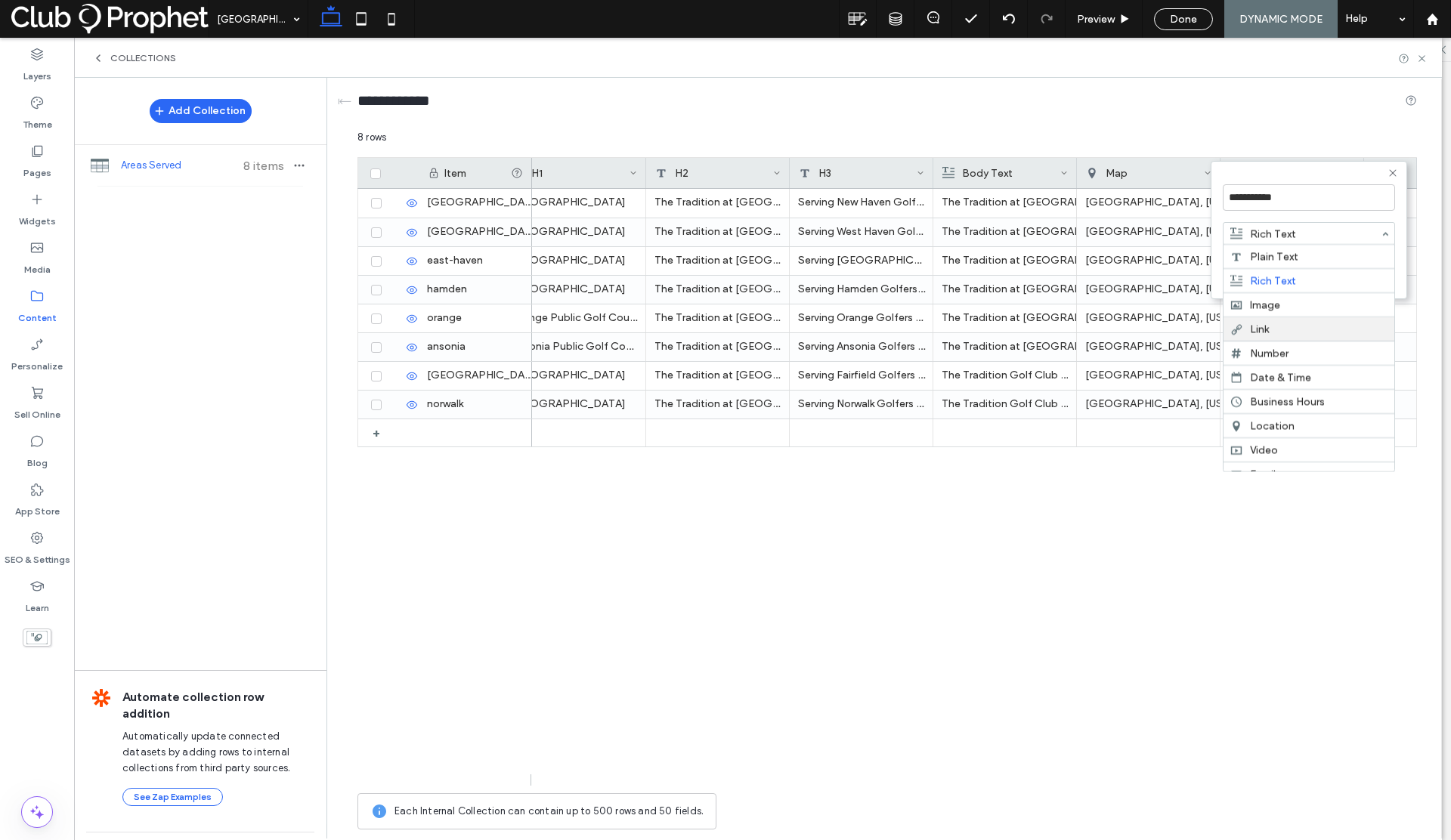 click on "Link" at bounding box center [1309, 329] 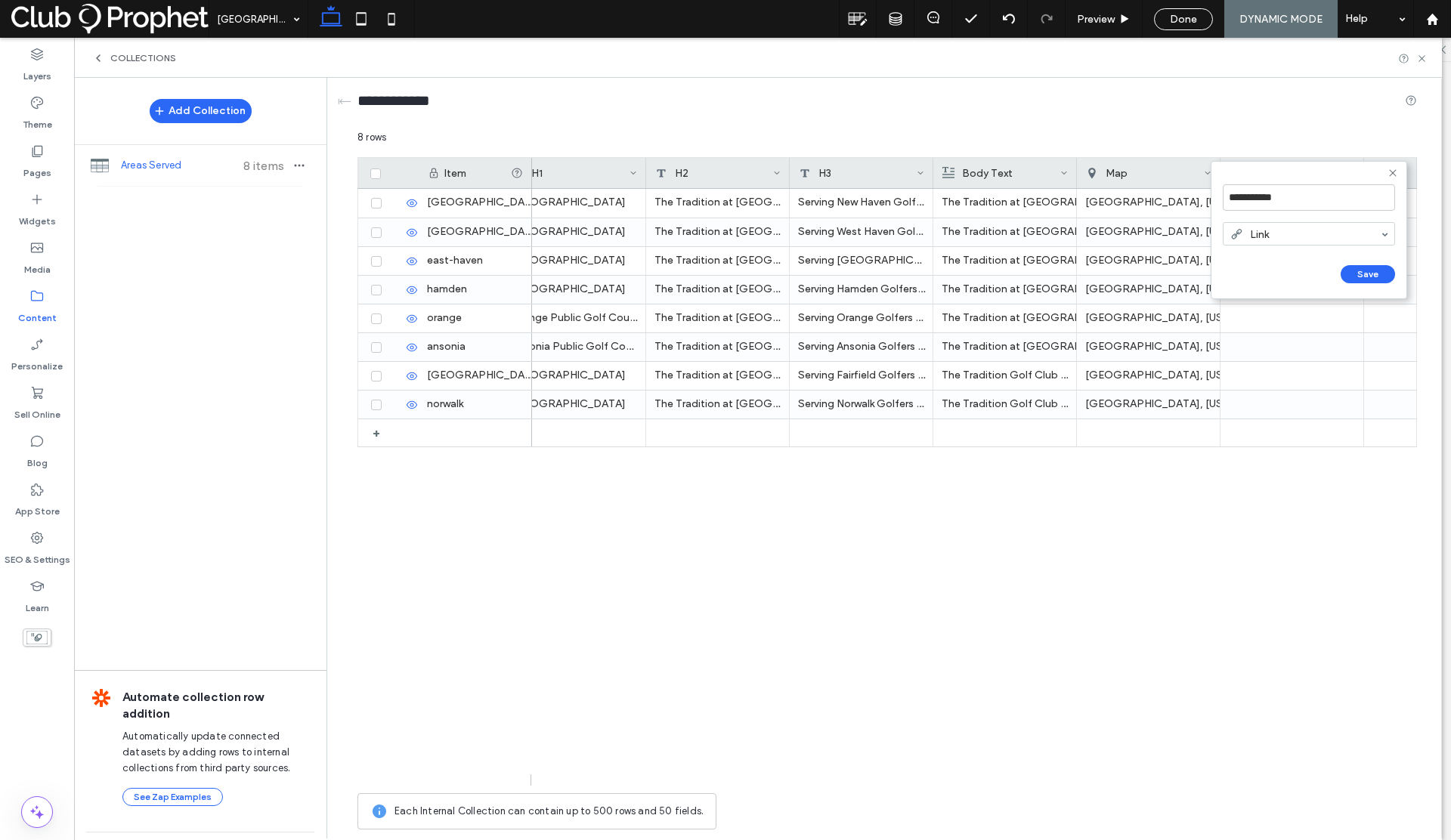 click on "Save" at bounding box center [1368, 274] 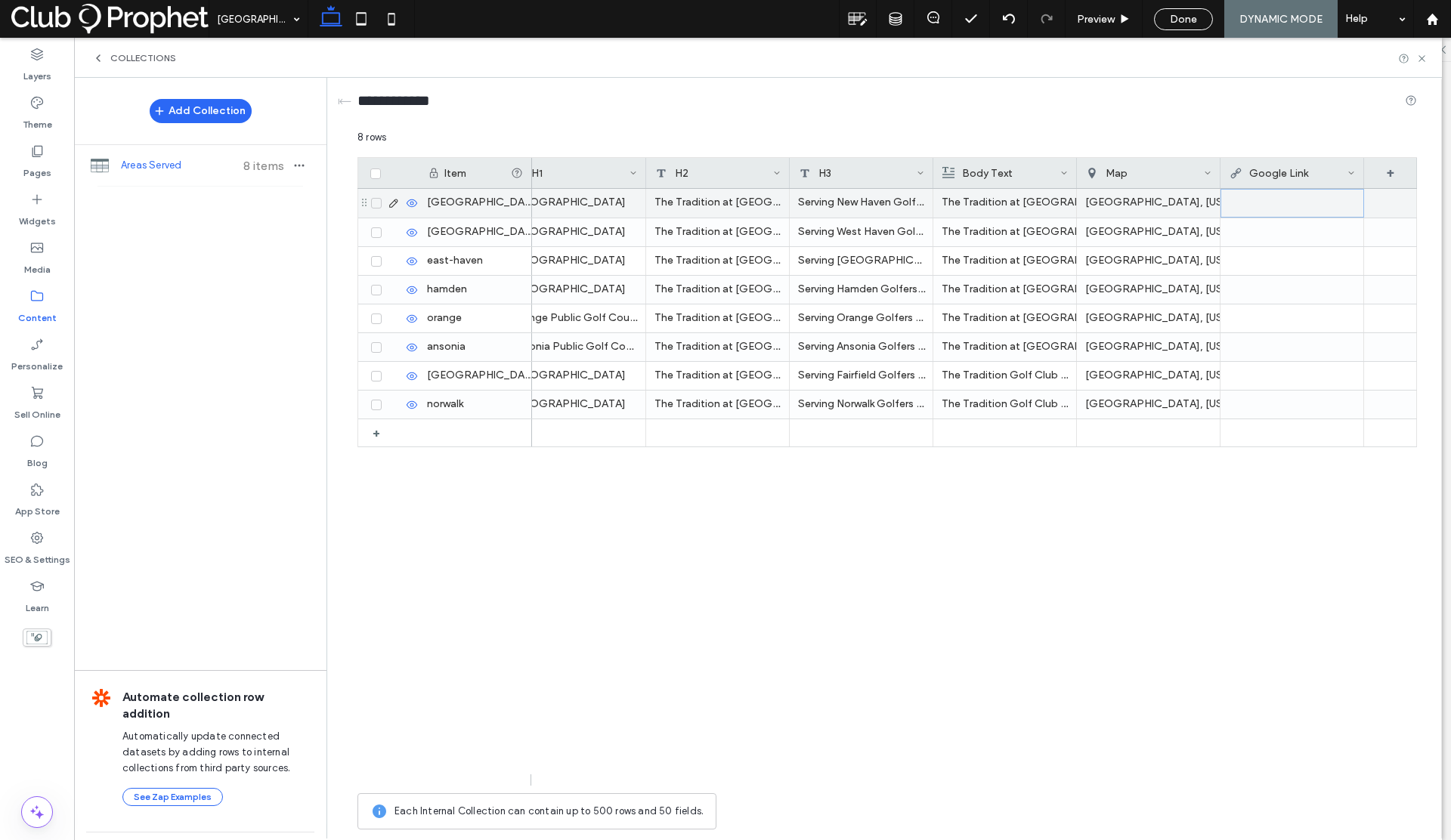 click at bounding box center (1292, 203) 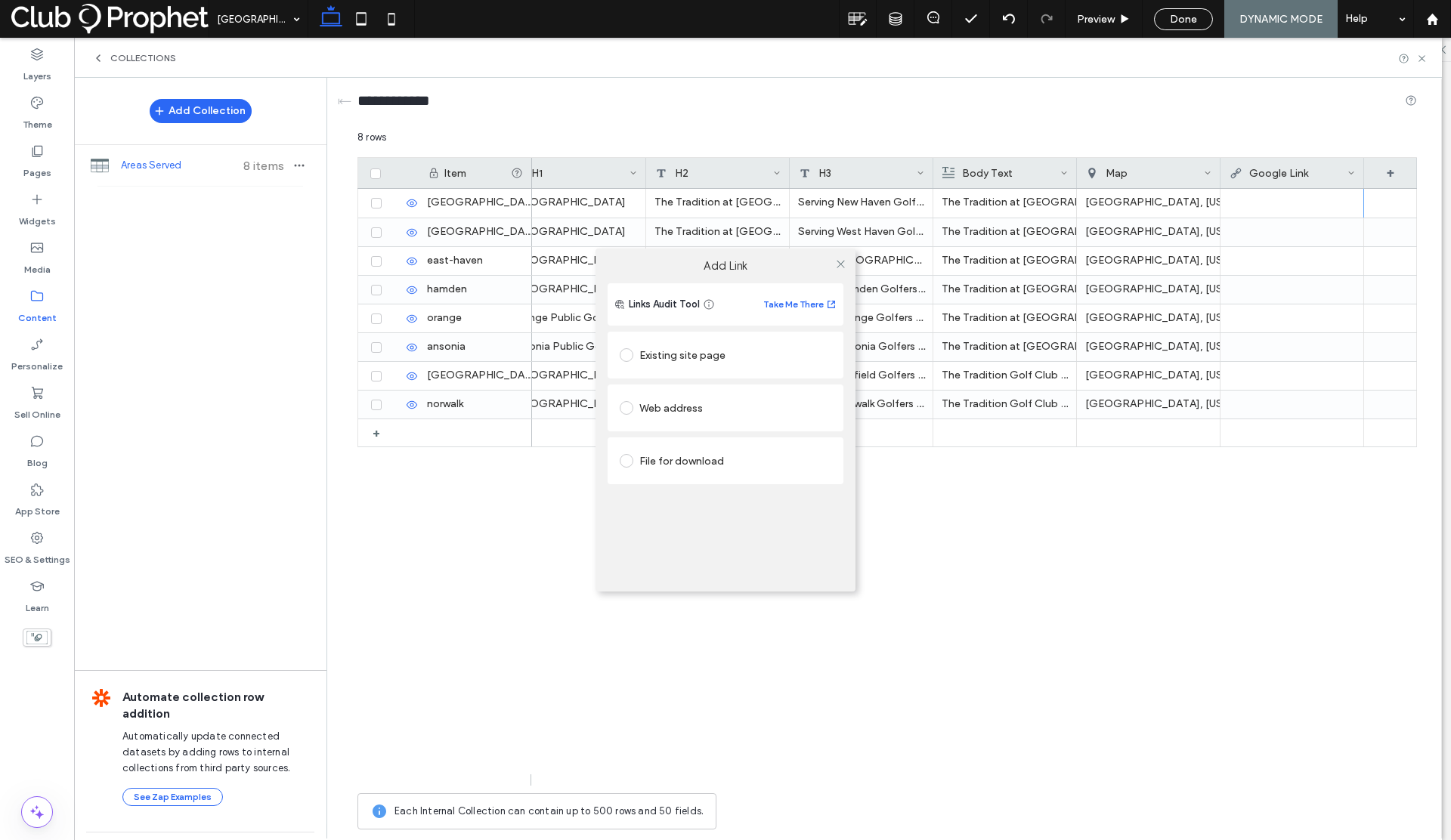 click on "Web address" at bounding box center [726, 408] 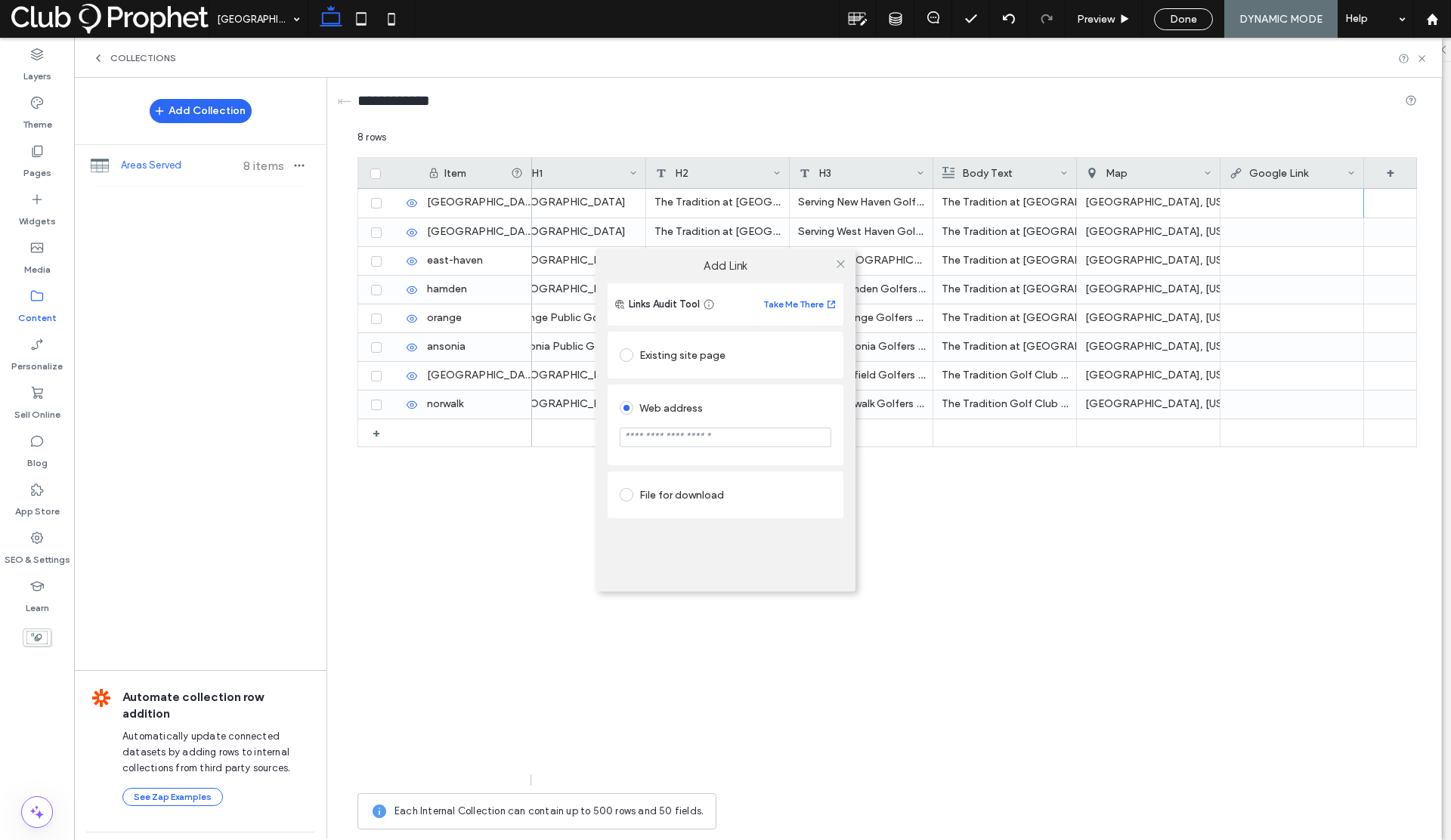 click at bounding box center (726, 437) 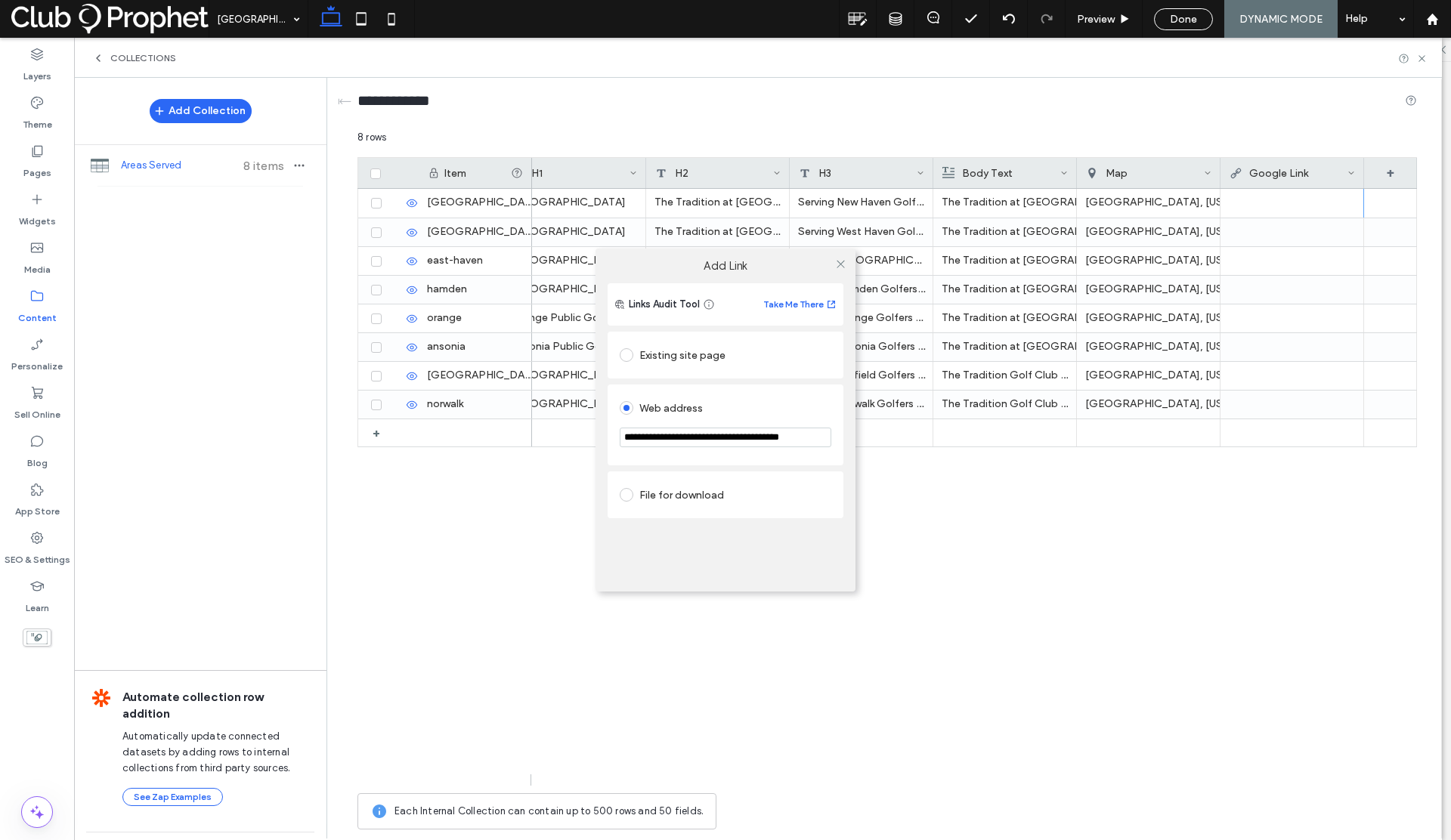 scroll, scrollTop: 0, scrollLeft: 32, axis: horizontal 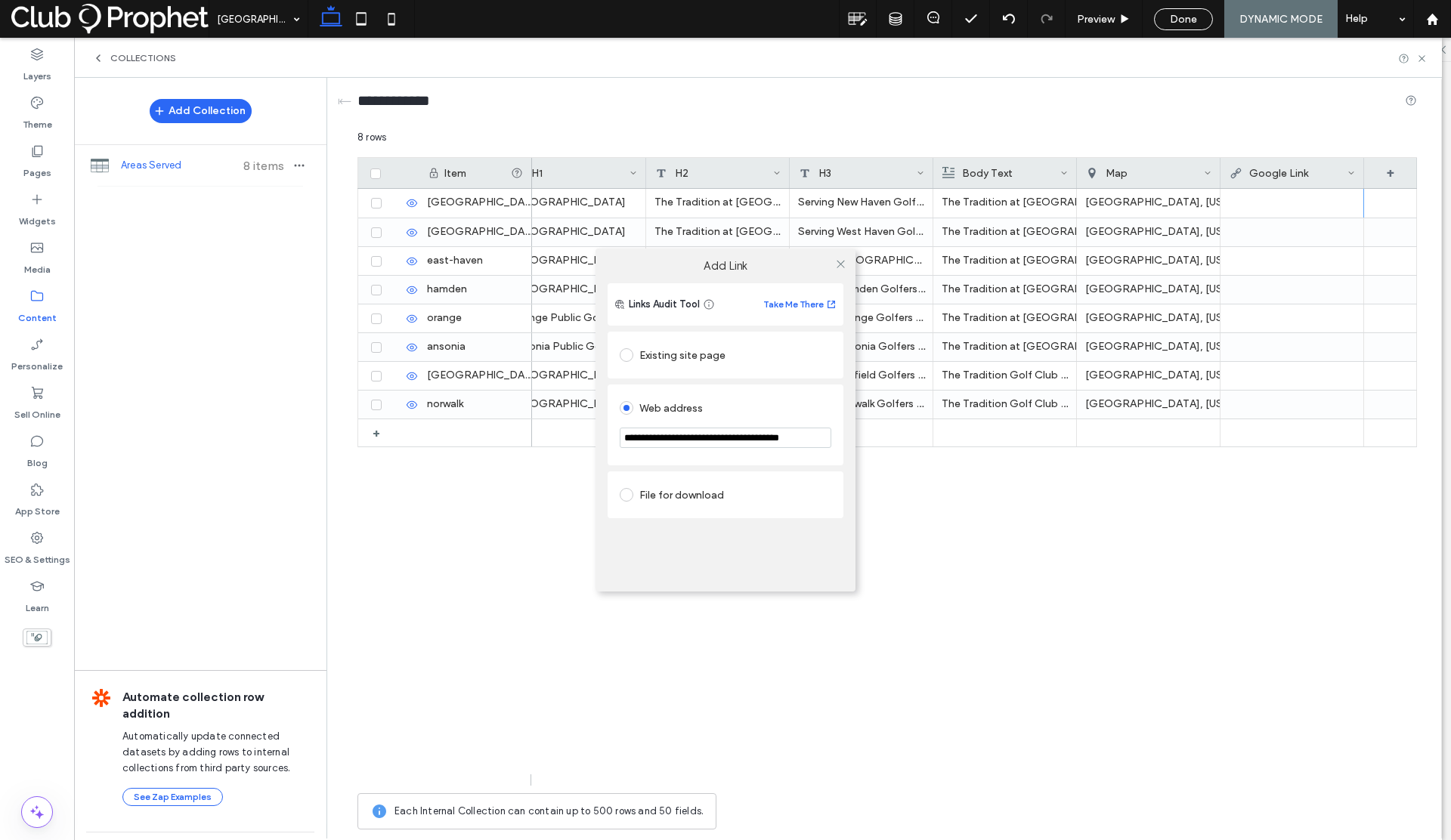 type on "**********" 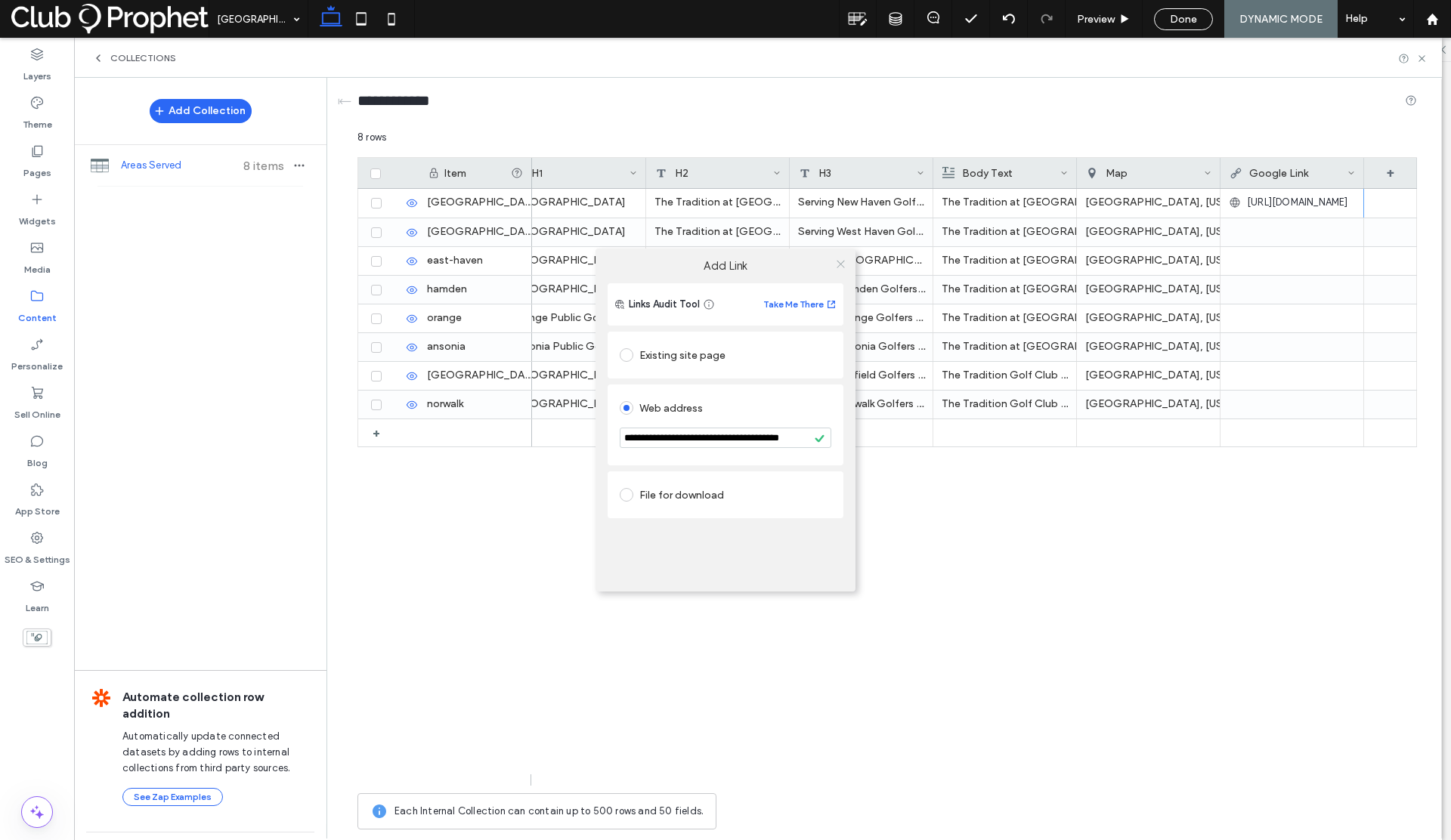click 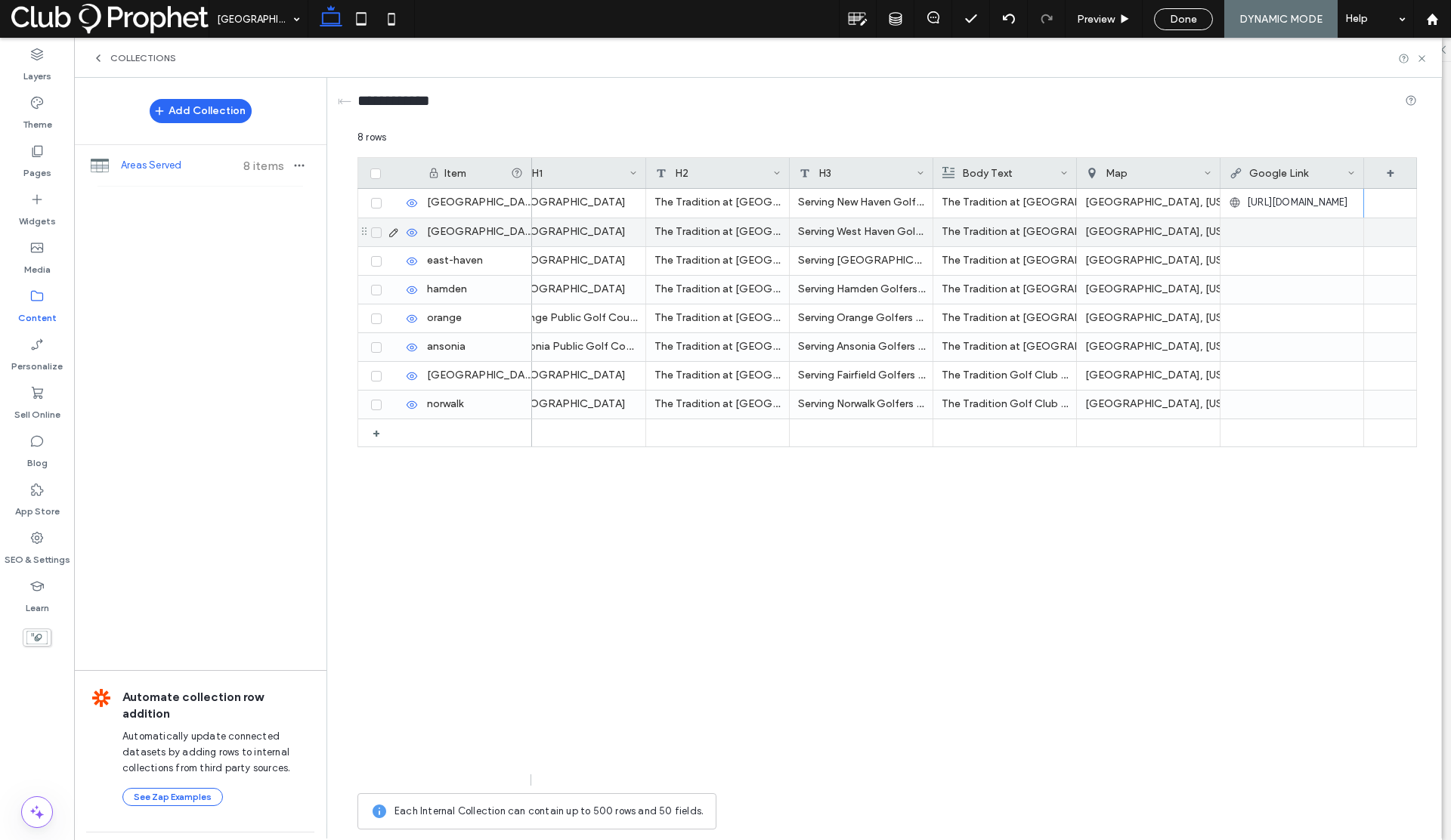 click at bounding box center (1292, 232) 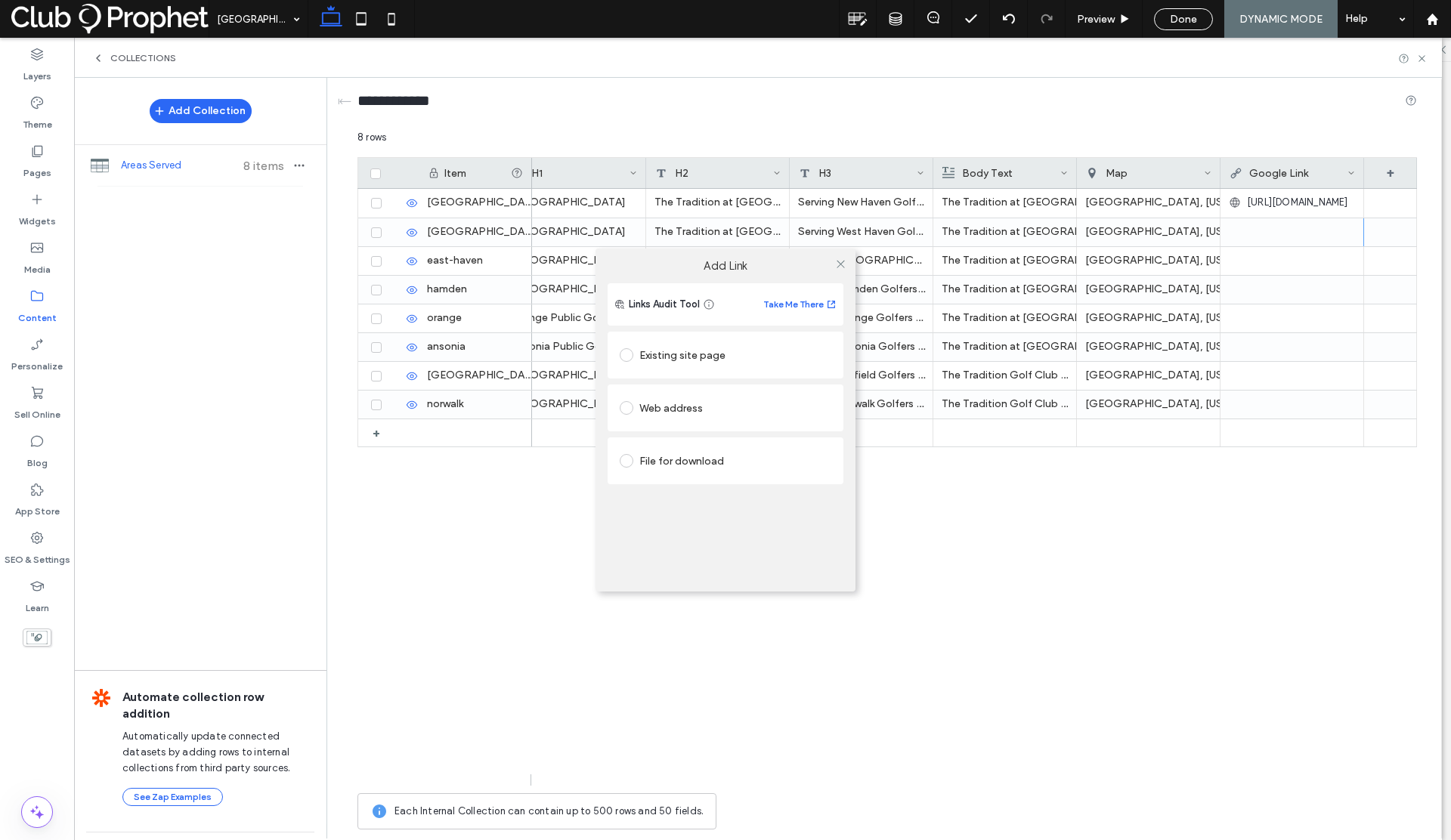 click on "Web address" at bounding box center (726, 408) 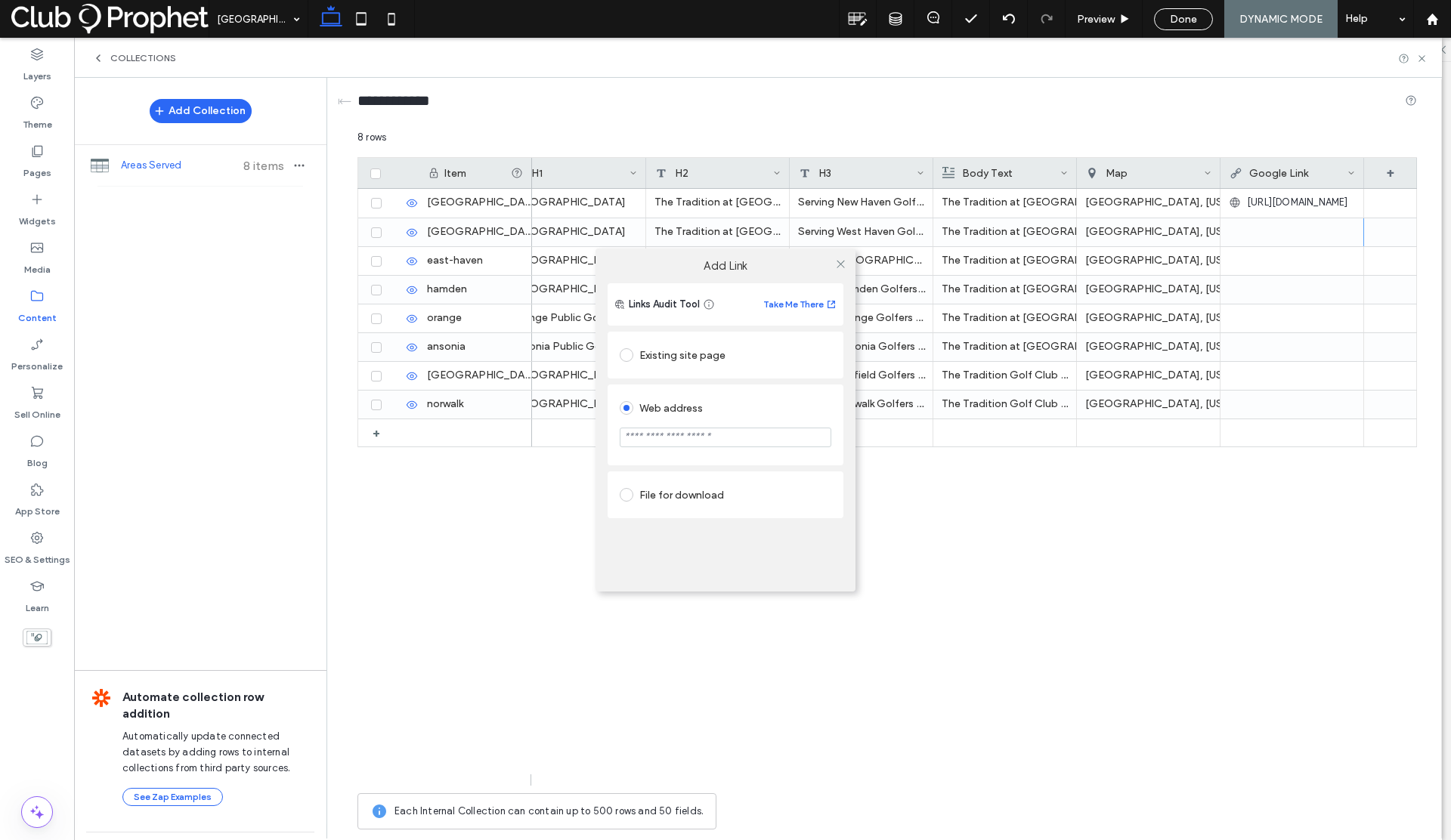 click at bounding box center (726, 437) 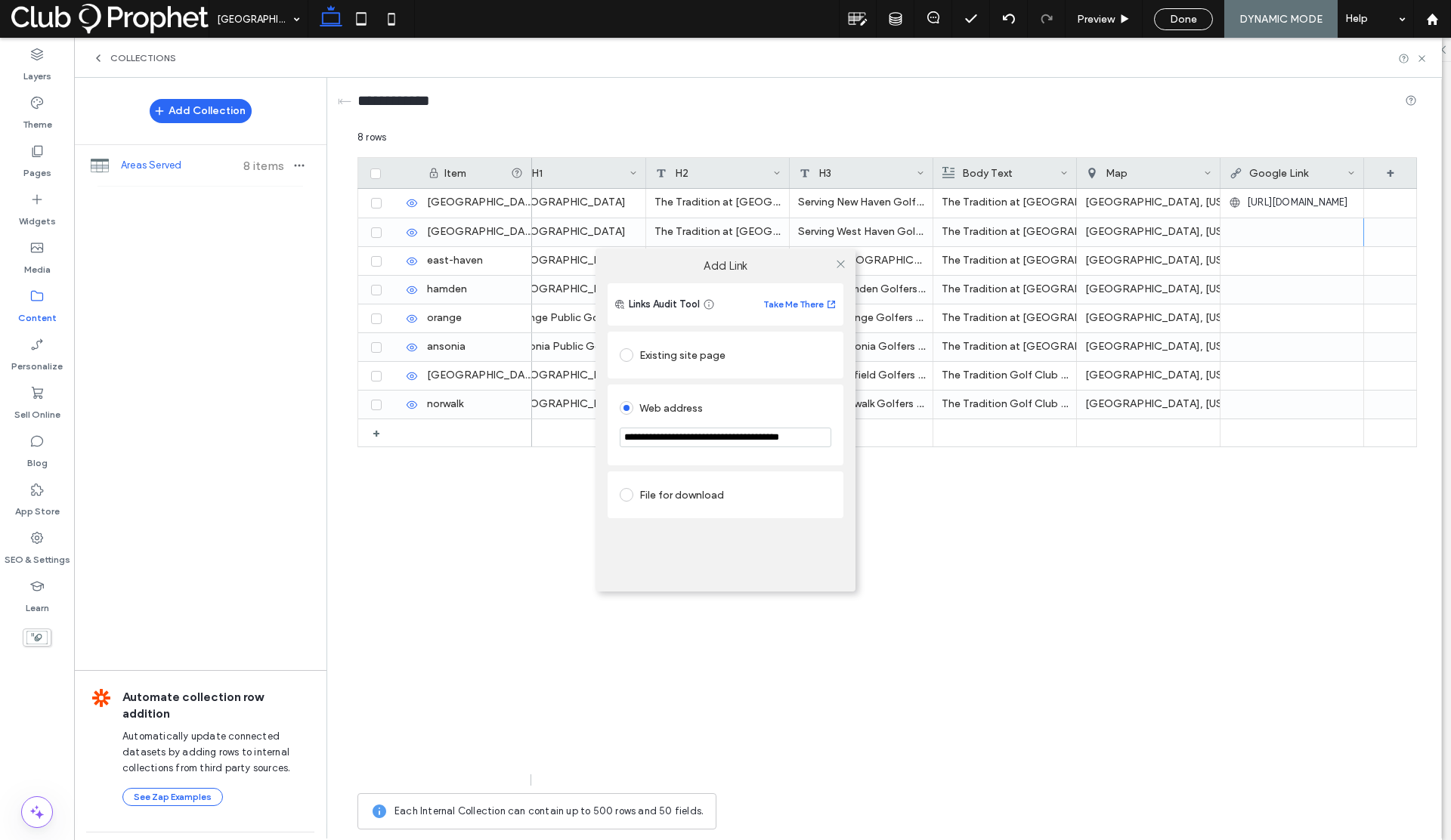 scroll, scrollTop: 0, scrollLeft: 44, axis: horizontal 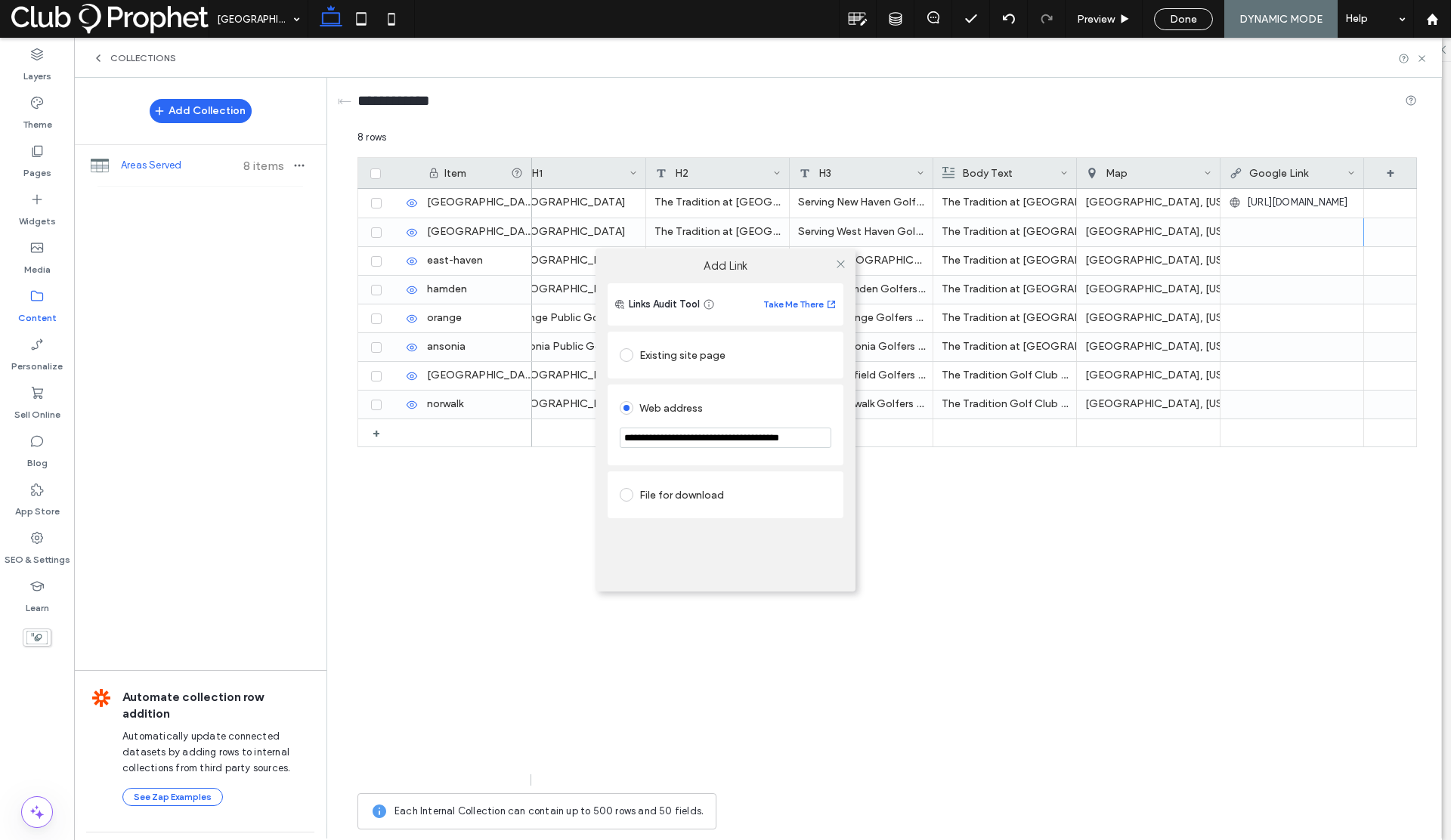 type on "**********" 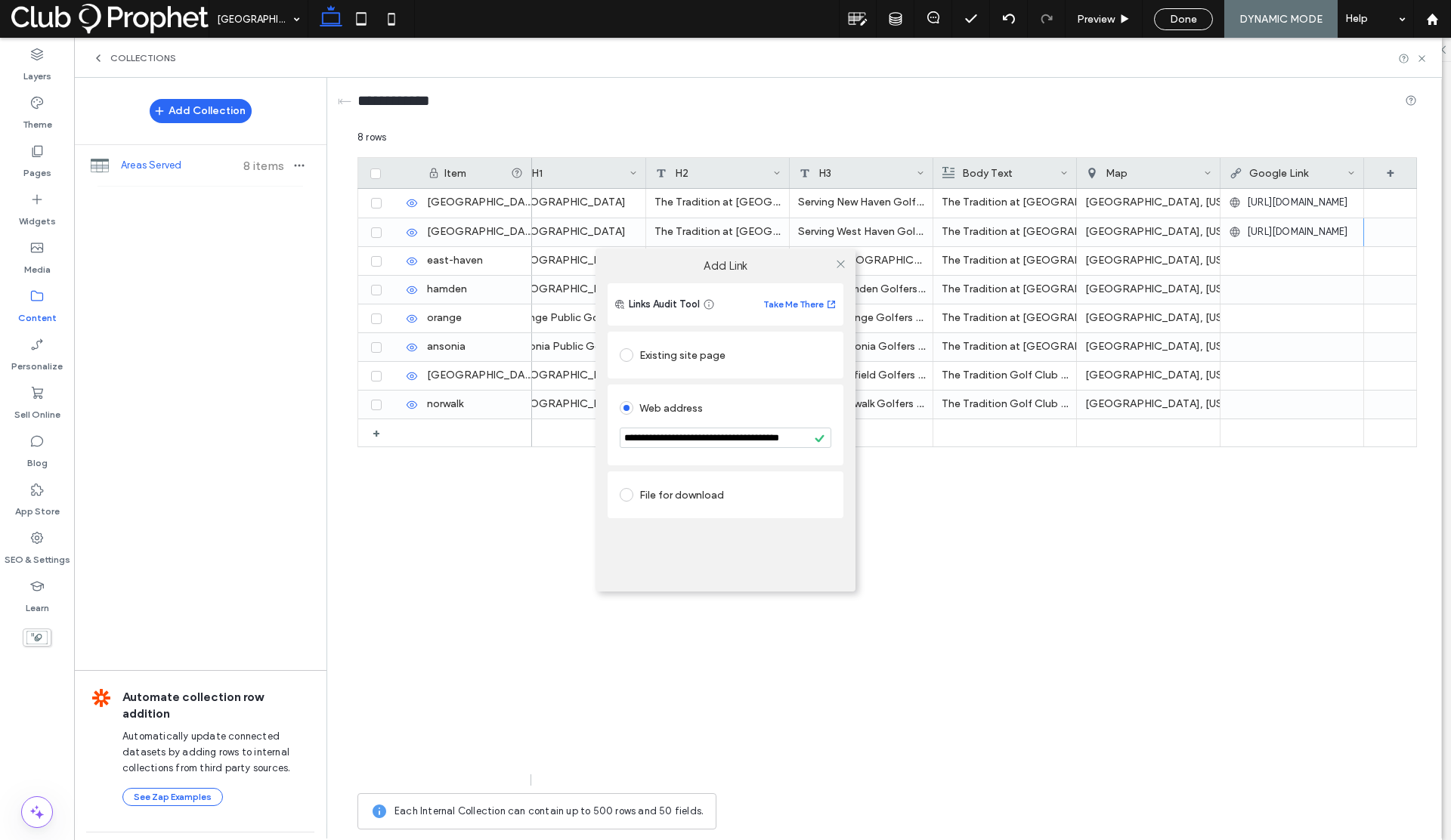 scroll, scrollTop: 0, scrollLeft: 0, axis: both 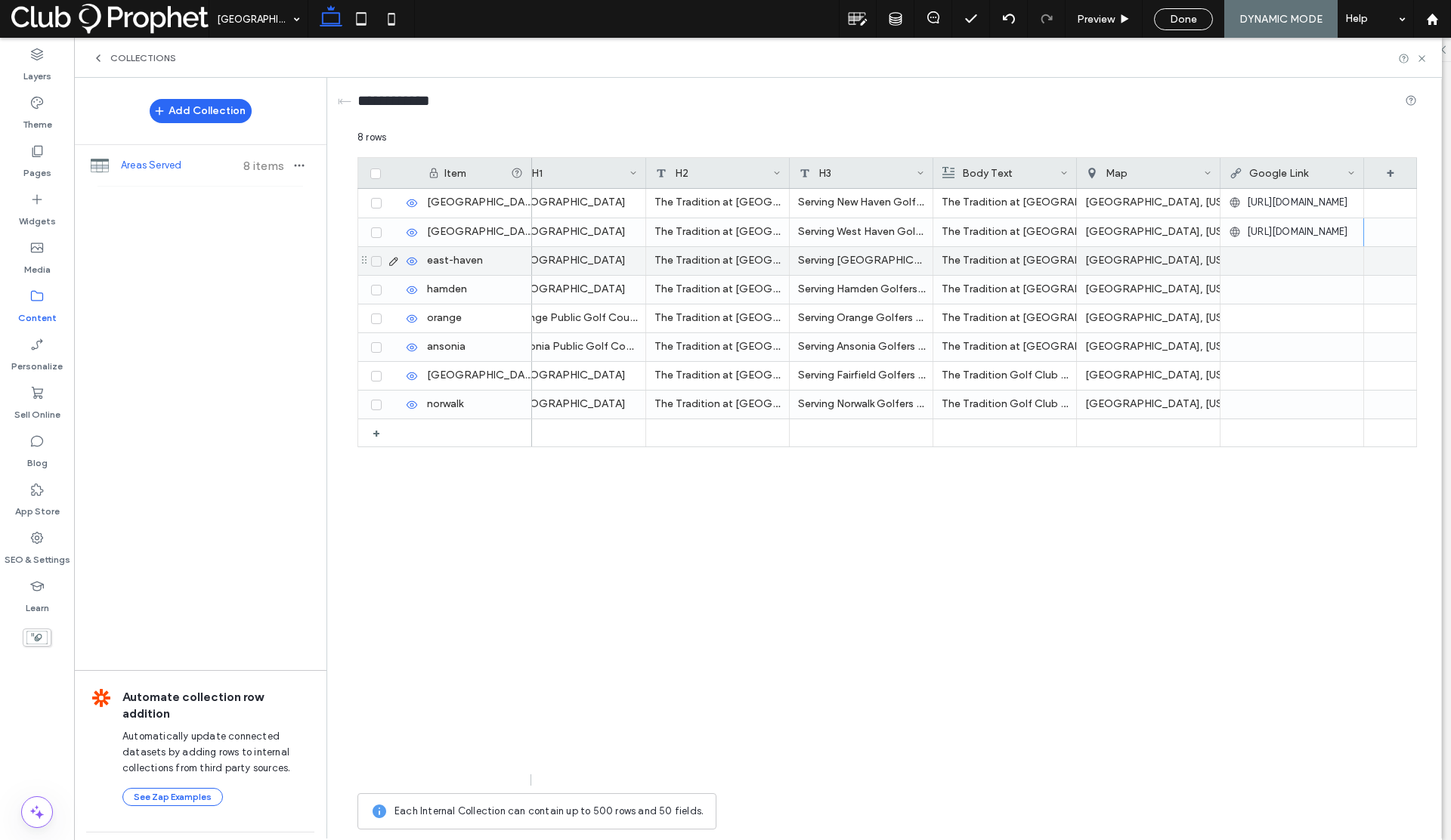 click at bounding box center [1292, 261] 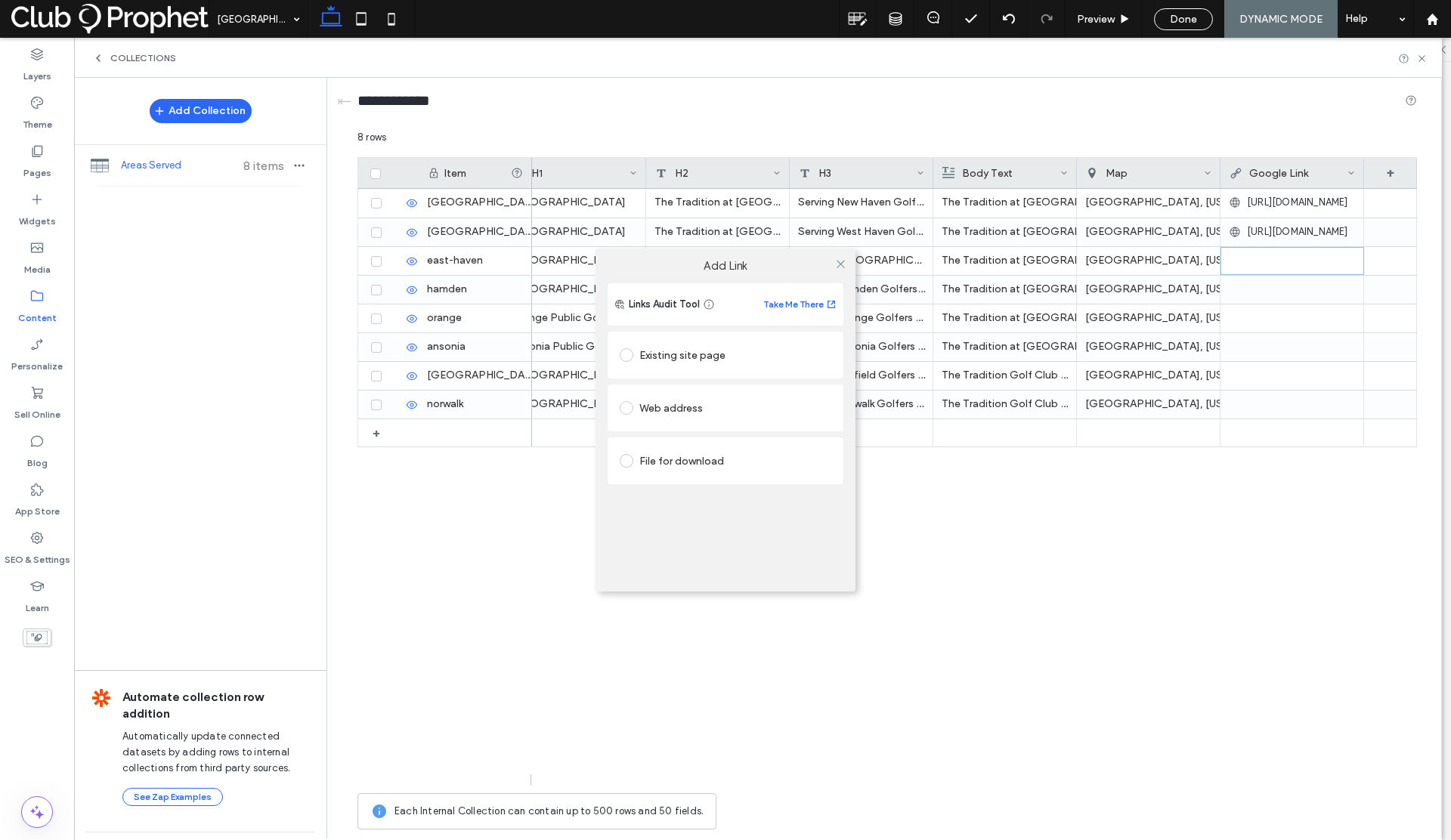 click on "Existing site page" at bounding box center [726, 355] 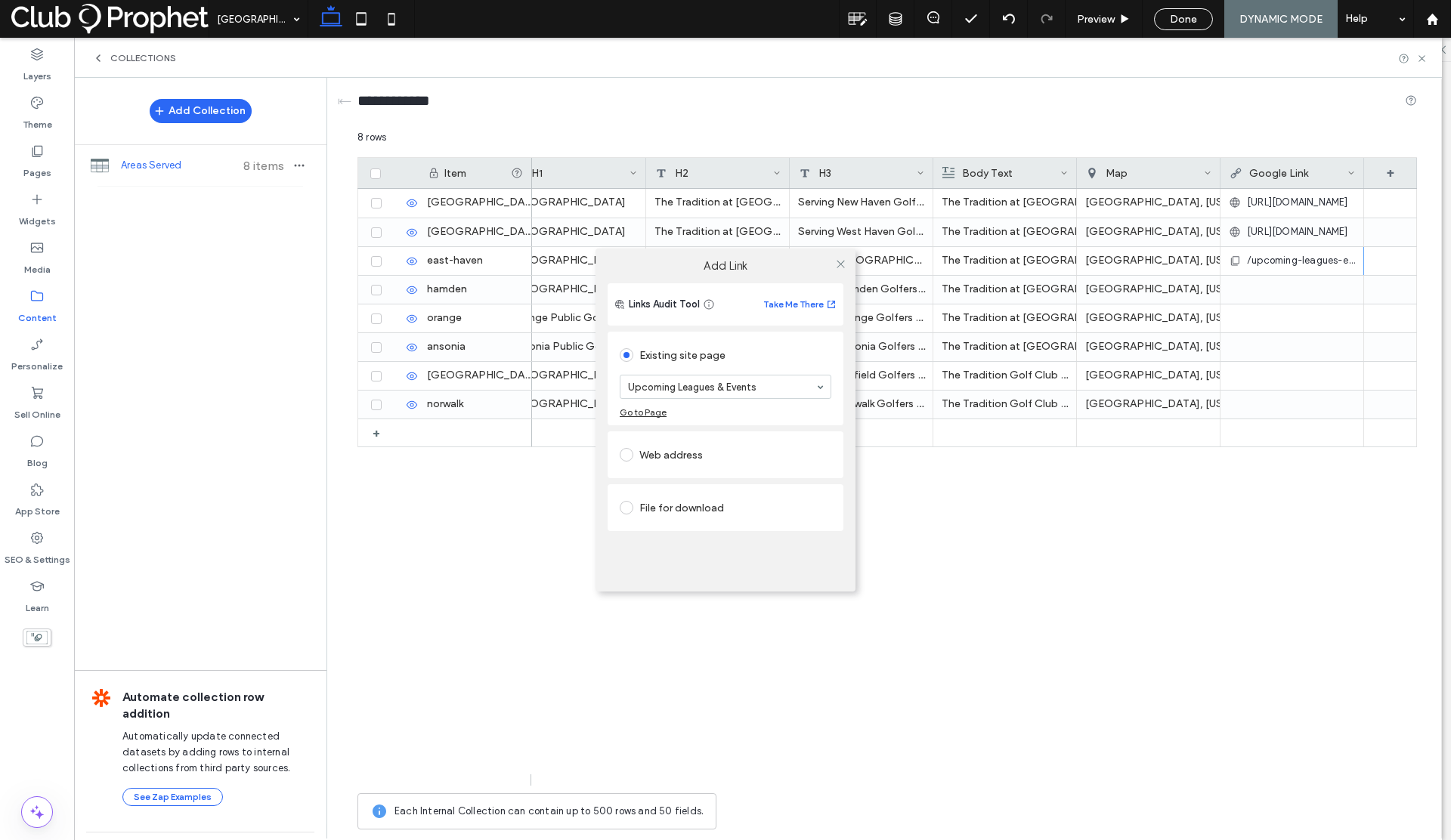 click on "Web address" at bounding box center [726, 455] 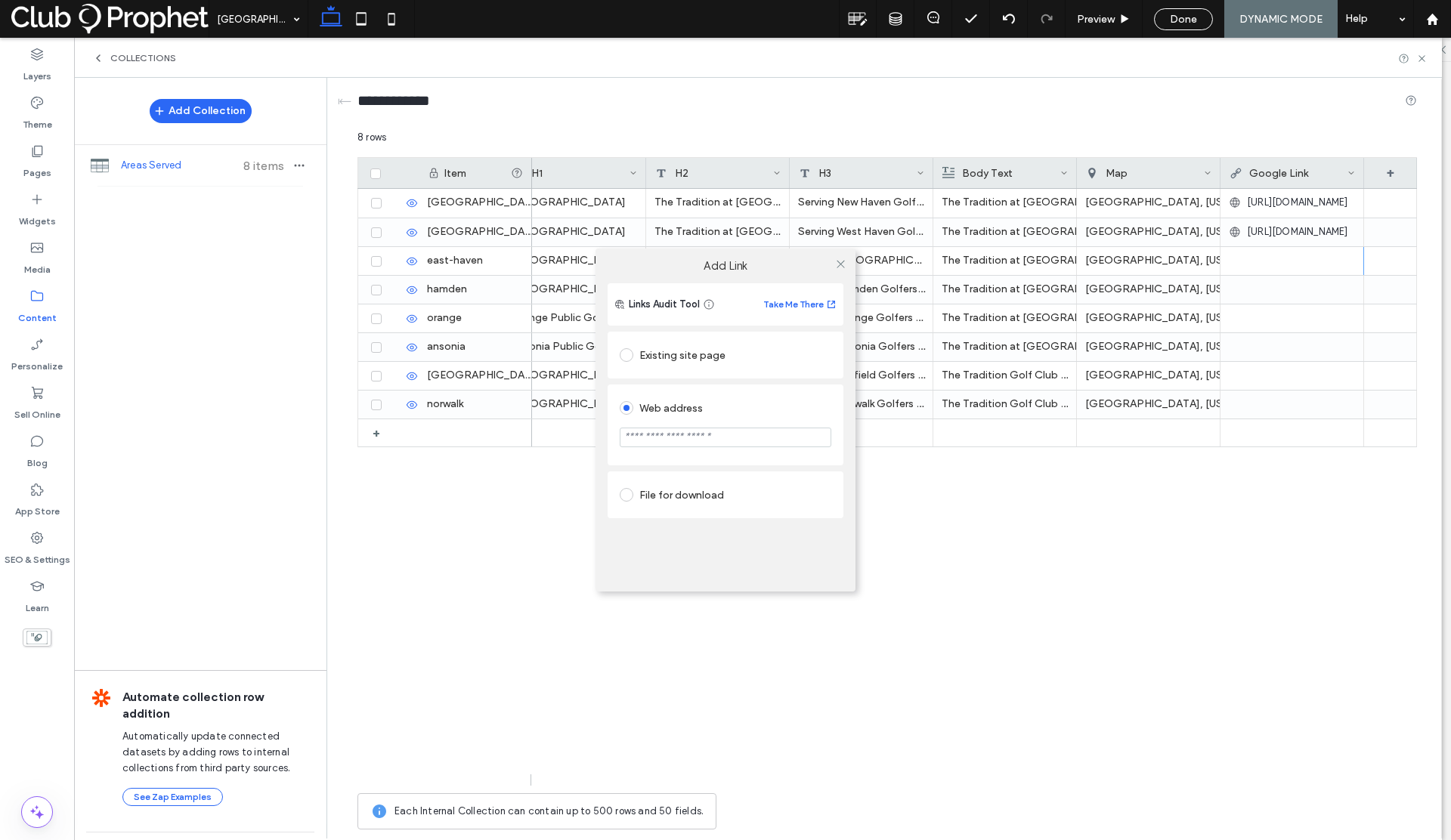 click at bounding box center (726, 437) 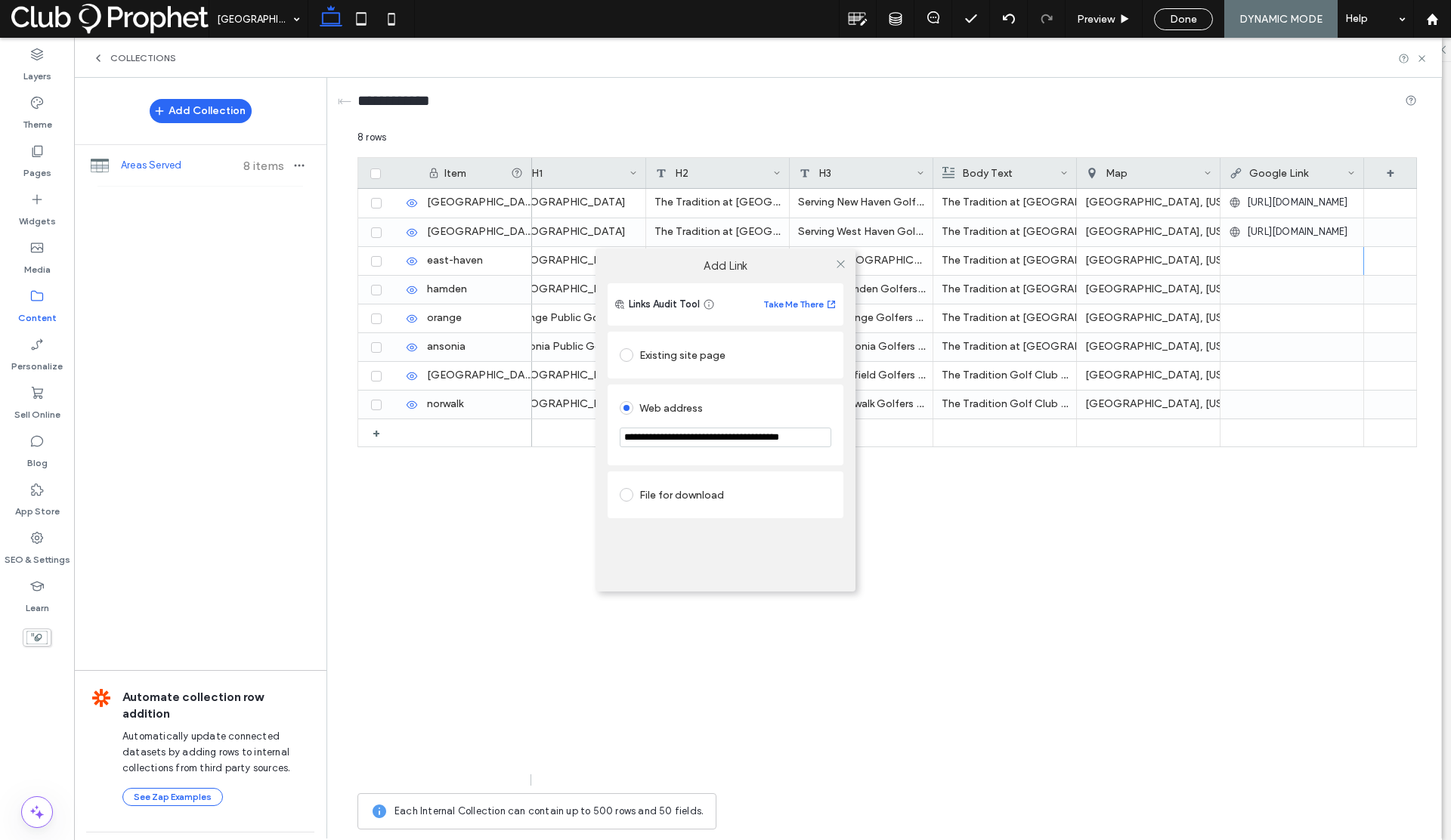 scroll, scrollTop: 0, scrollLeft: 35, axis: horizontal 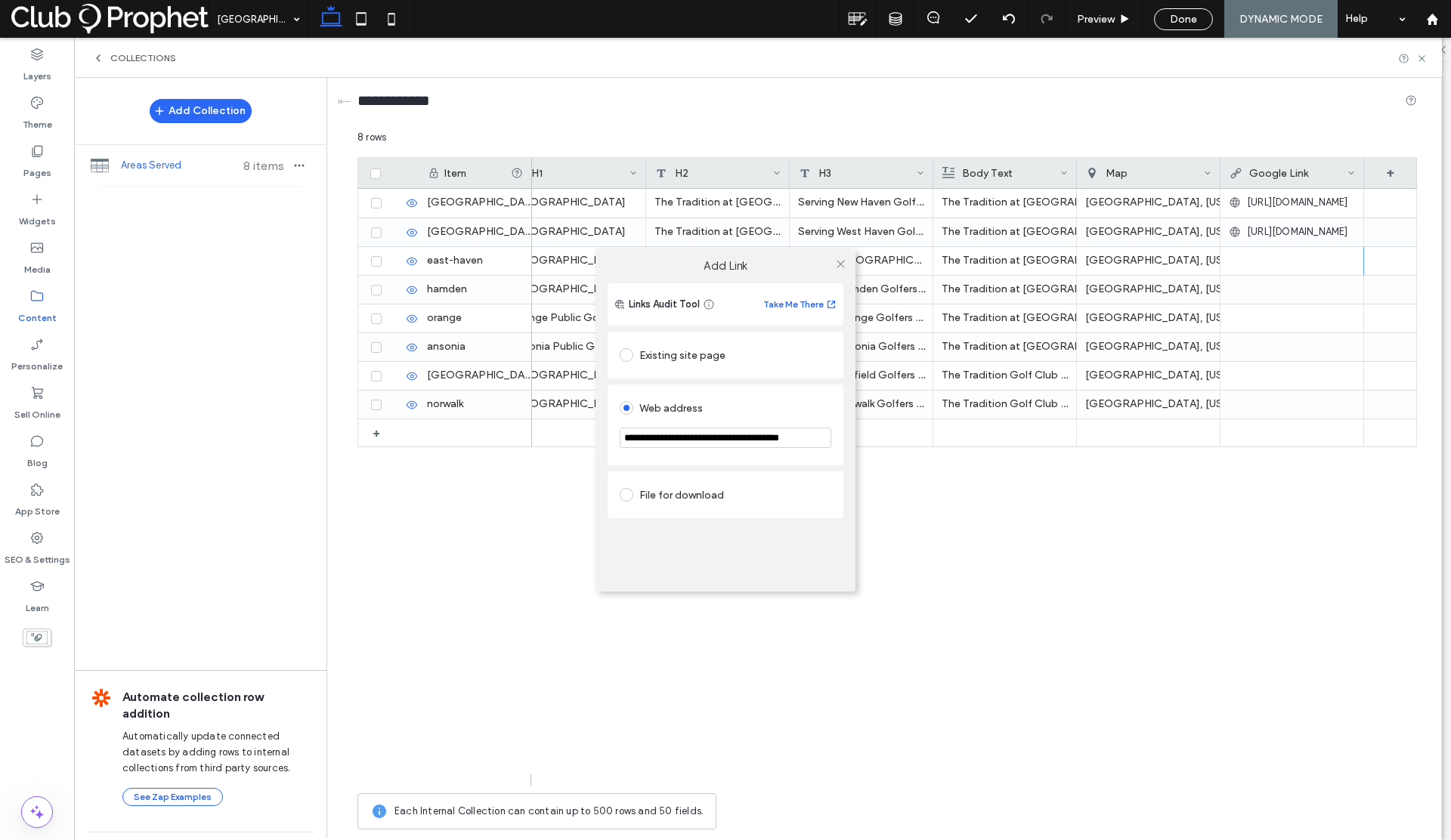type on "**********" 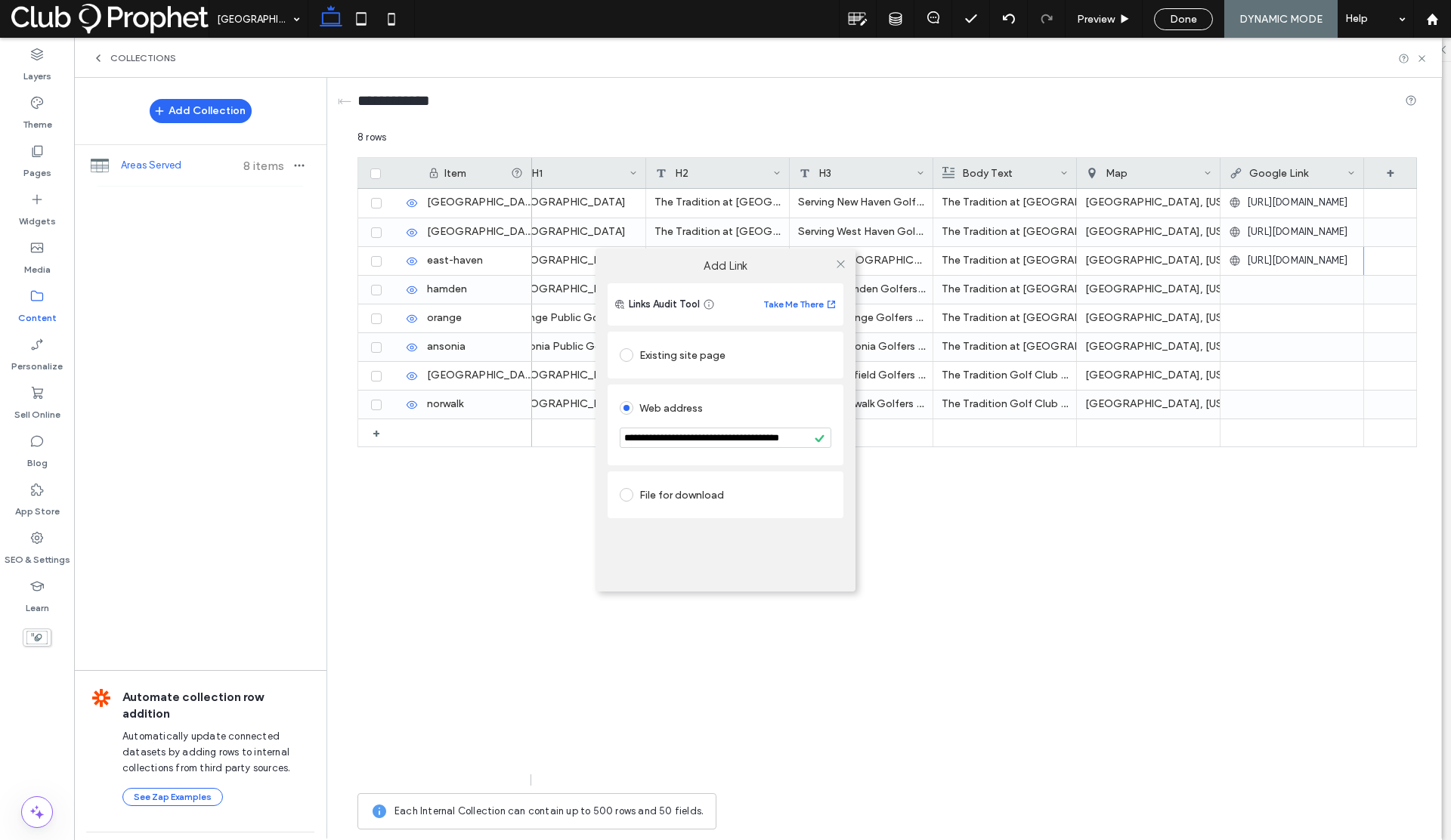 scroll, scrollTop: 0, scrollLeft: 0, axis: both 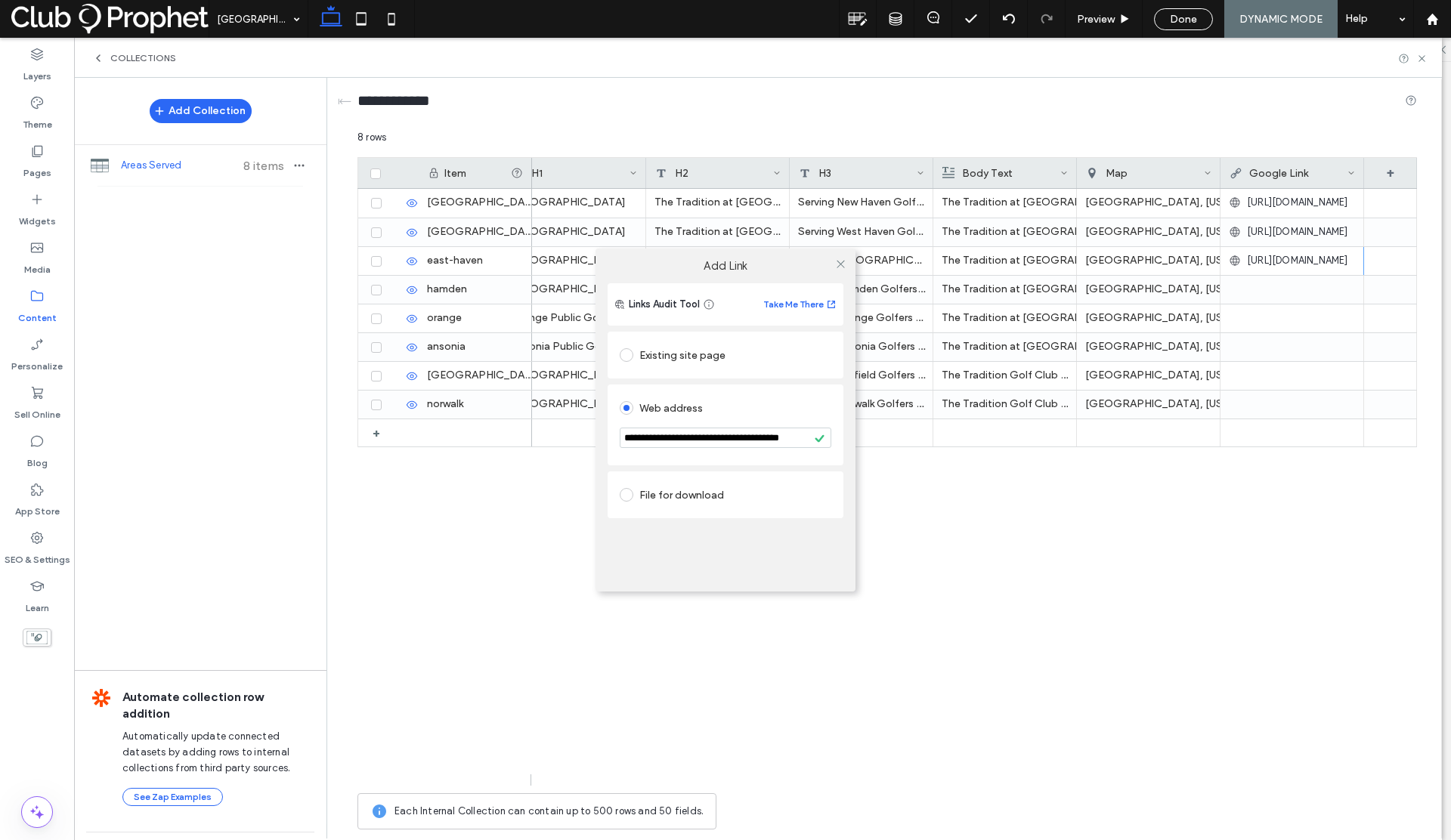 click on "**********" at bounding box center (726, 420) 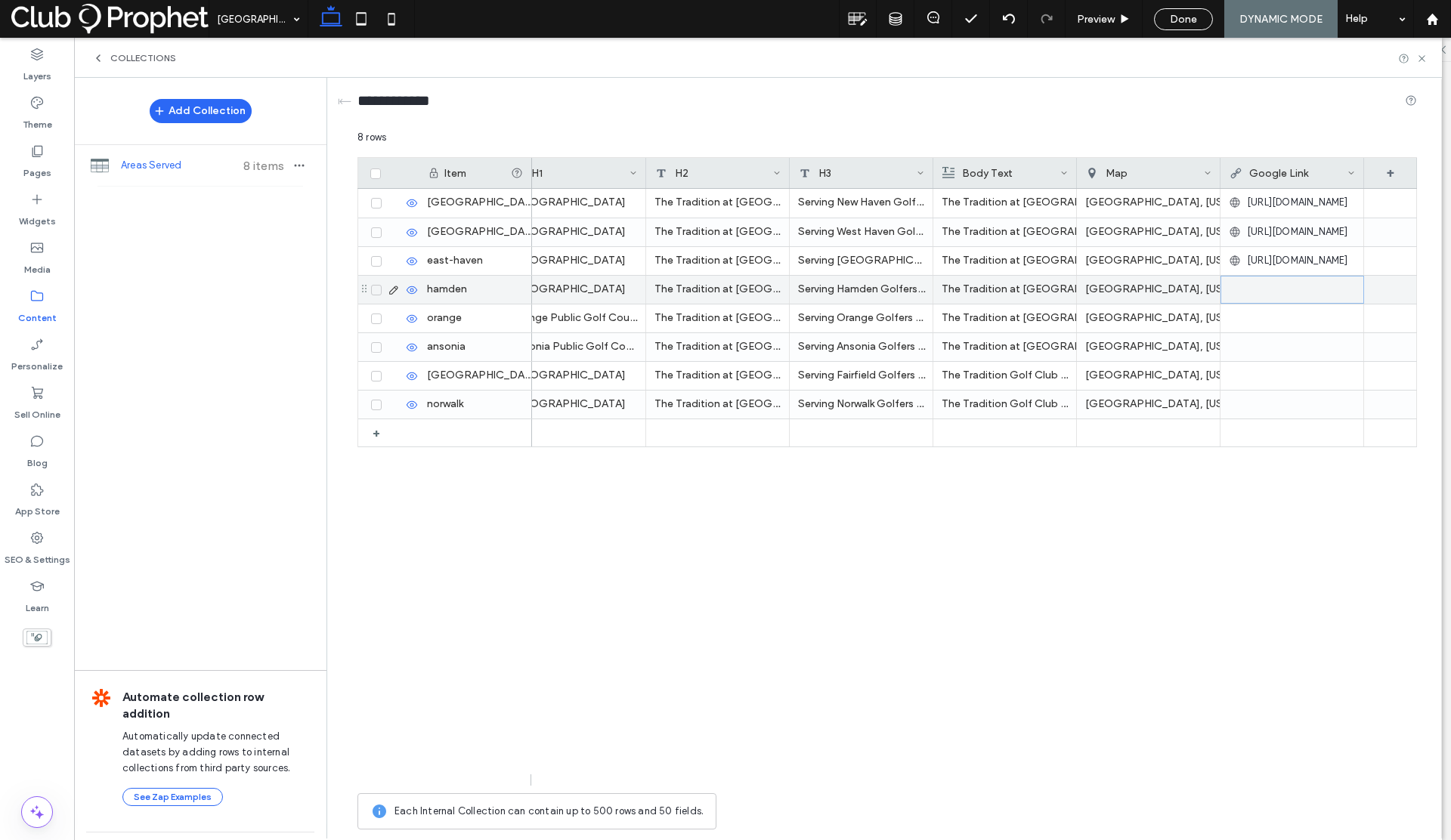 click at bounding box center [1292, 290] 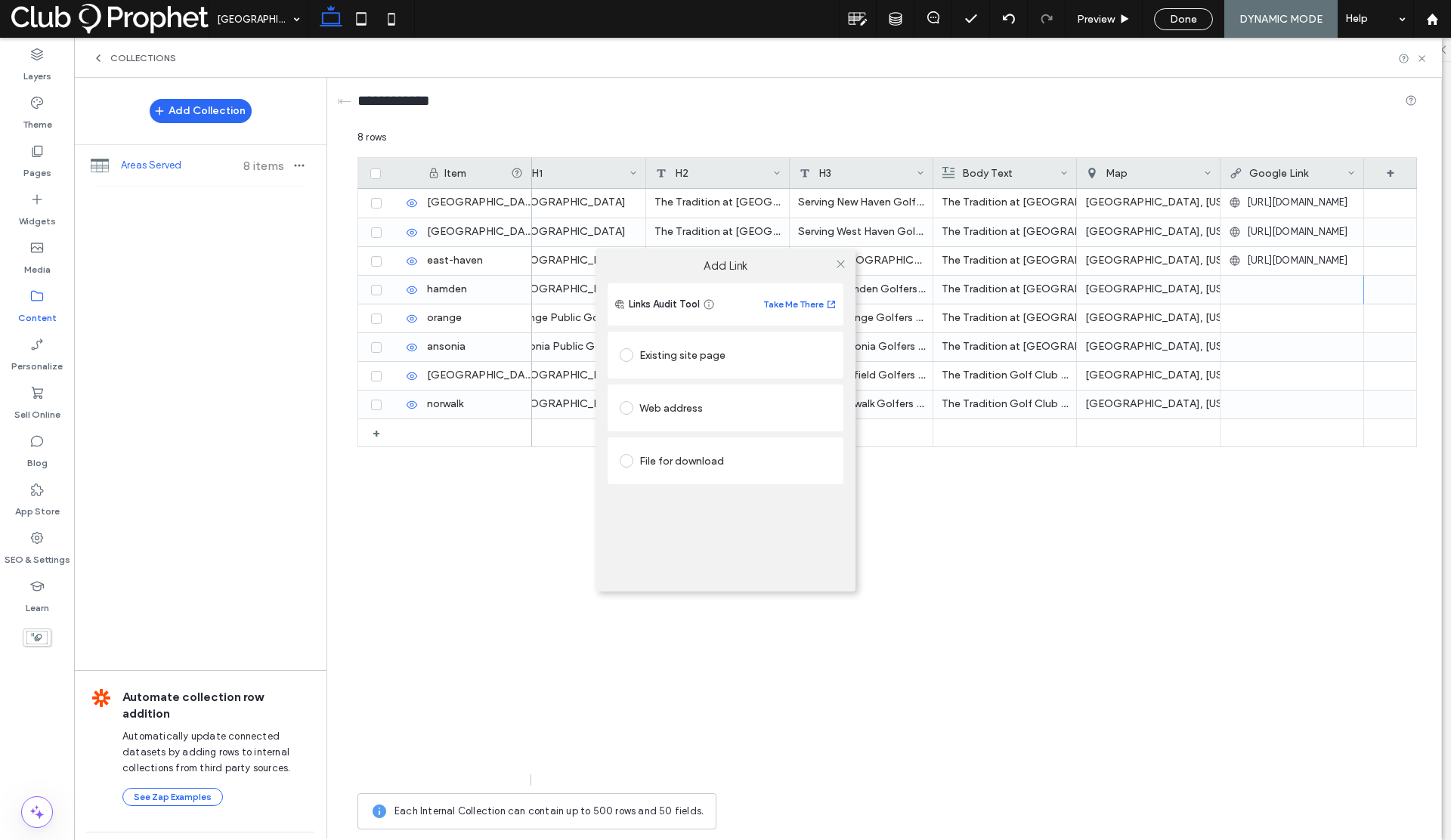 click on "Web address" at bounding box center (726, 408) 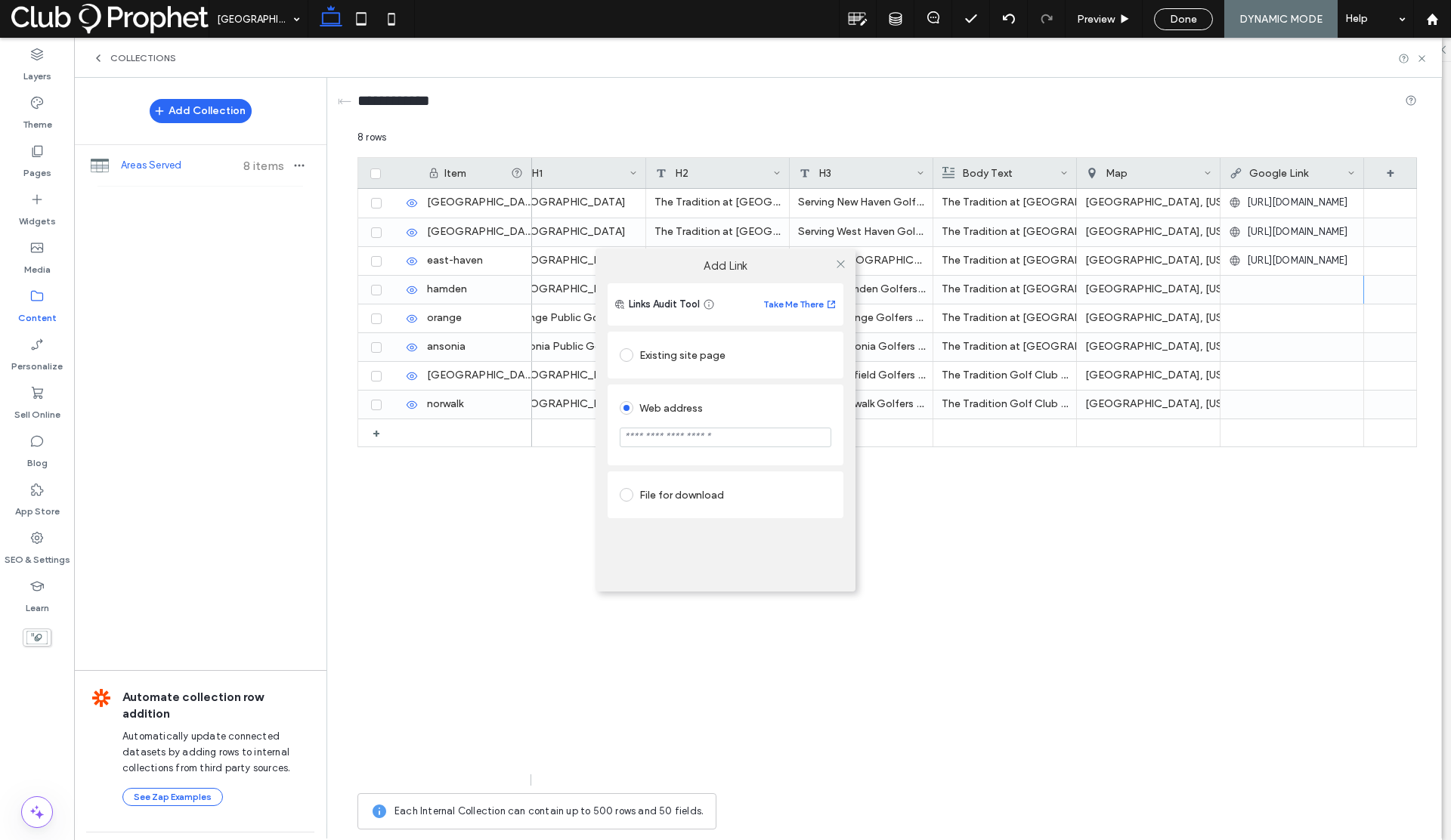 click at bounding box center (726, 437) 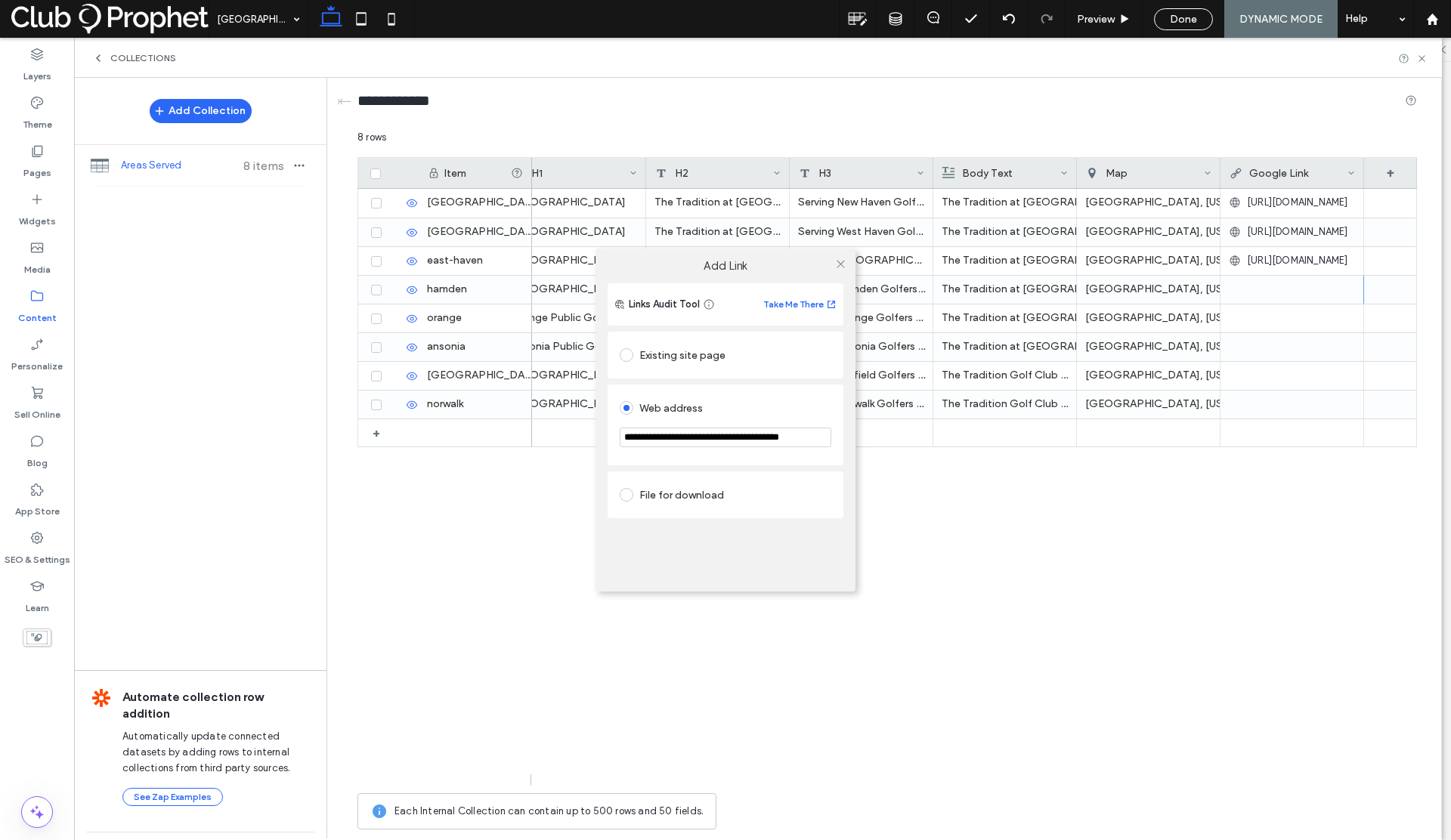 scroll, scrollTop: 0, scrollLeft: 33, axis: horizontal 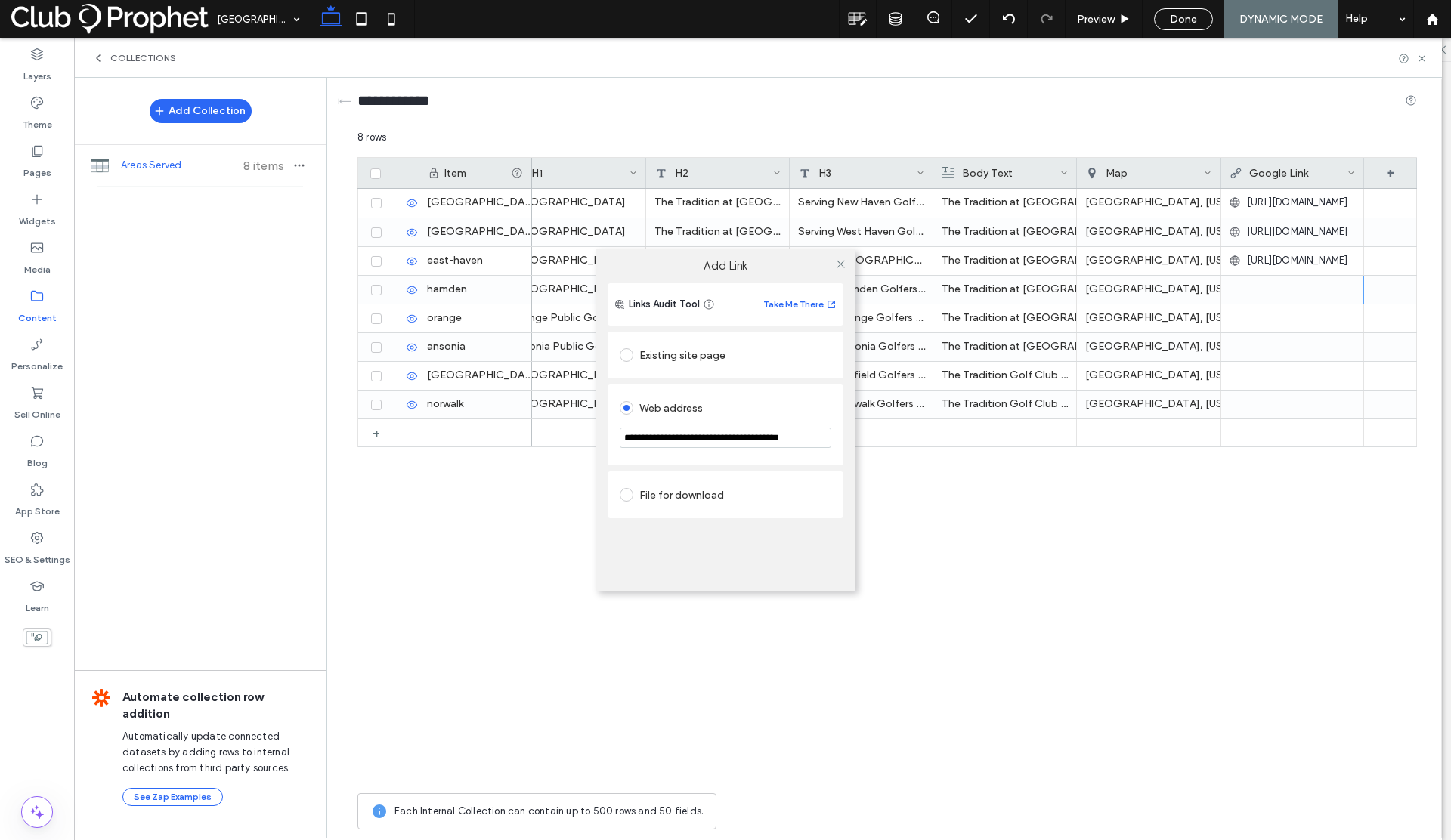 type on "**********" 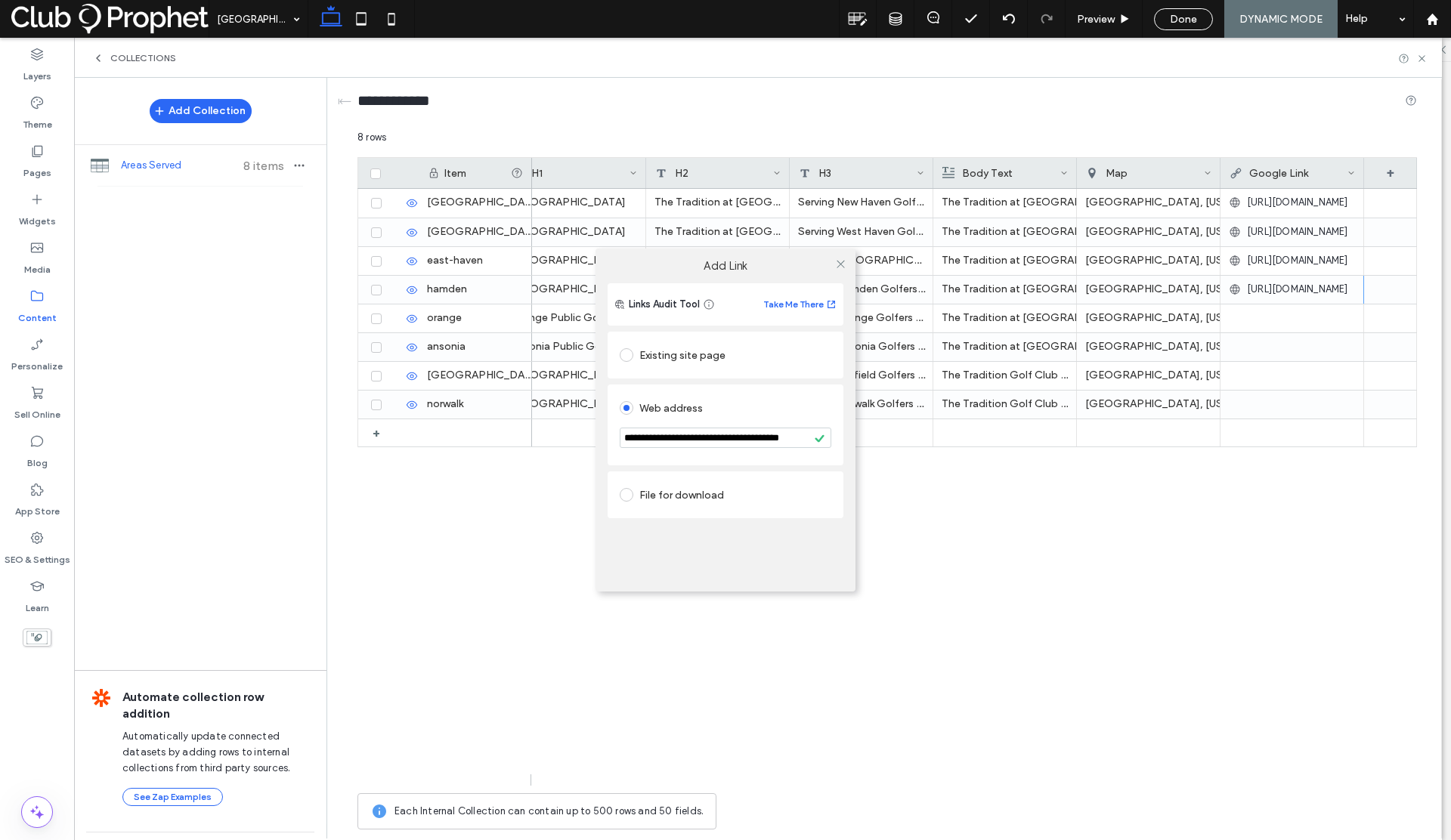 click on "**********" at bounding box center (726, 420) 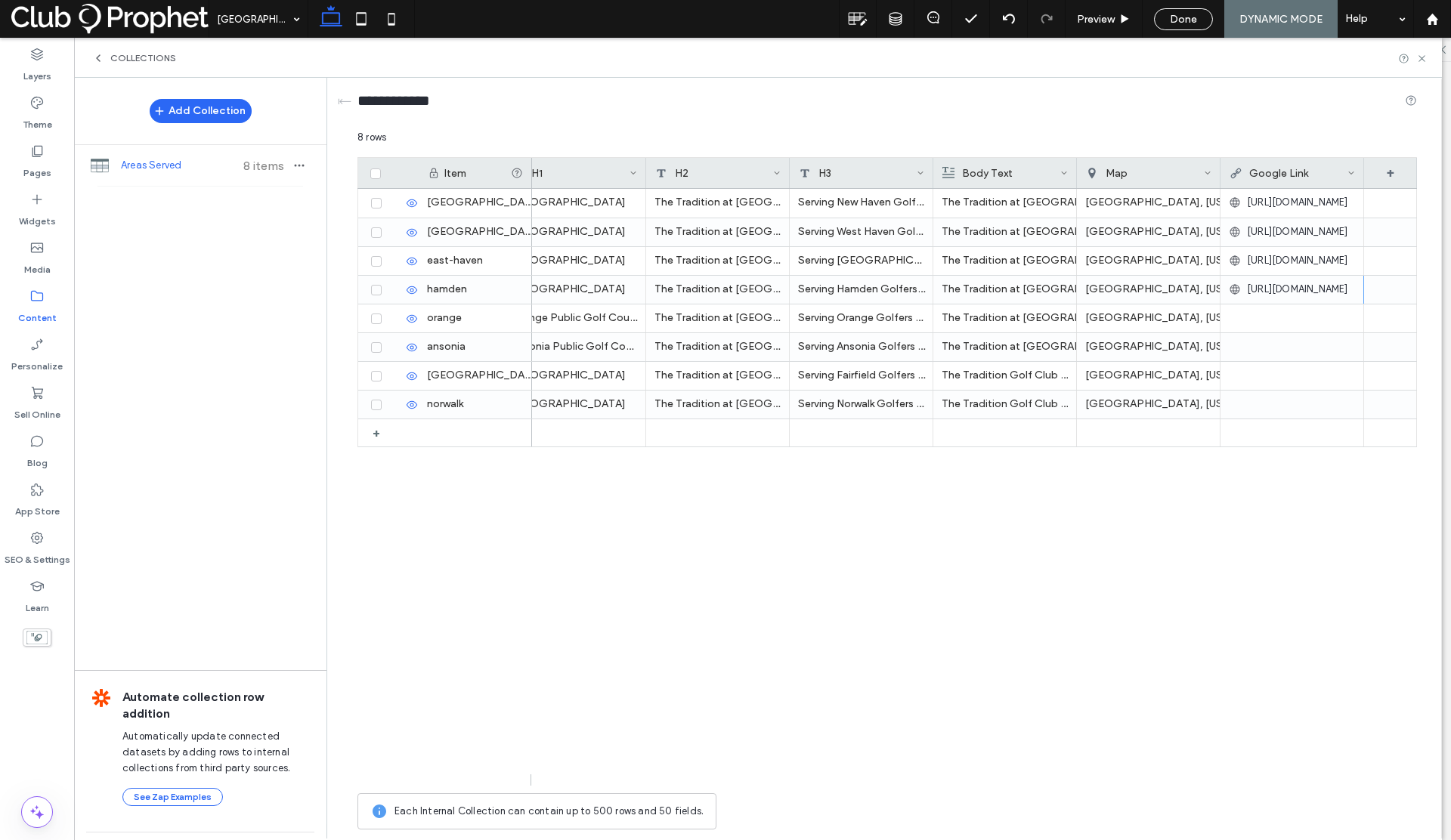scroll, scrollTop: 0, scrollLeft: 0, axis: both 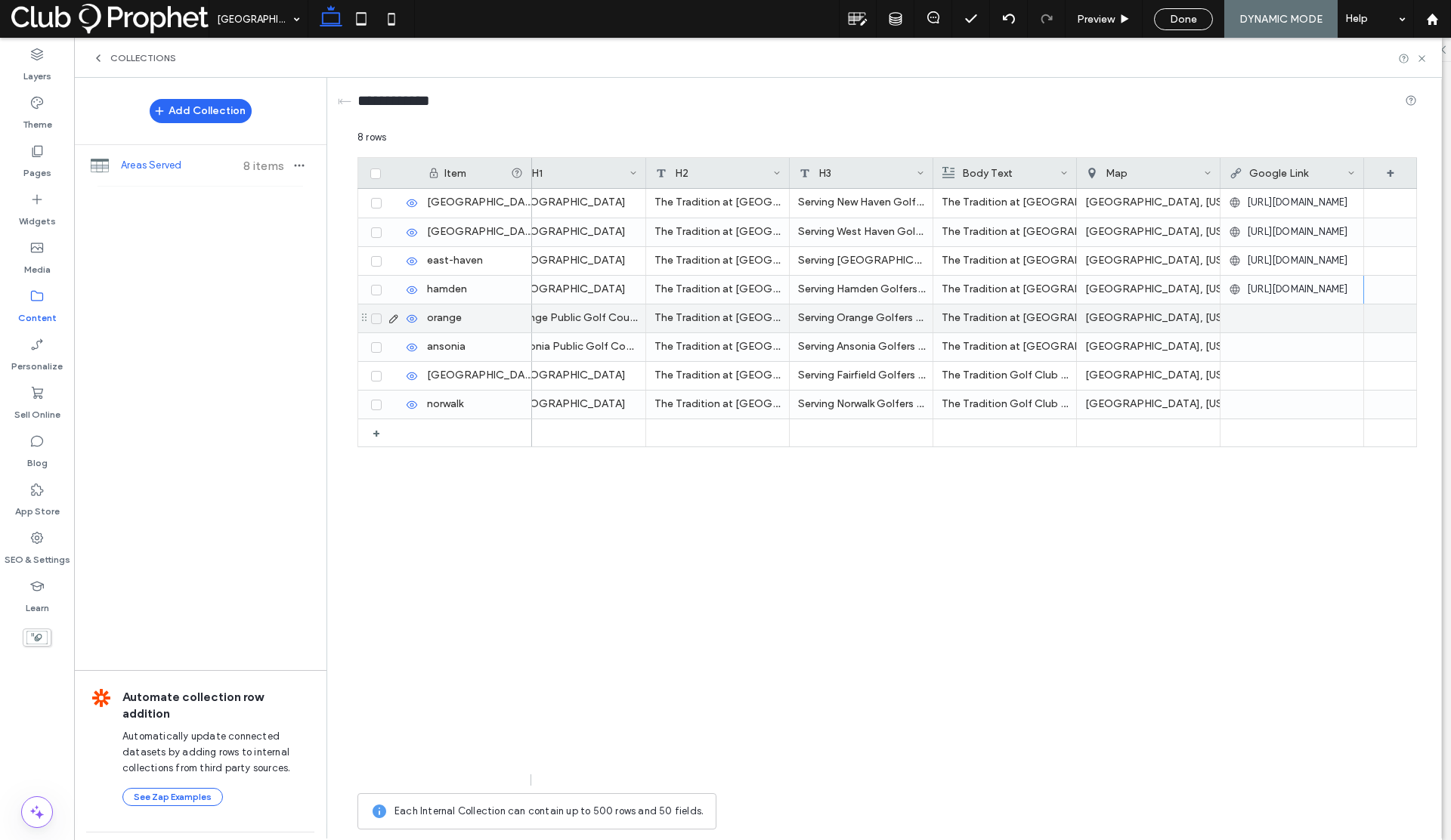 click at bounding box center [1292, 318] 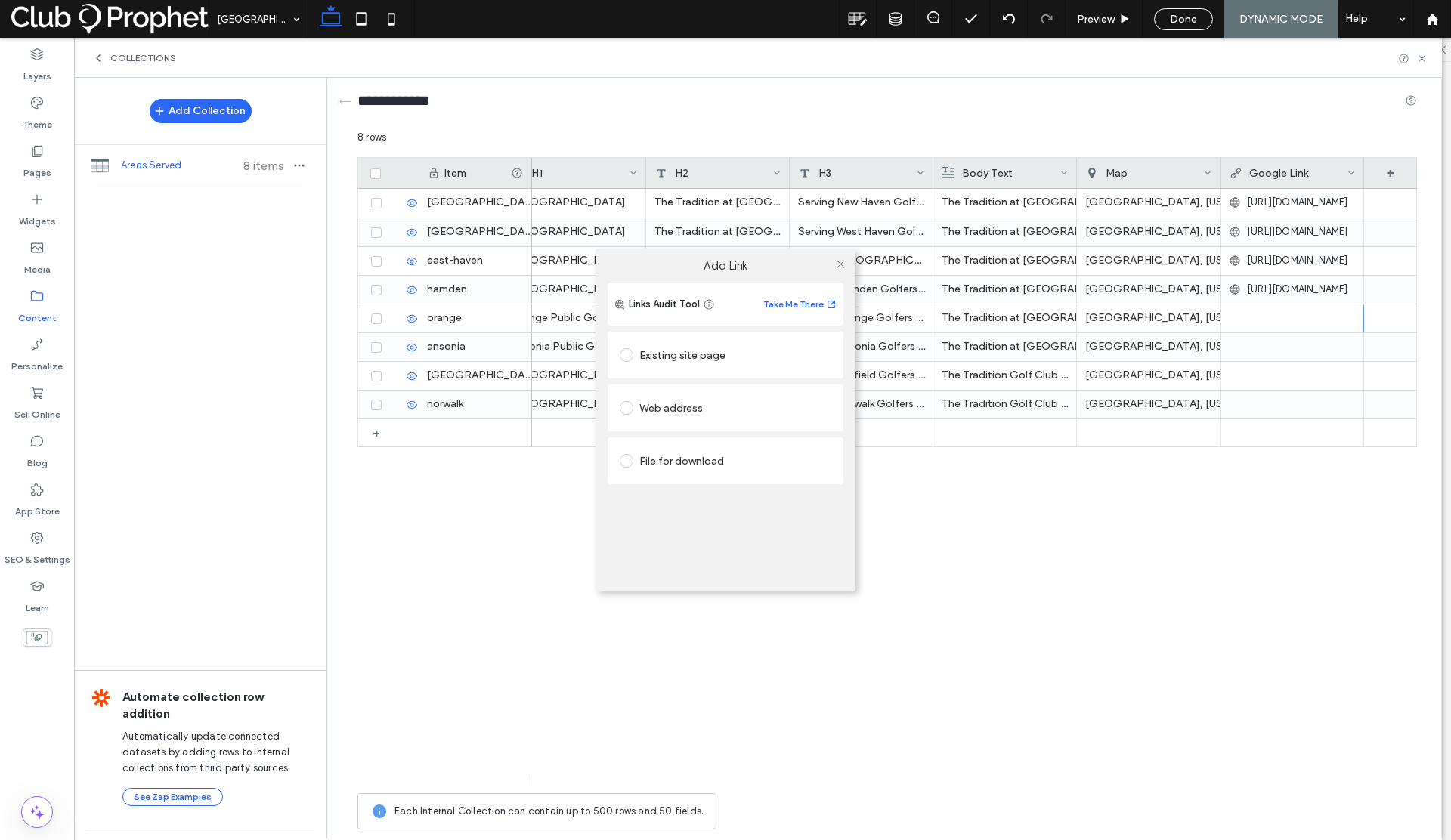 click on "Web address" at bounding box center [726, 408] 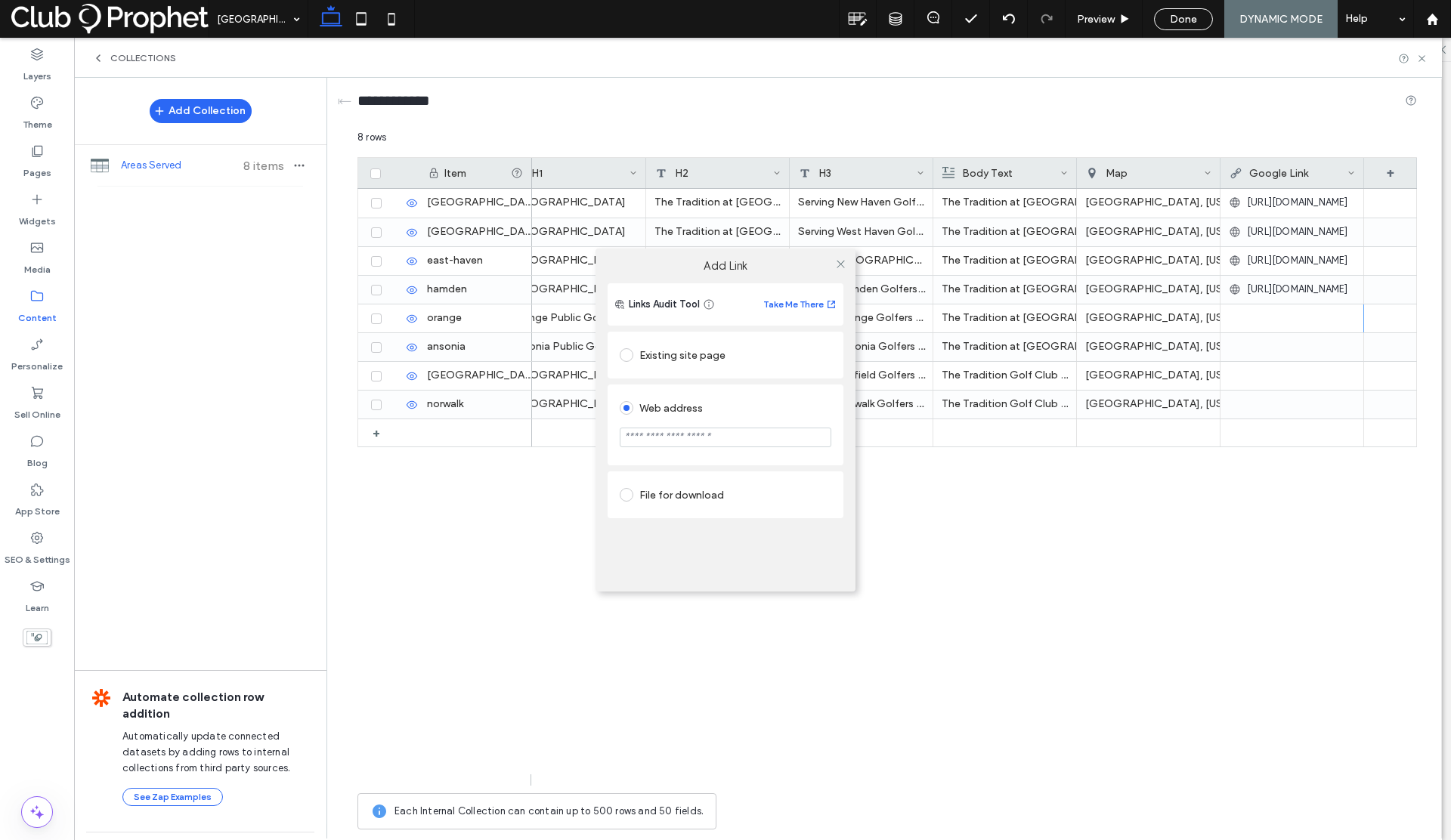 click at bounding box center [726, 437] 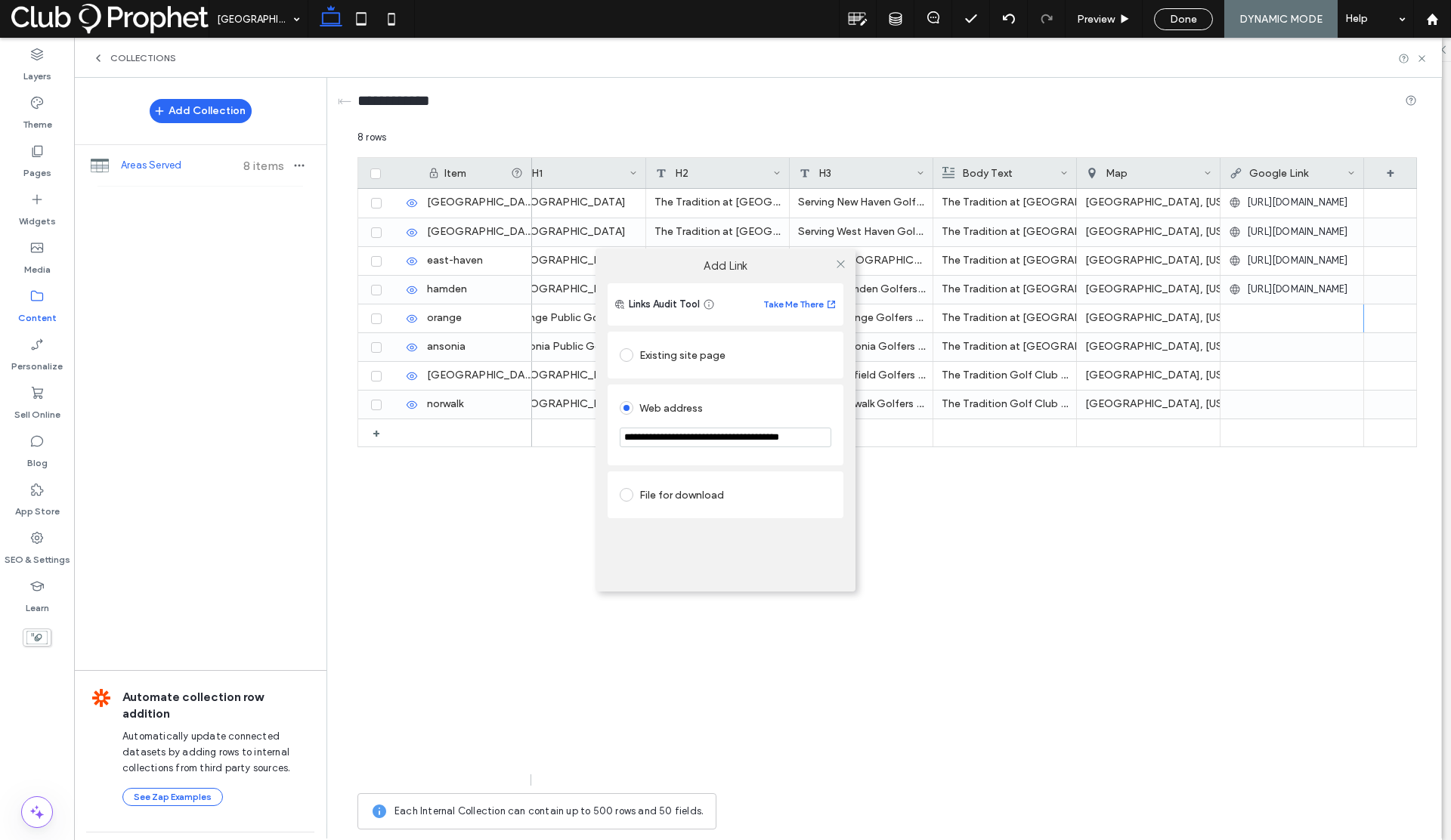 scroll, scrollTop: 0, scrollLeft: 36, axis: horizontal 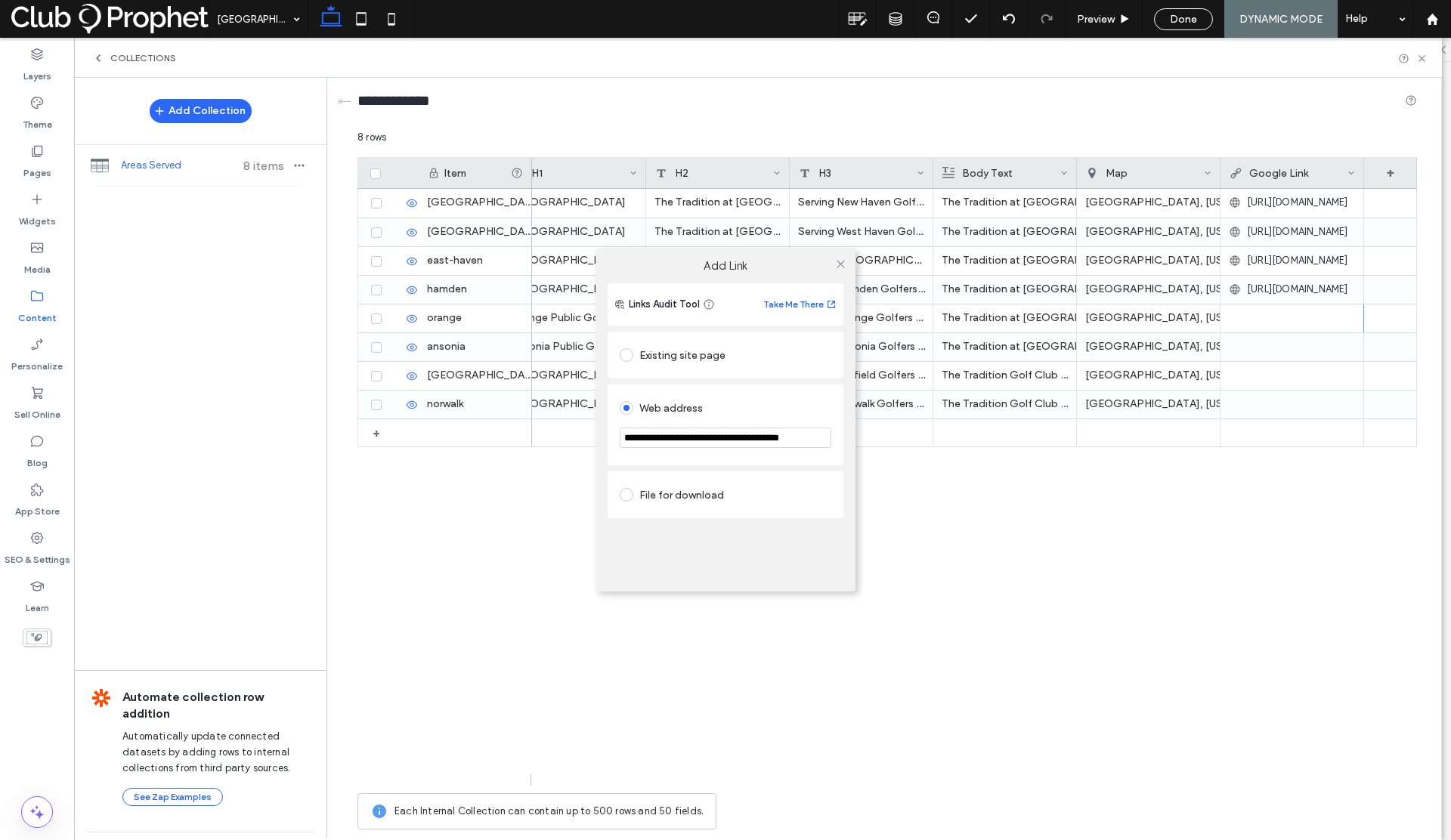 type on "**********" 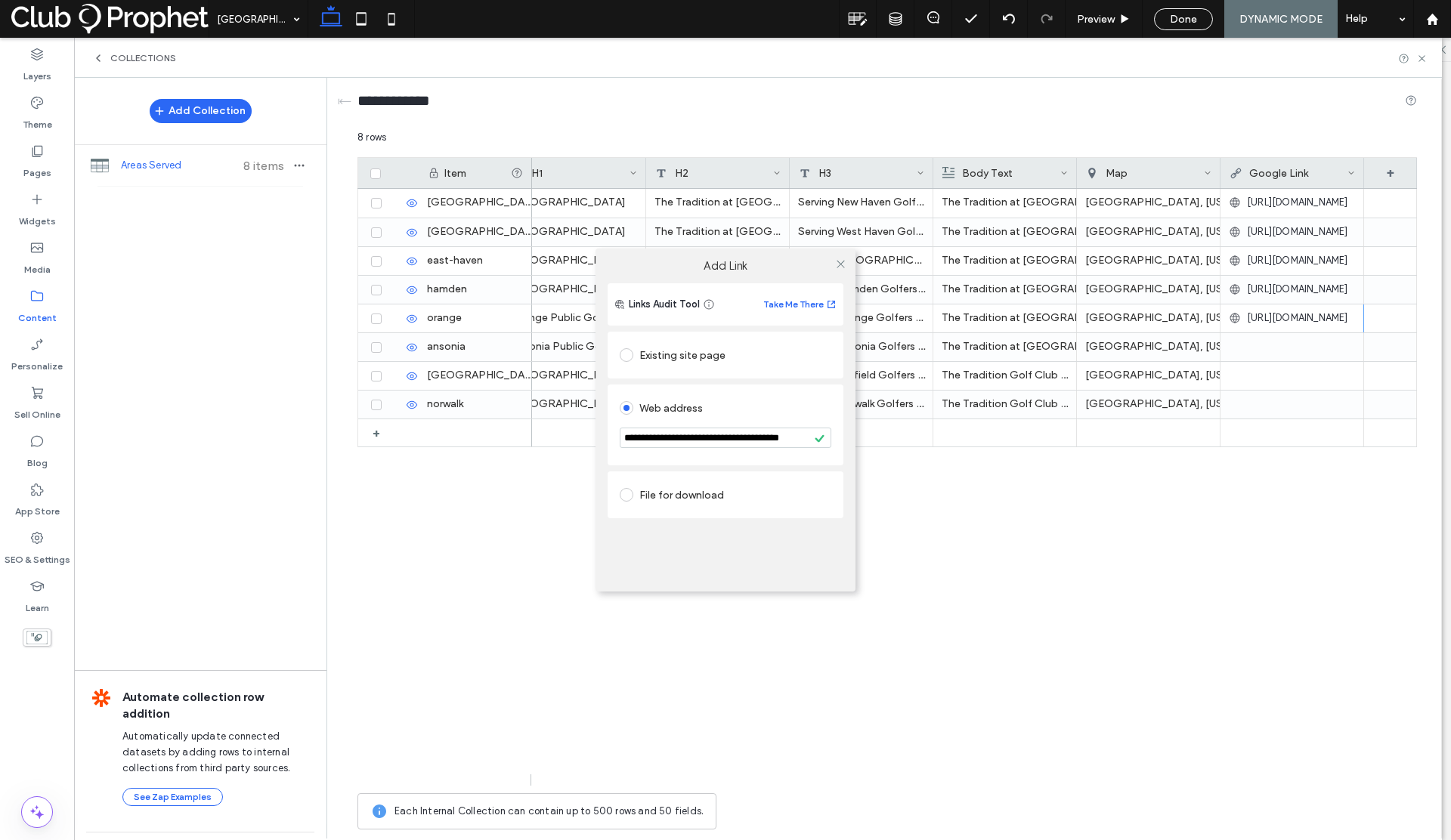click on "**********" at bounding box center [726, 420] 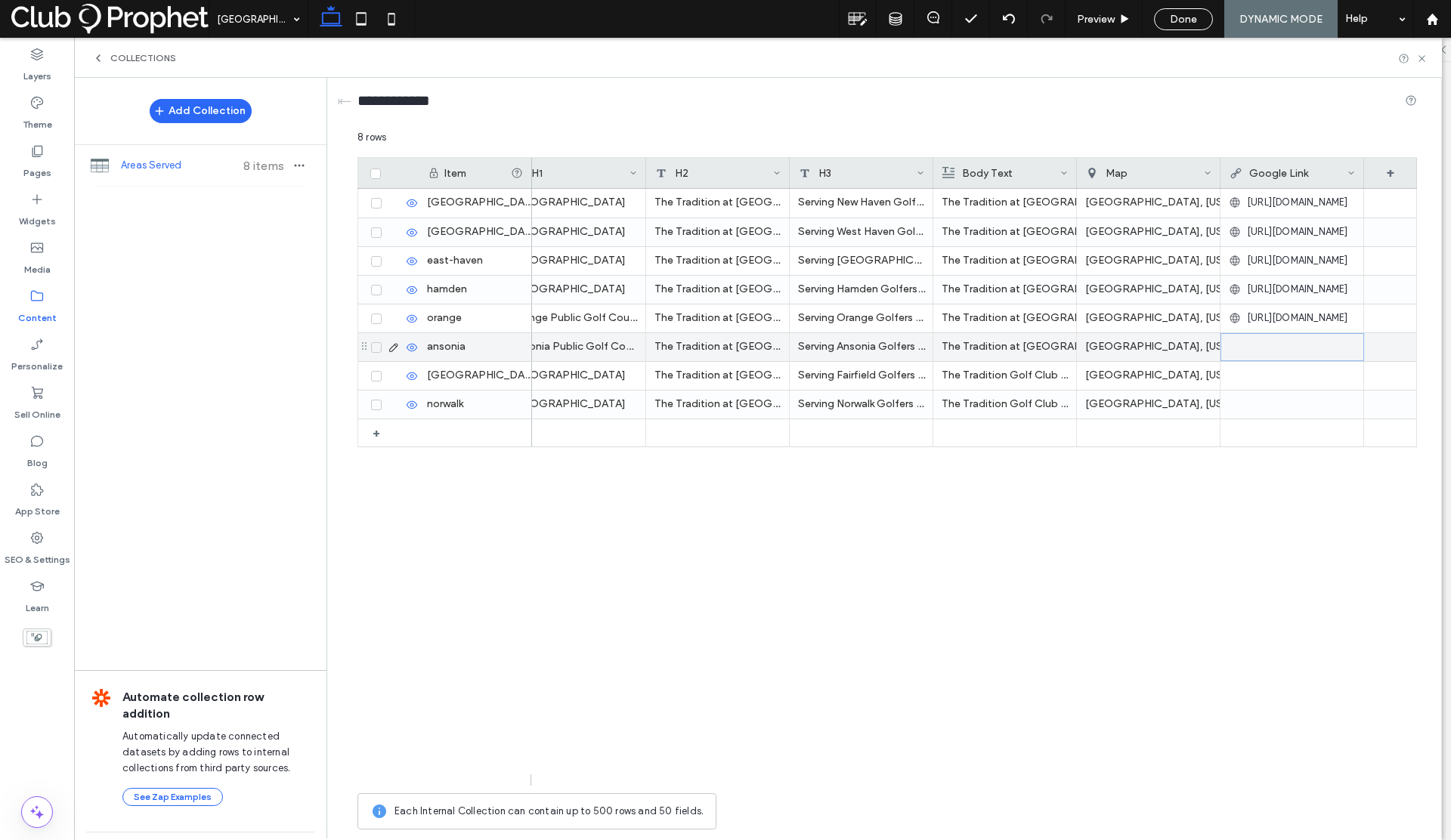 click at bounding box center [1292, 347] 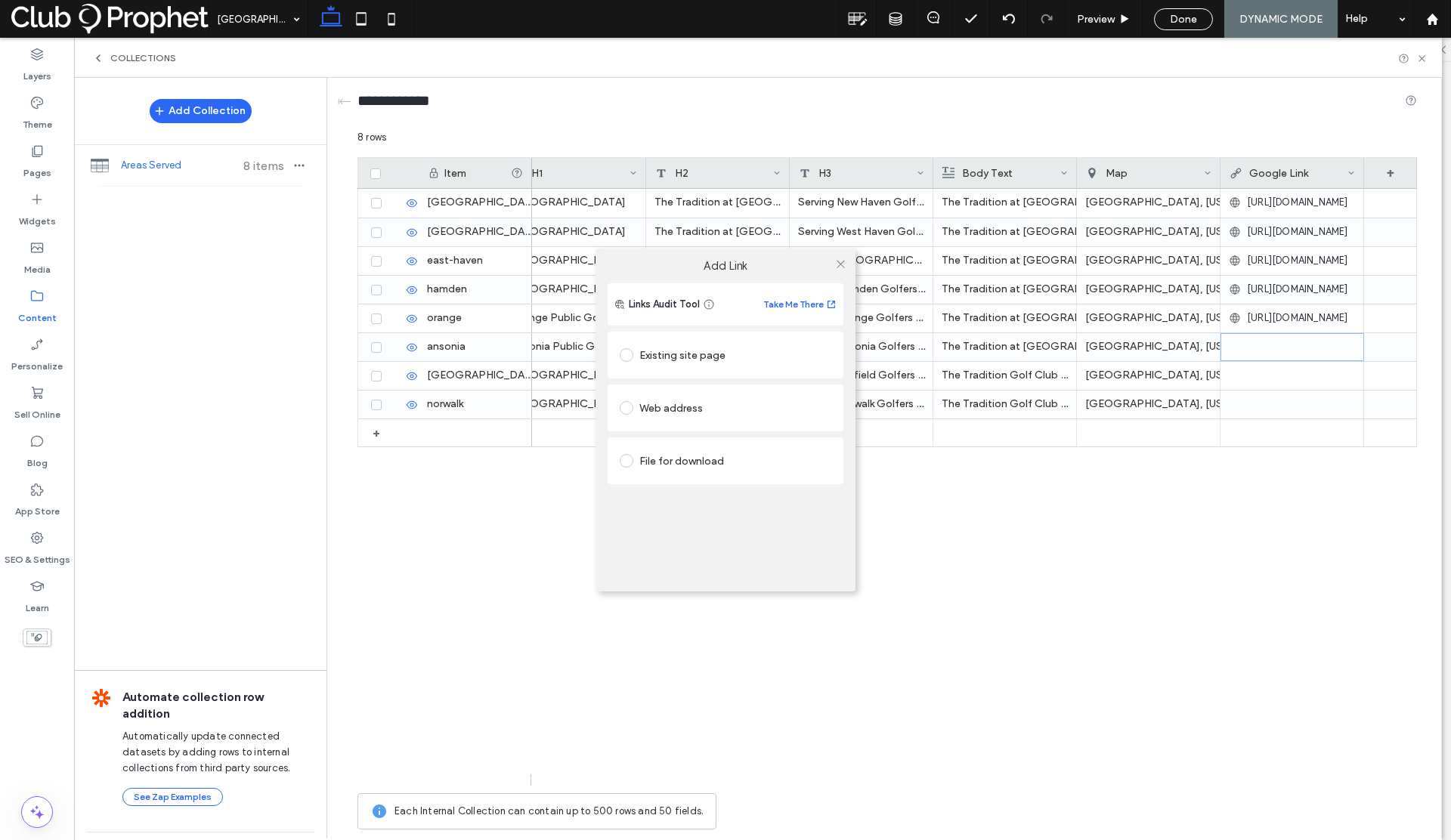 click on "Add Link Links Audit Tool Take Me There Existing site page Web address File for download" at bounding box center [726, 420] 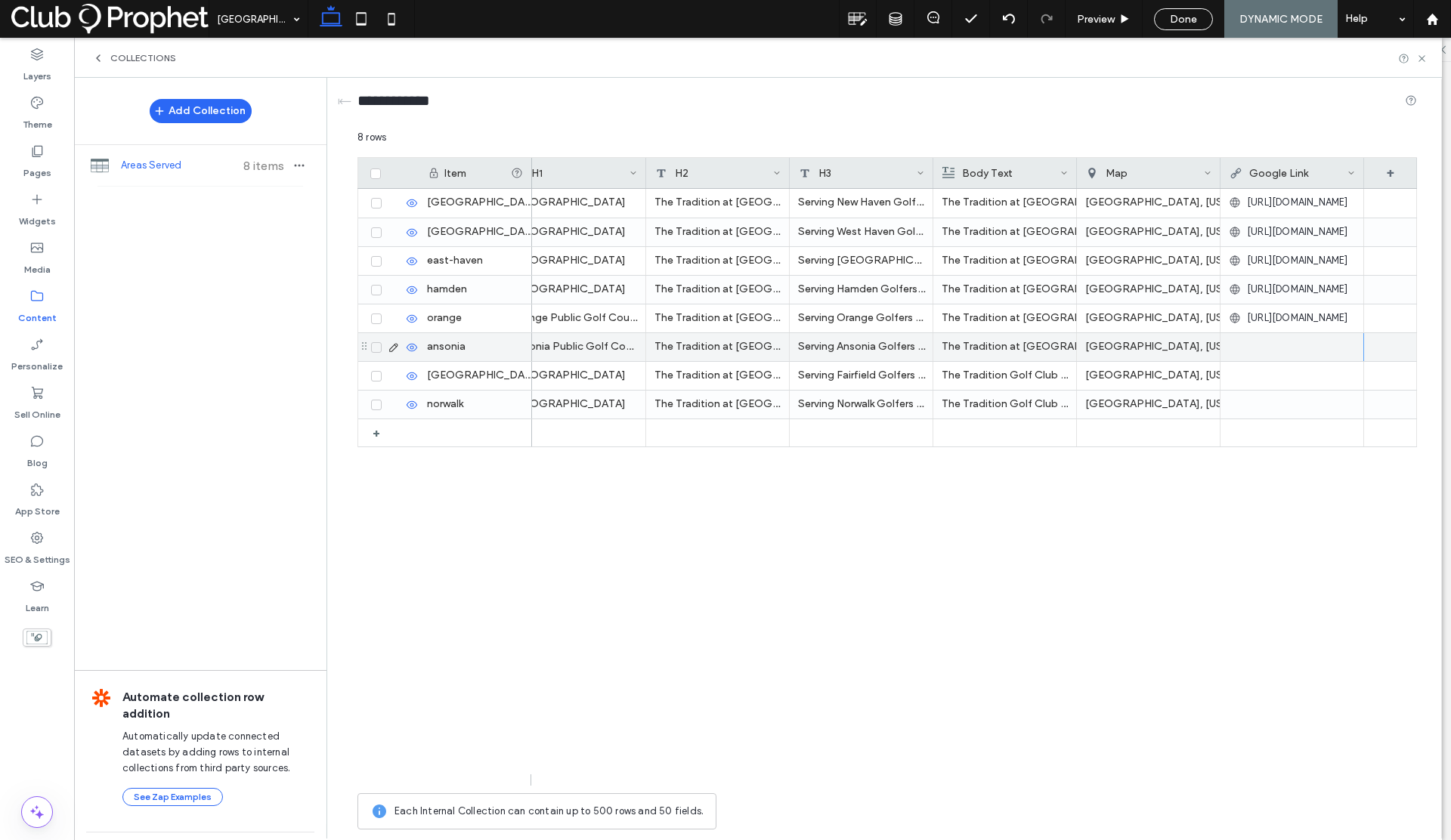click at bounding box center [1292, 347] 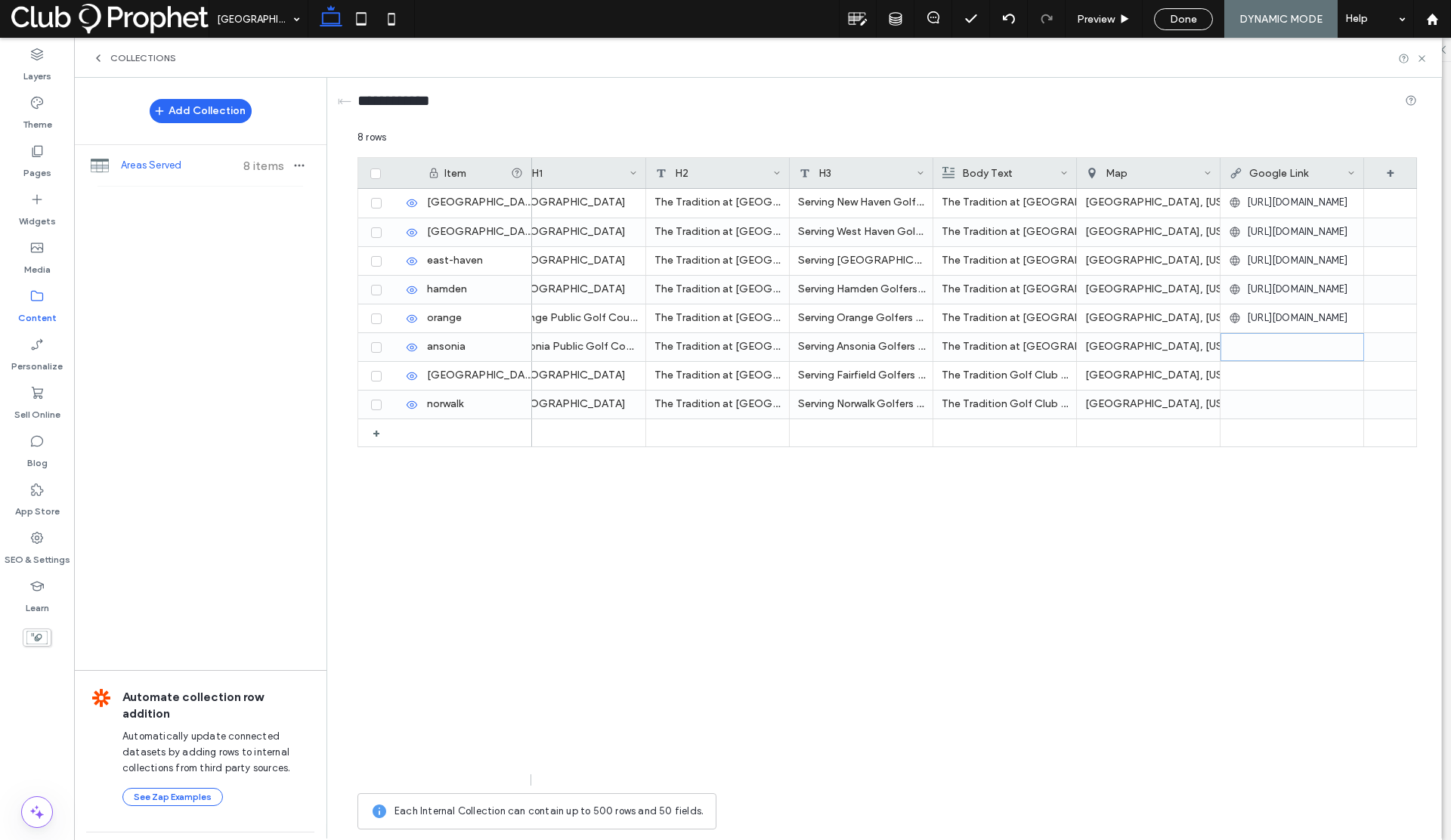 click on "Add Link Links Audit Tool Take Me There Existing site page Web address File for download" at bounding box center (726, 420) 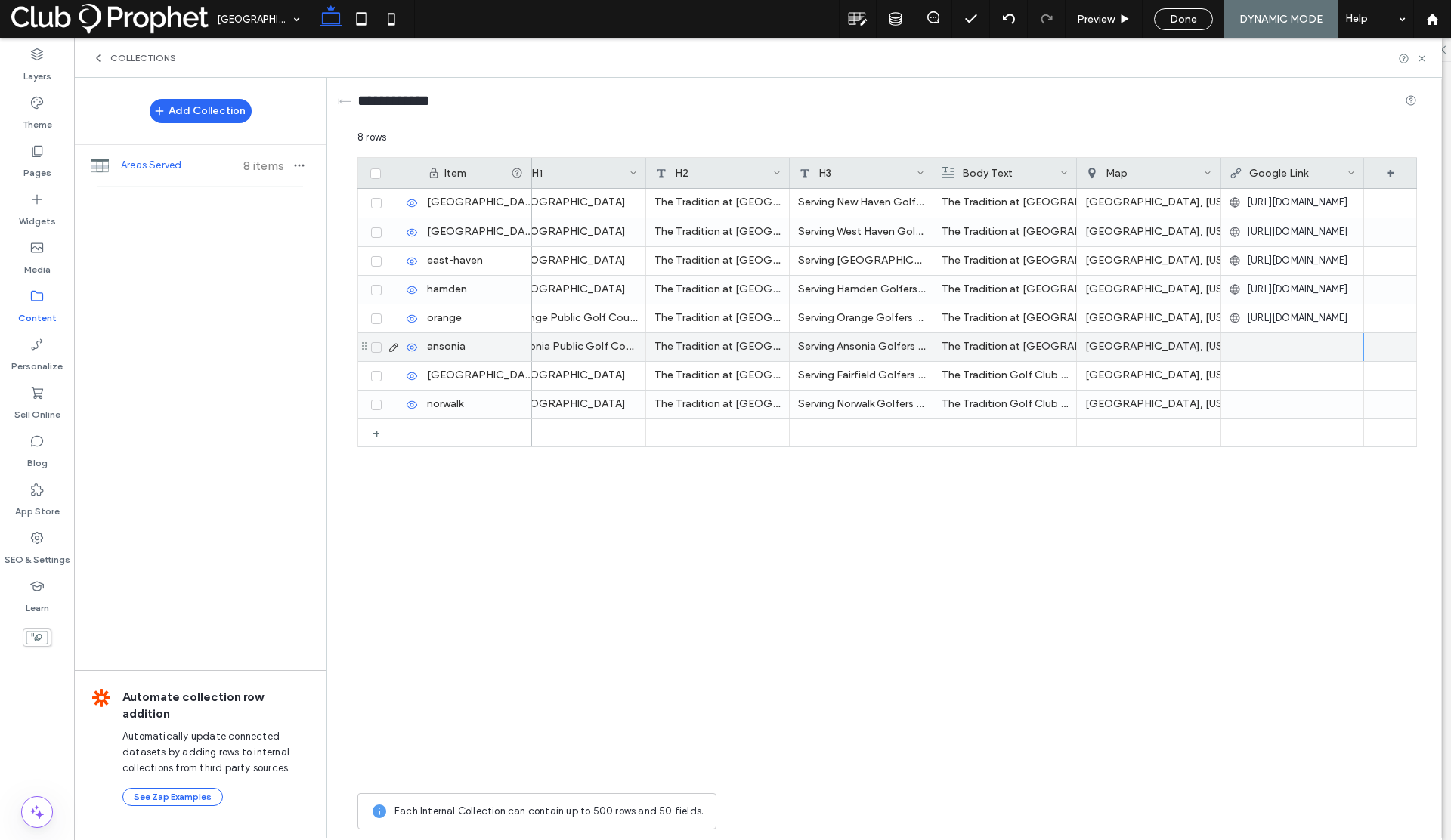 click at bounding box center (1292, 347) 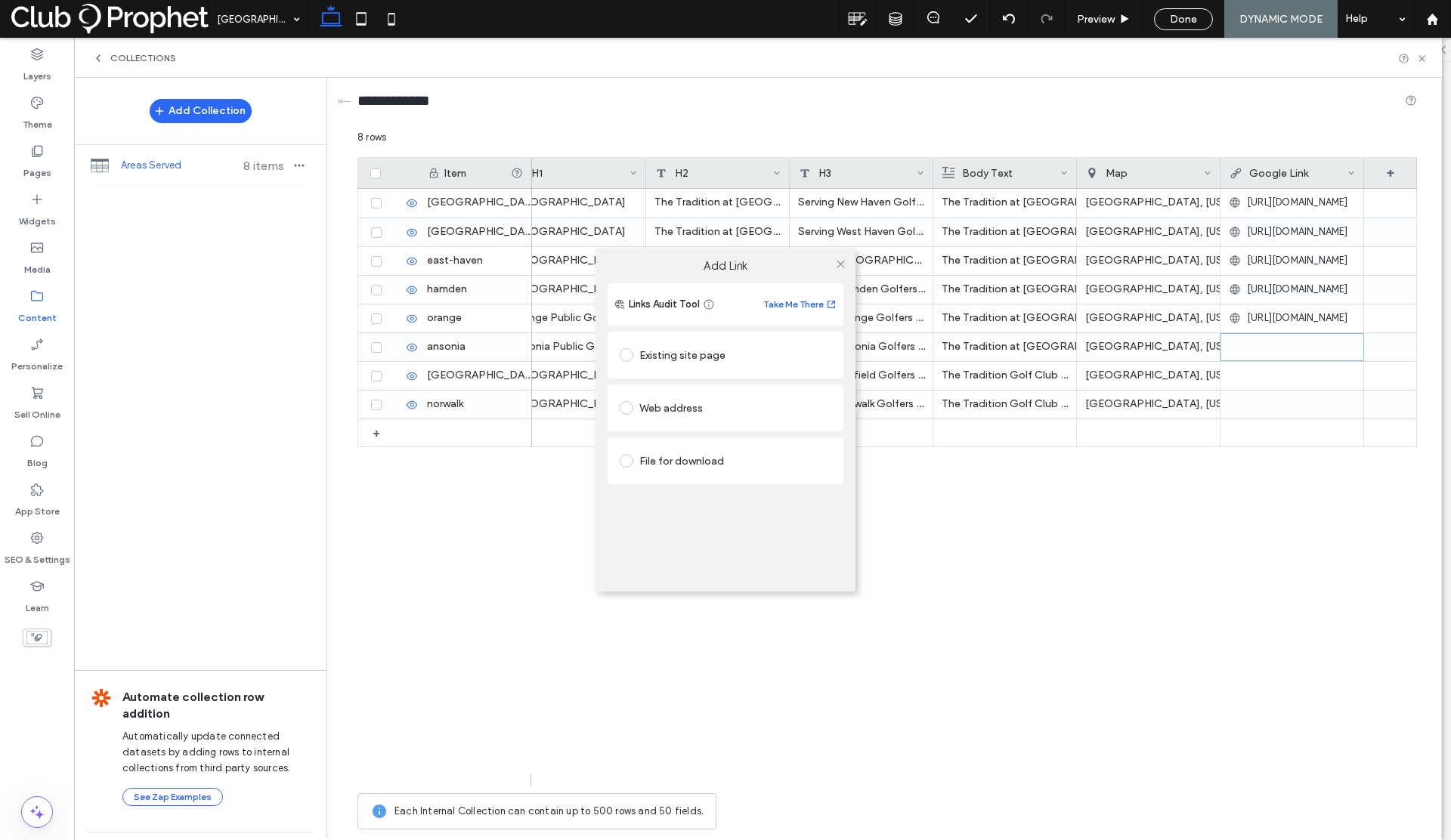 click at bounding box center (626, 408) 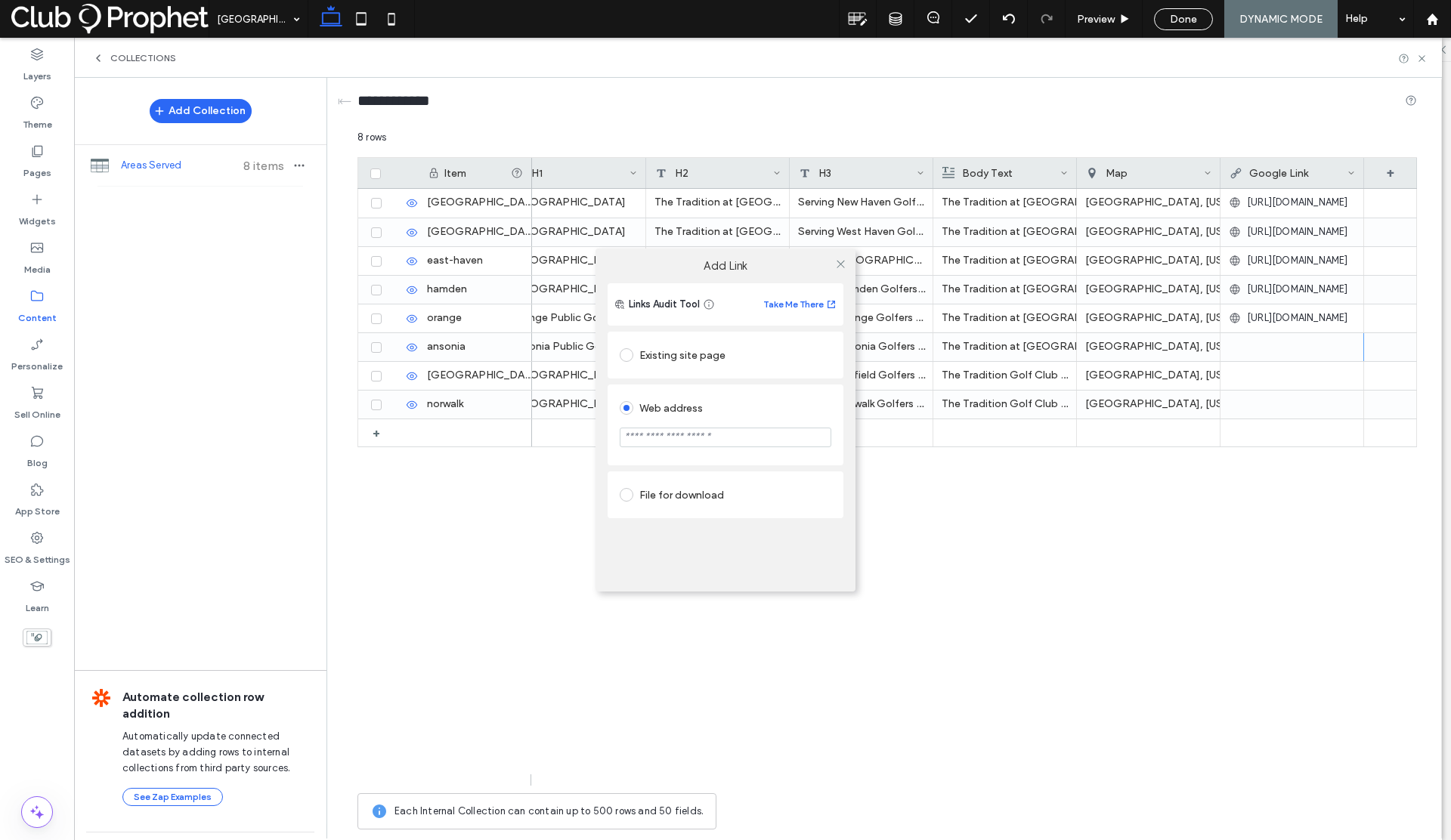 click at bounding box center [726, 437] 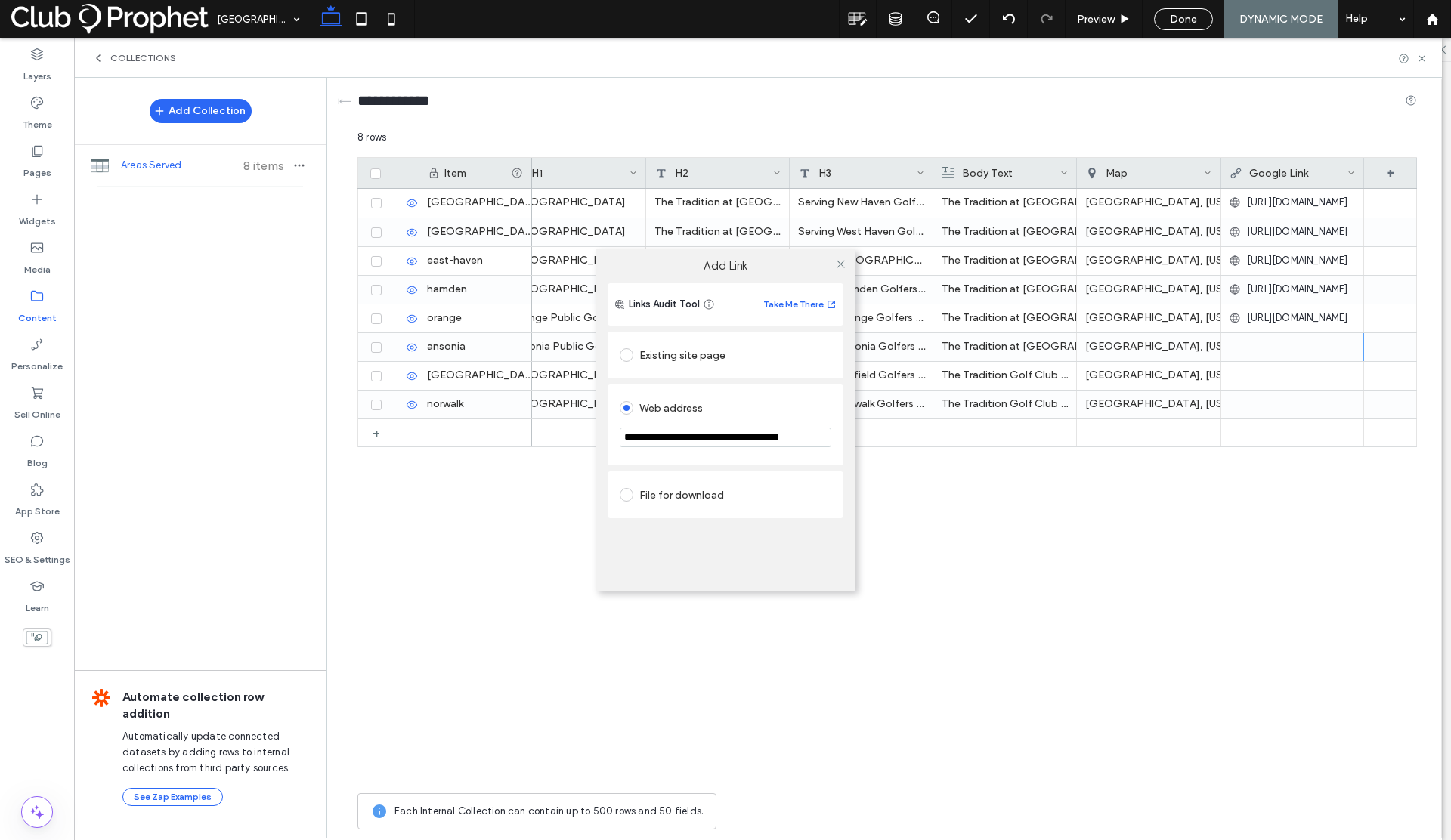 scroll, scrollTop: 0, scrollLeft: 32, axis: horizontal 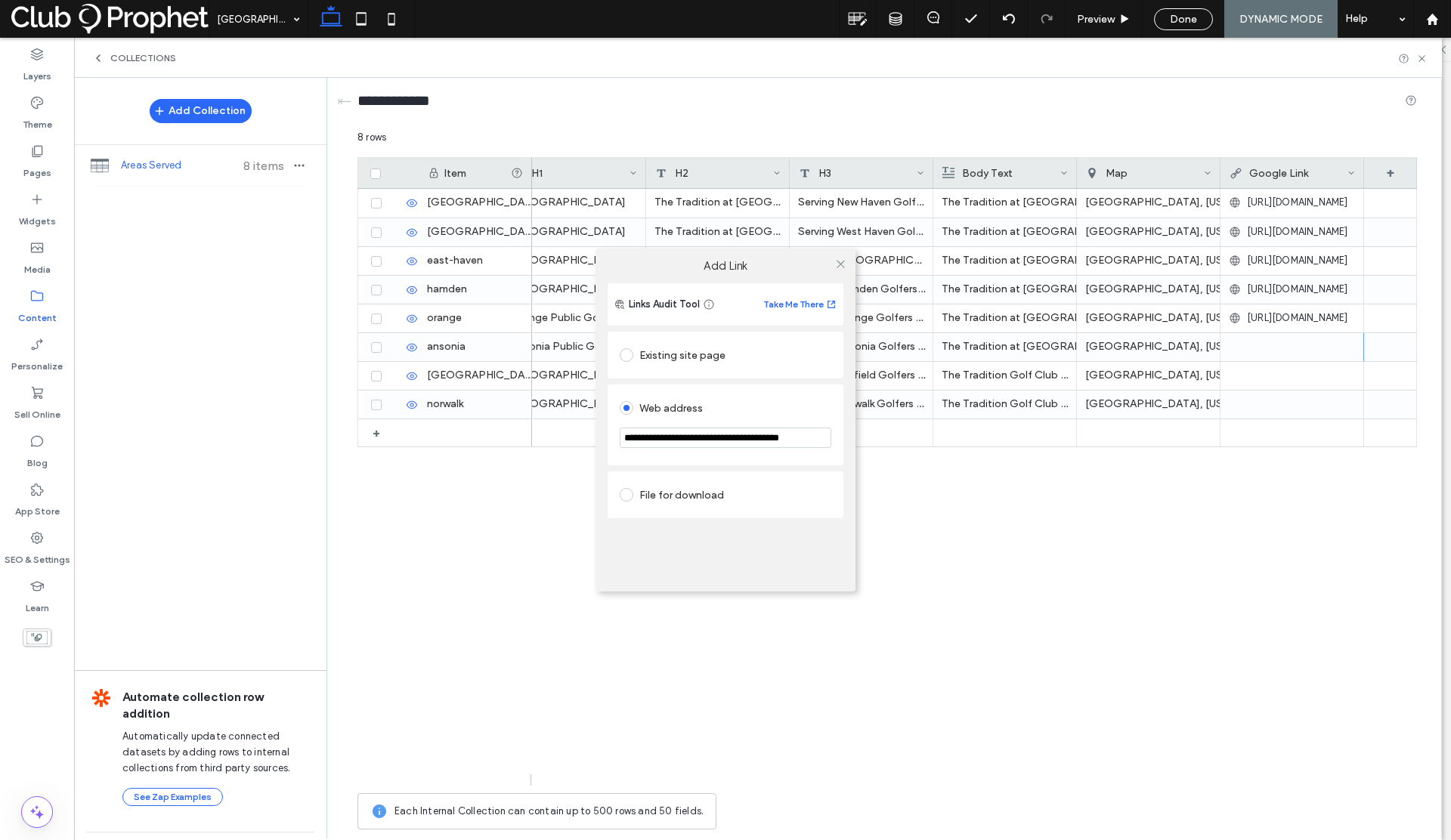 type on "**********" 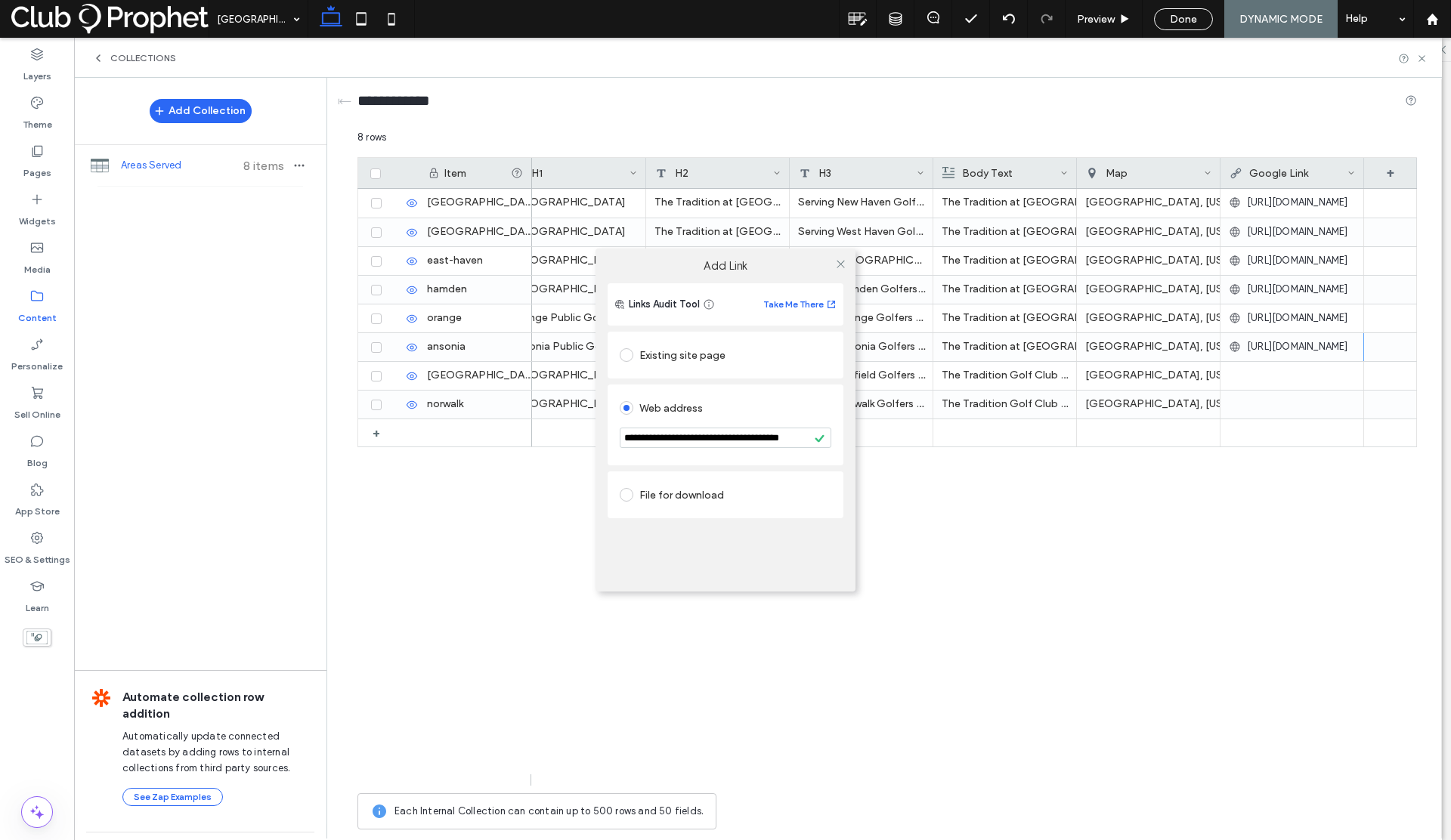 scroll, scrollTop: 0, scrollLeft: 0, axis: both 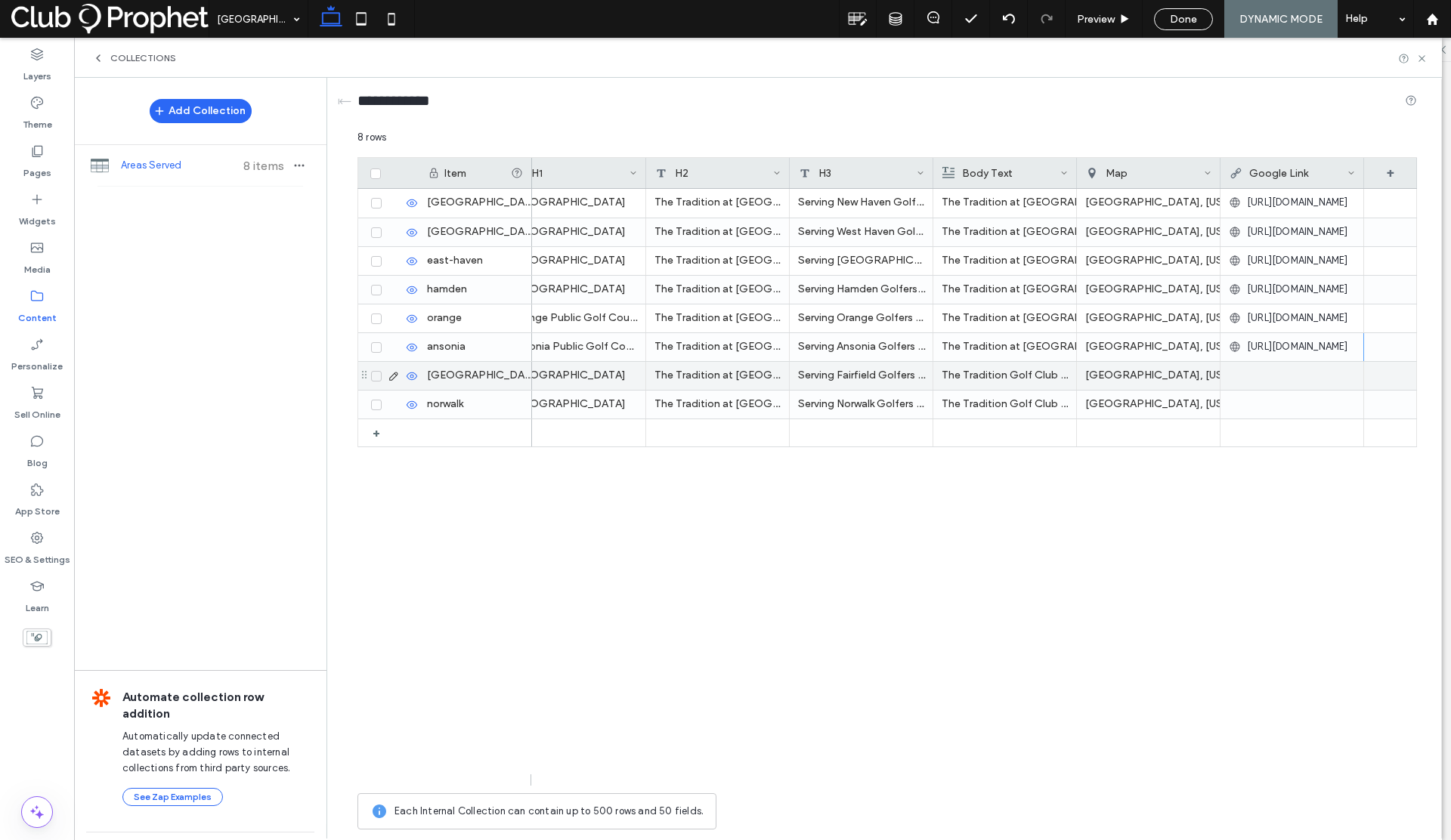 click at bounding box center [1292, 375] 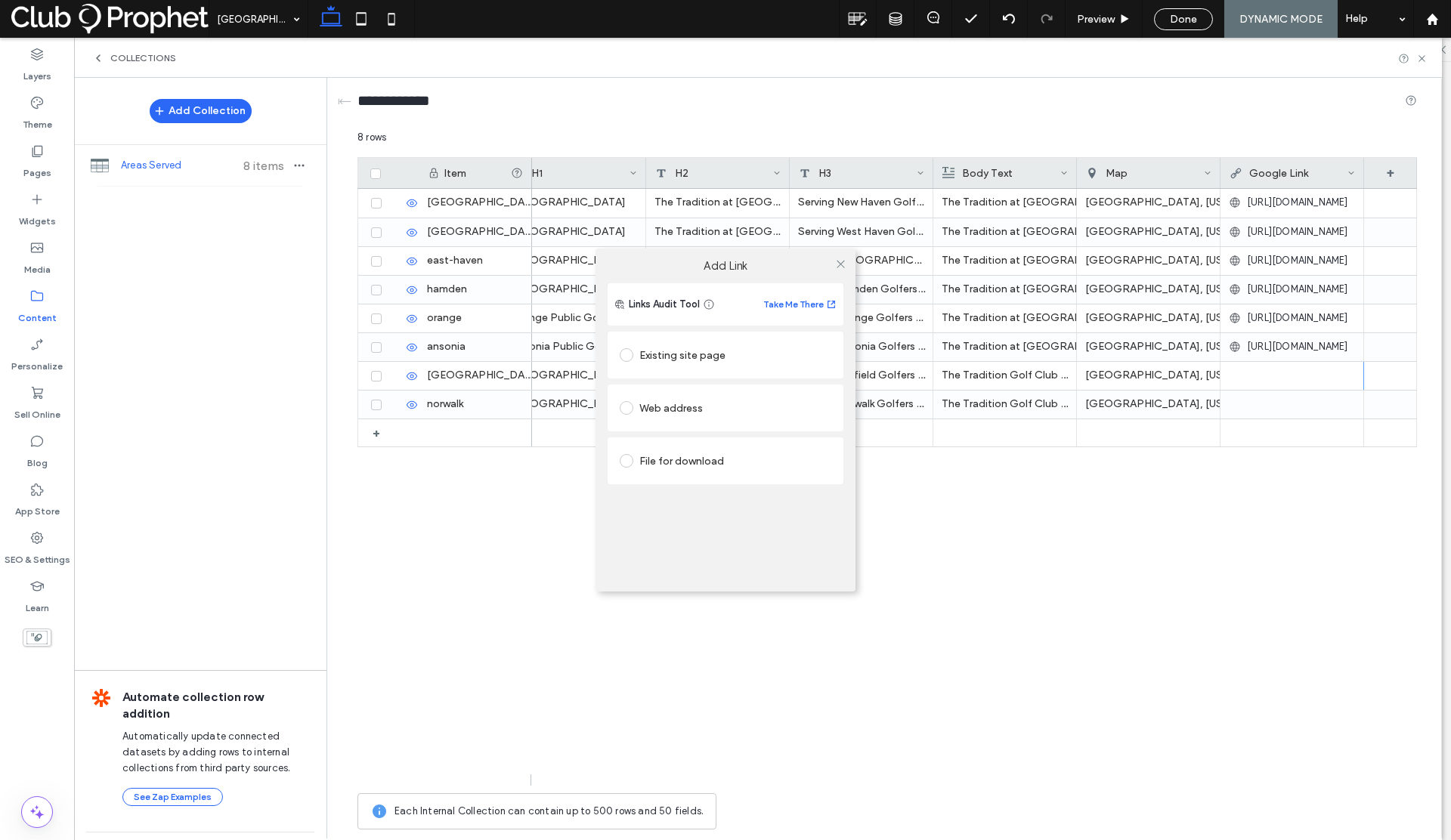 click on "Web address" at bounding box center [726, 408] 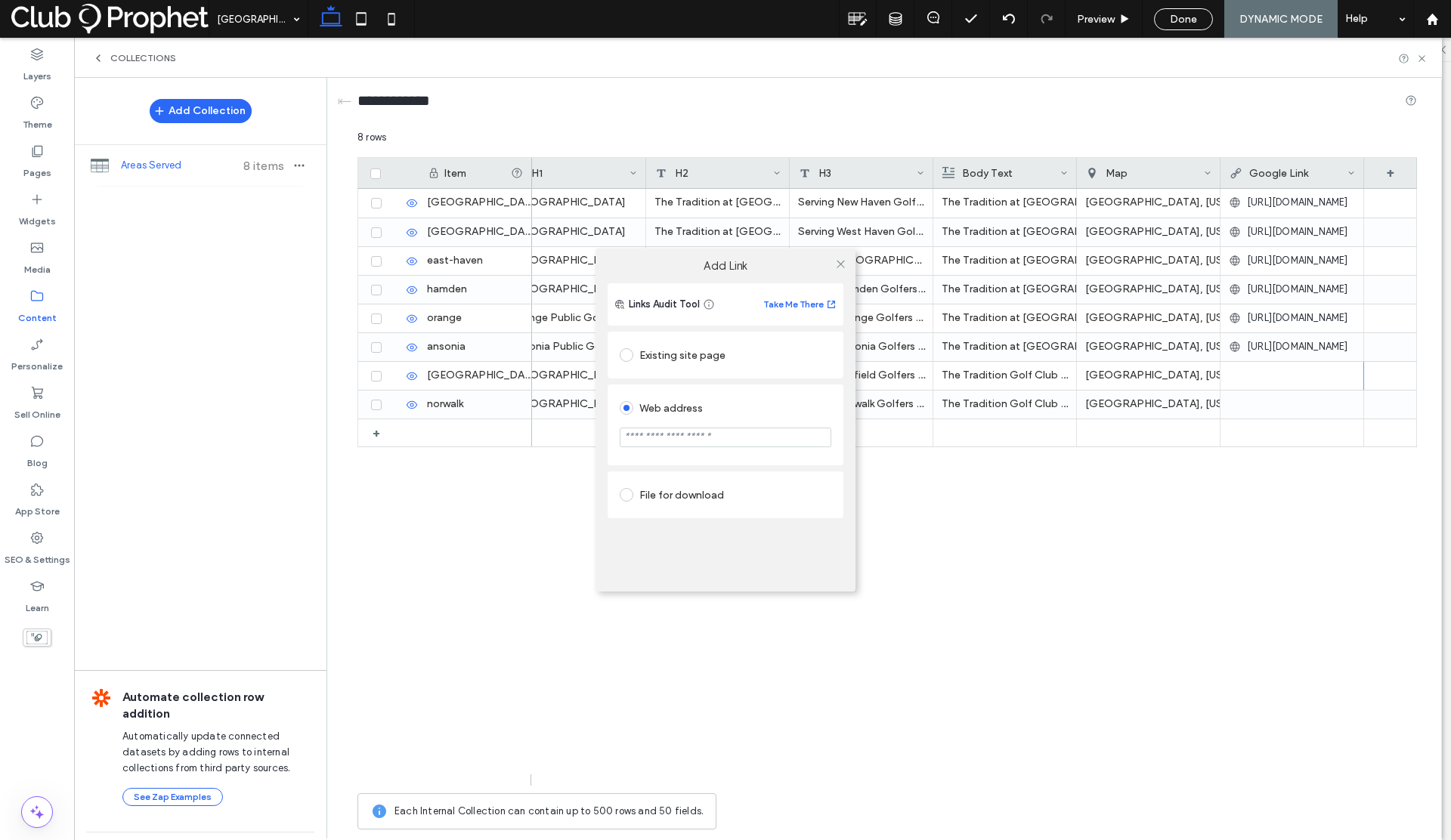 click at bounding box center (726, 437) 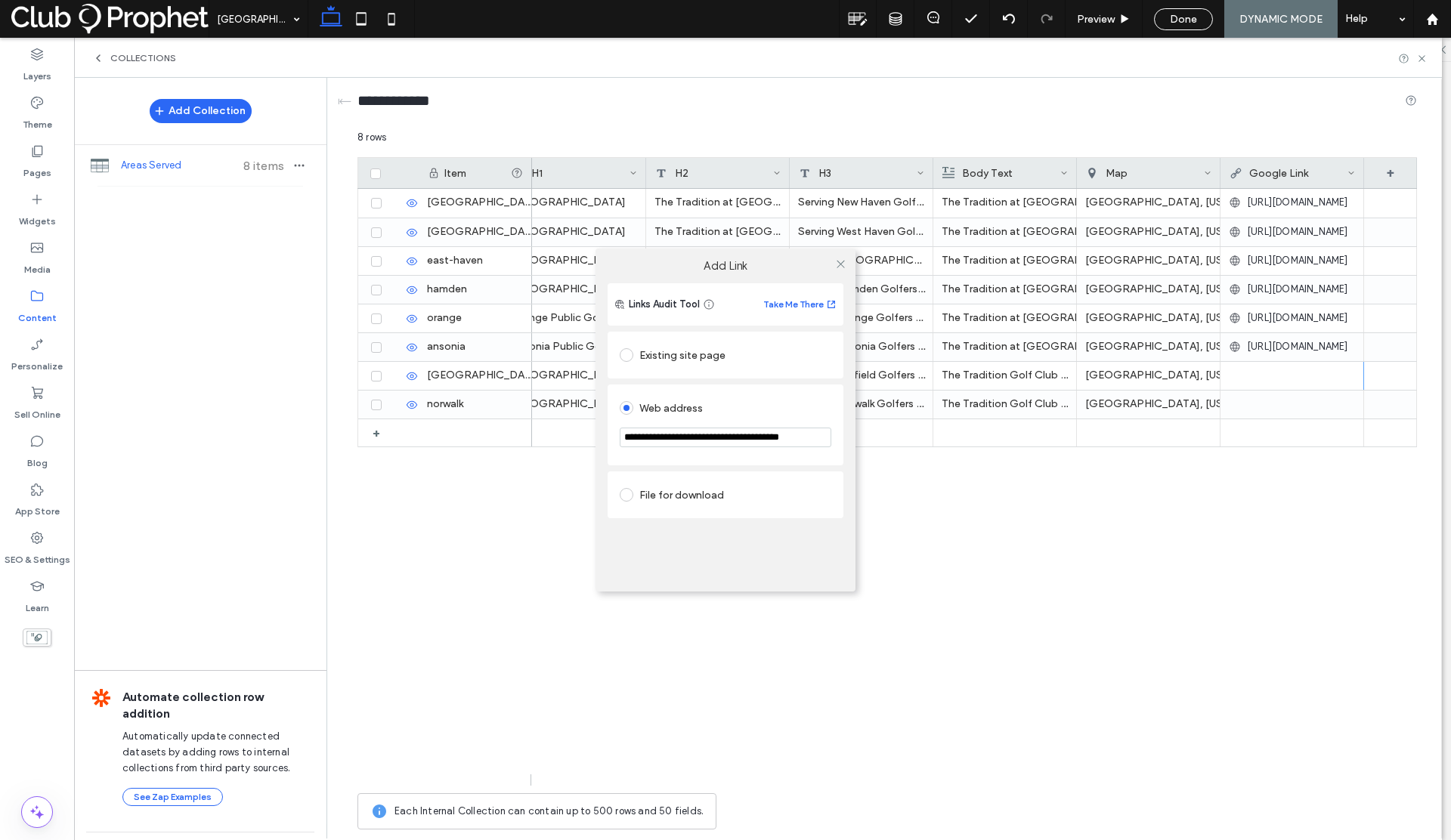 scroll, scrollTop: 0, scrollLeft: 36, axis: horizontal 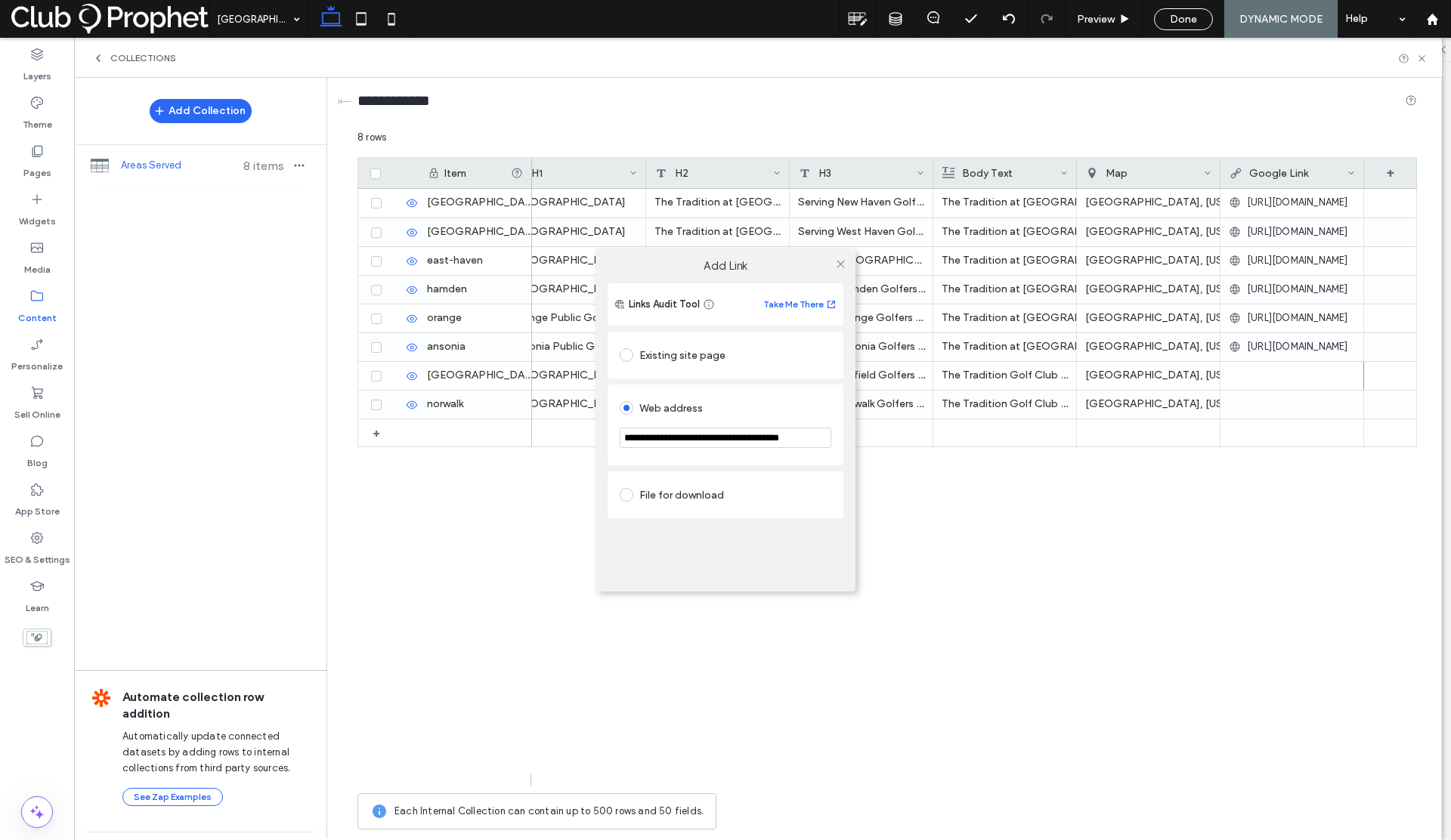 type on "**********" 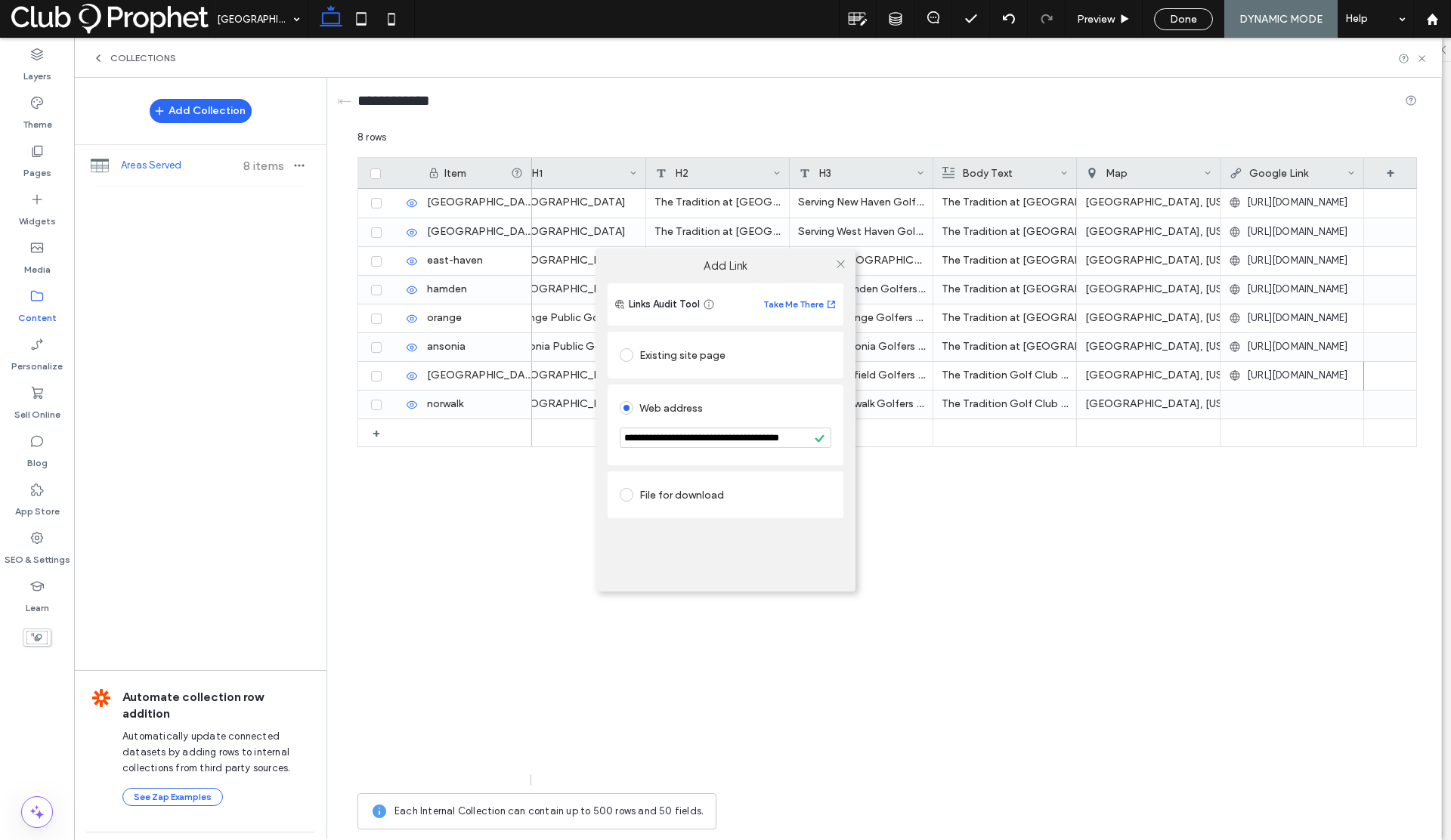 scroll, scrollTop: 0, scrollLeft: 0, axis: both 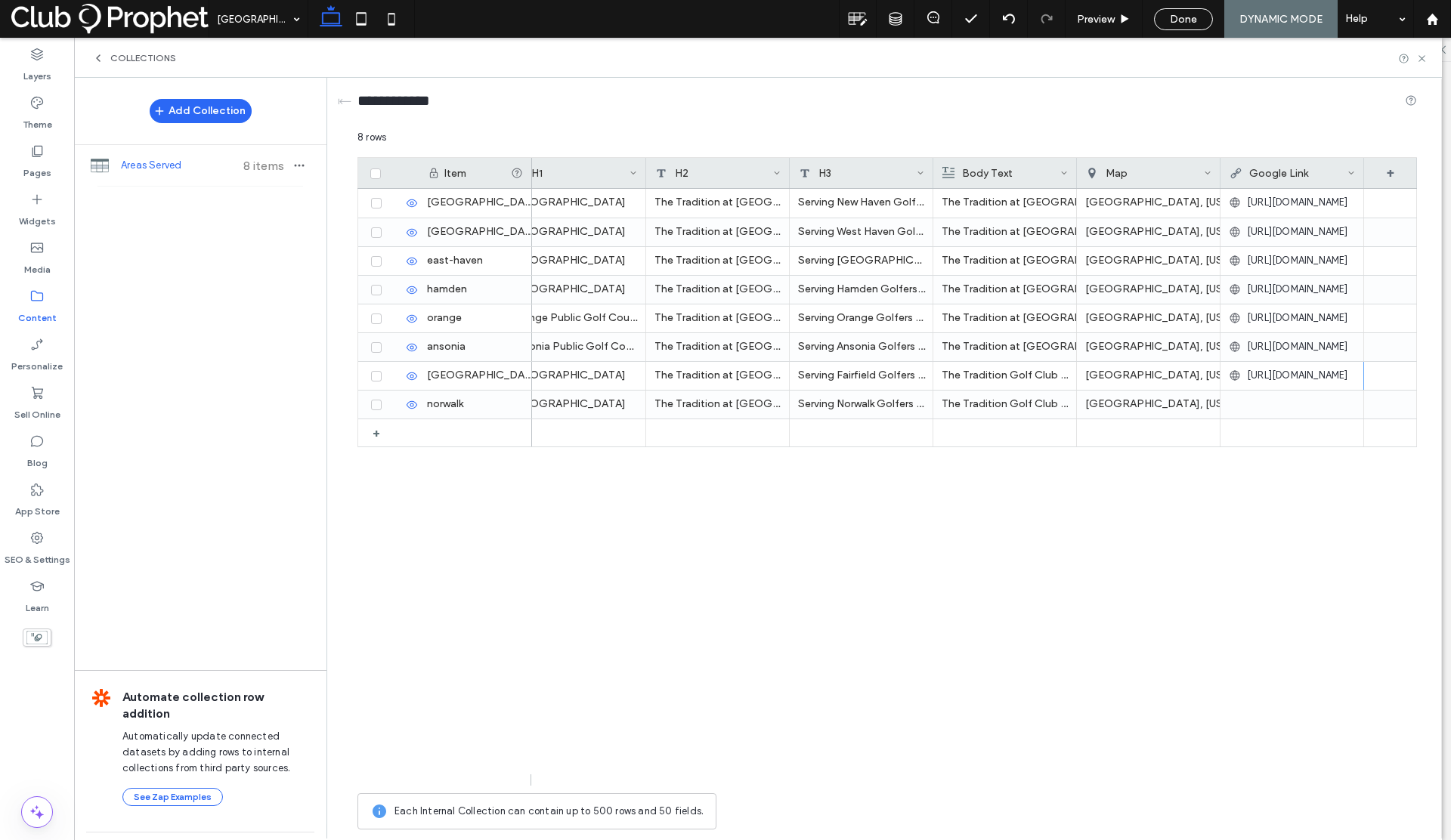 click at bounding box center [1292, 404] 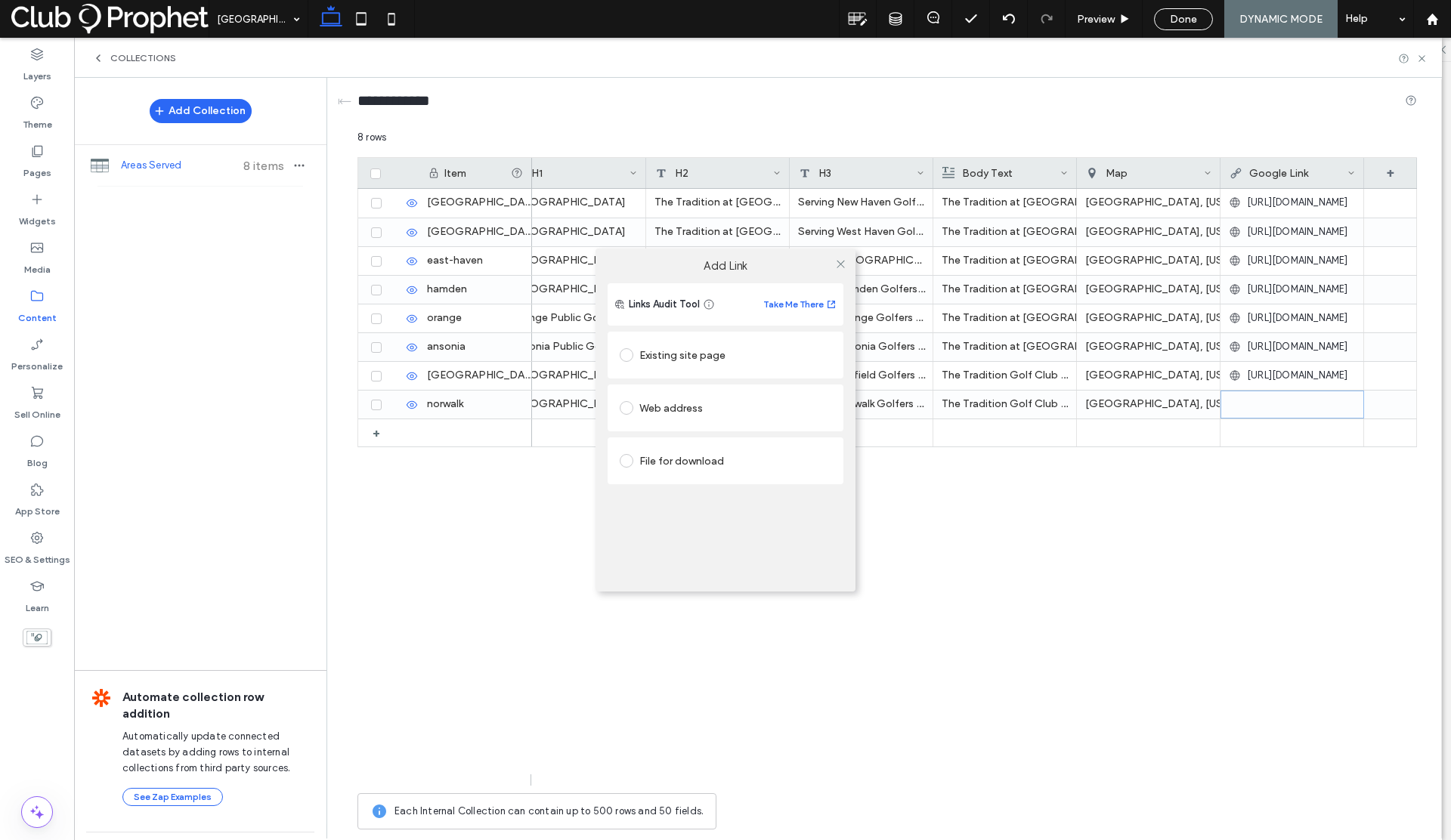 click on "Add Link Links Audit Tool Take Me There Existing site page Web address File for download" at bounding box center (726, 420) 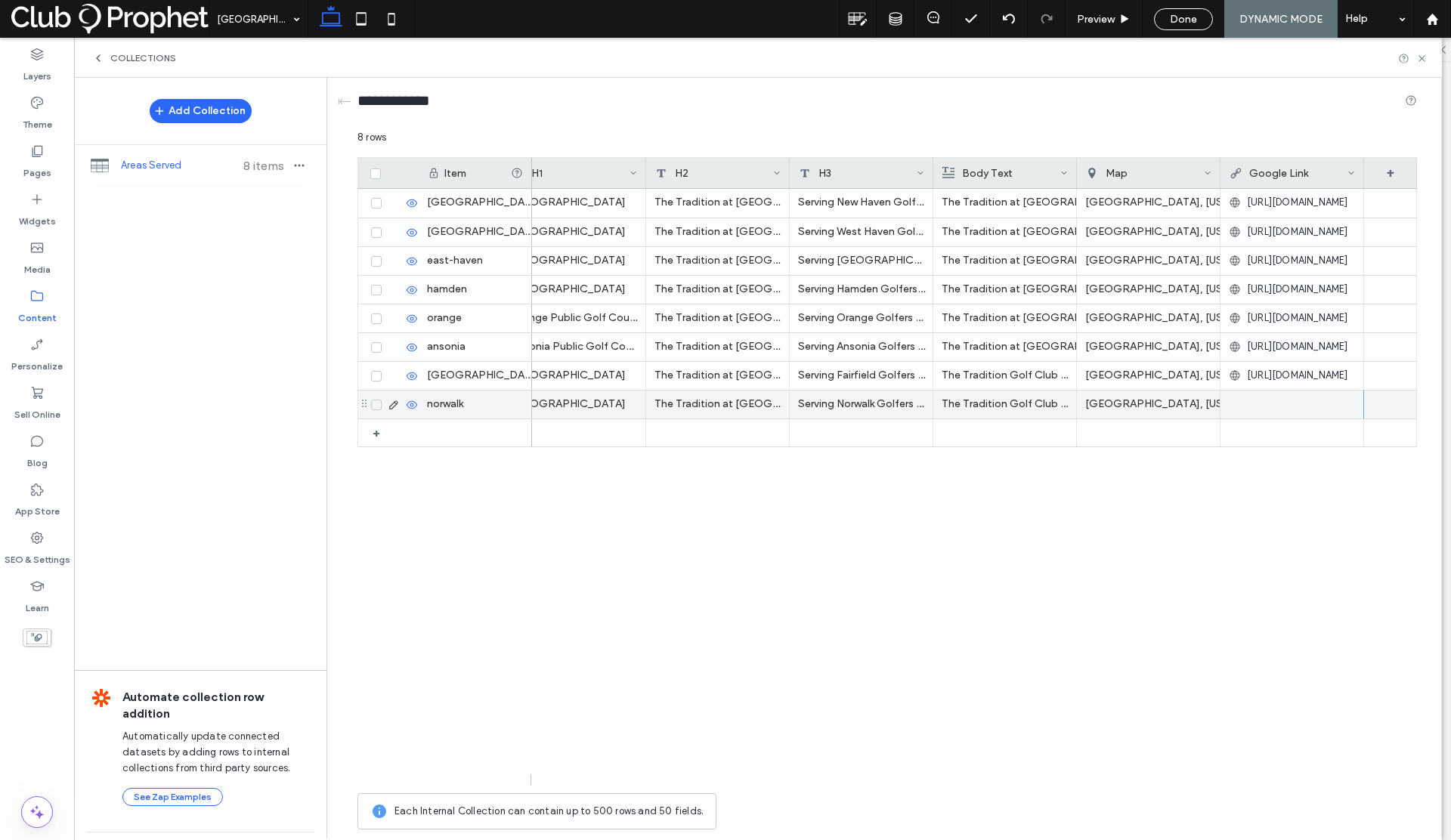 click at bounding box center (1292, 404) 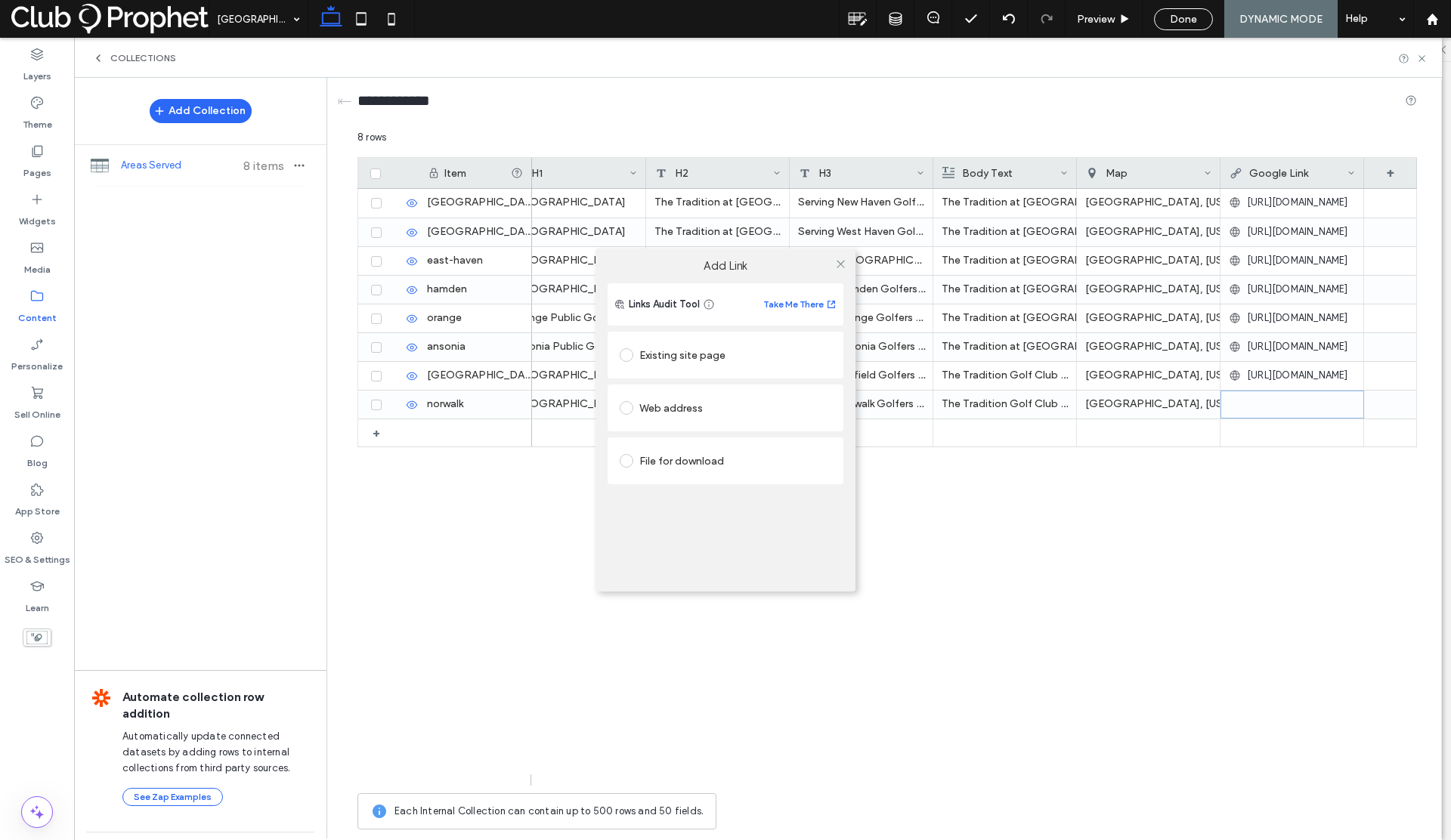 click on "Web address" at bounding box center [726, 408] 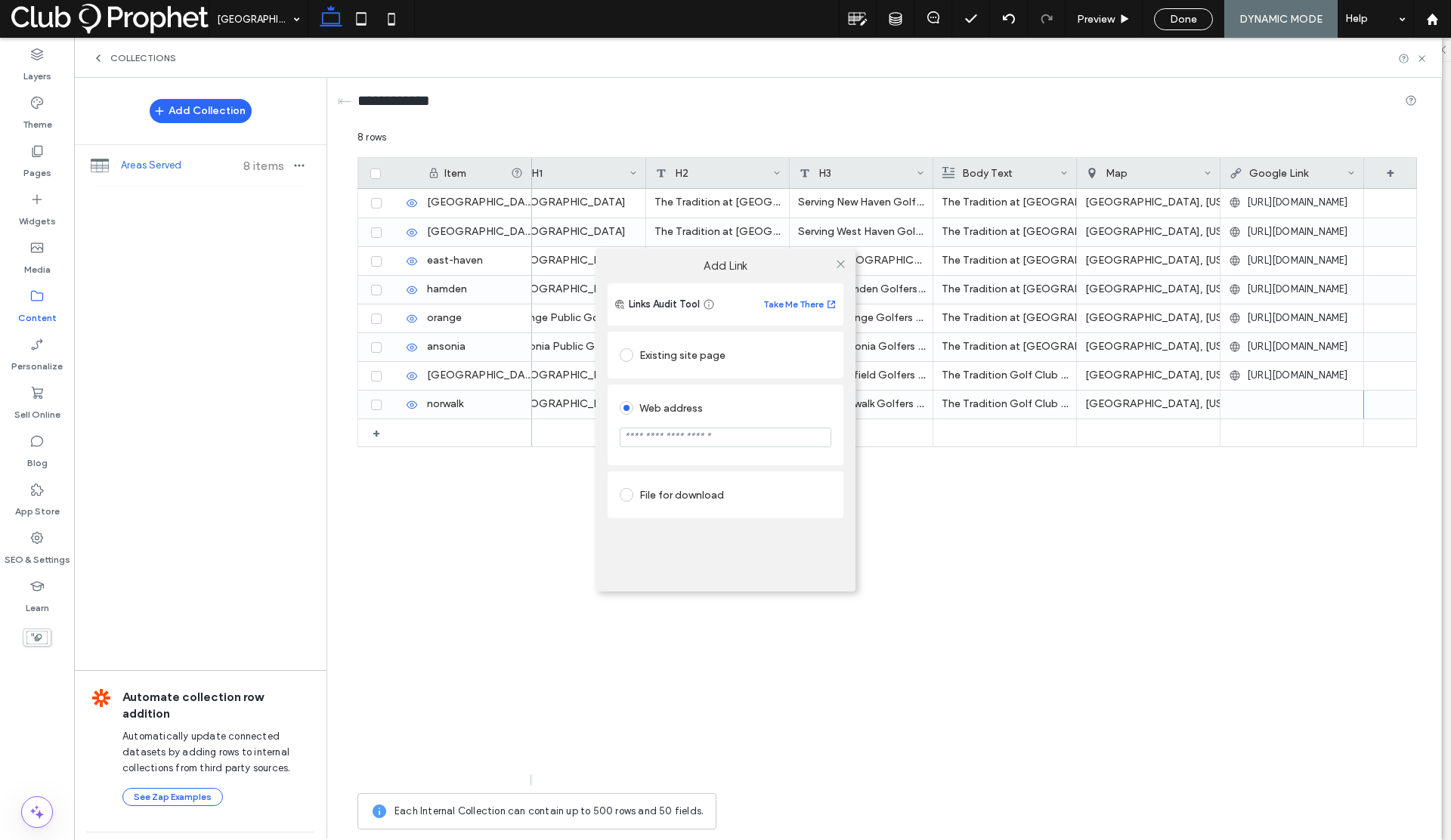 click at bounding box center (726, 437) 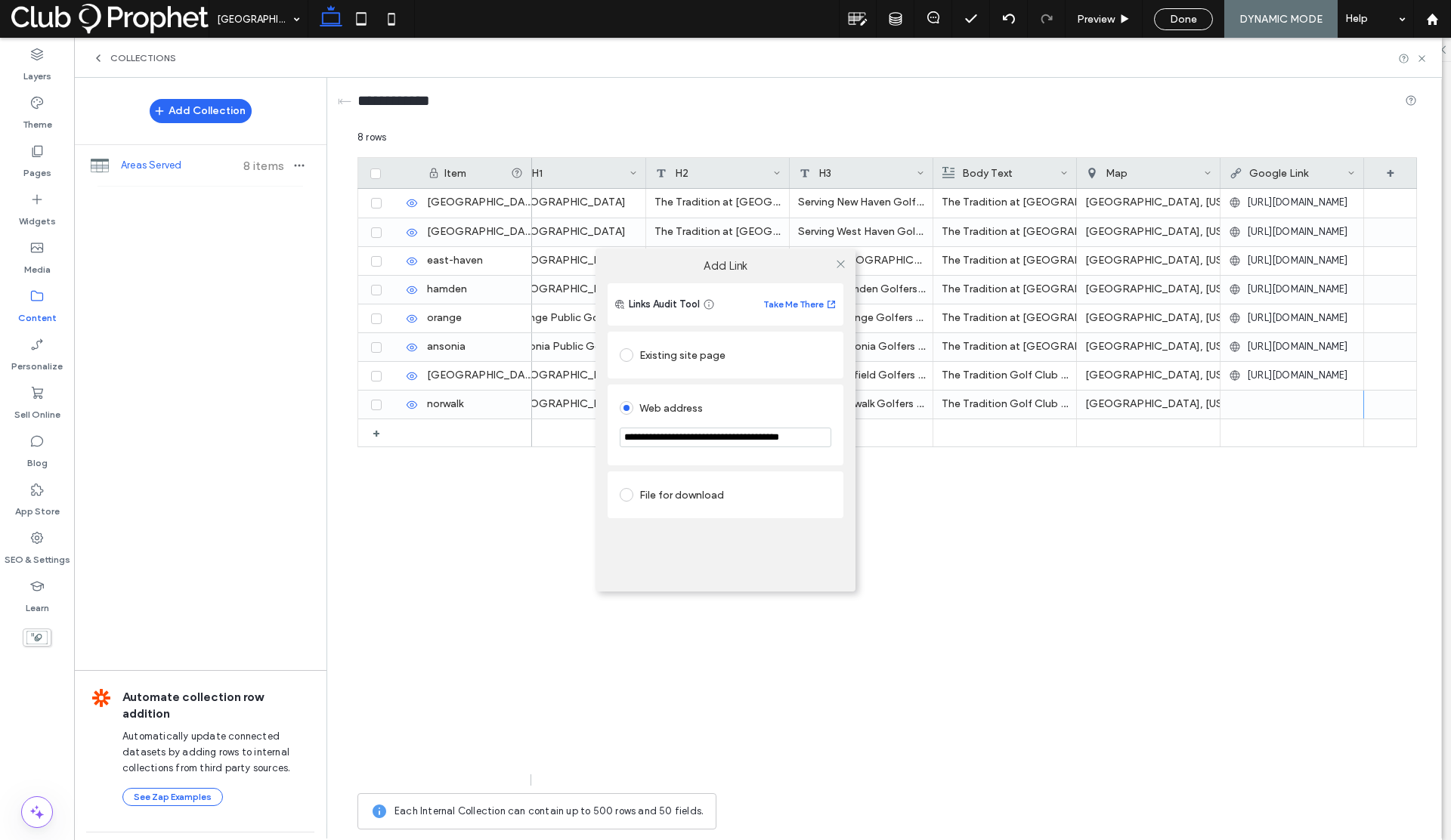 scroll, scrollTop: 0, scrollLeft: 42, axis: horizontal 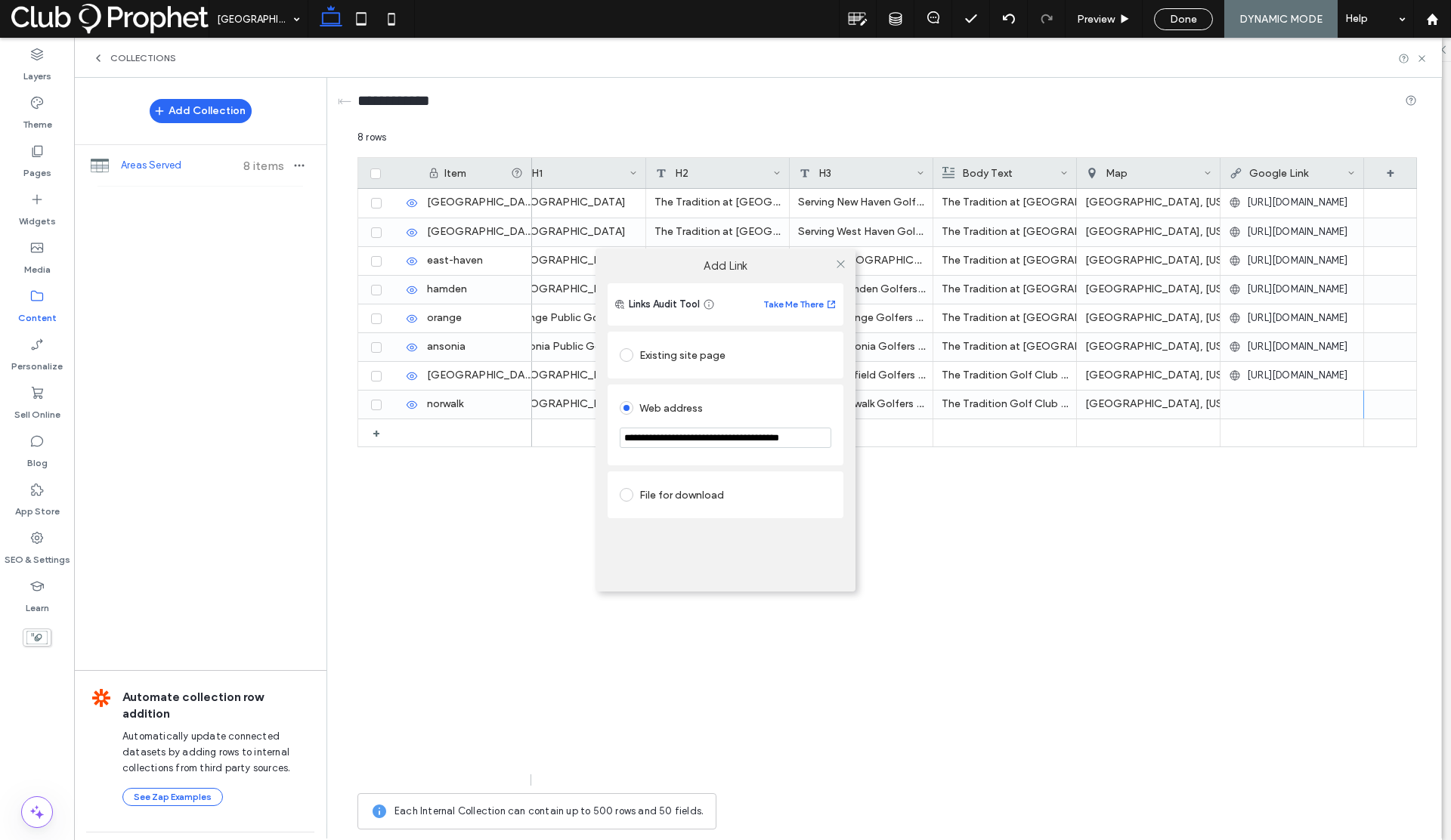 type on "**********" 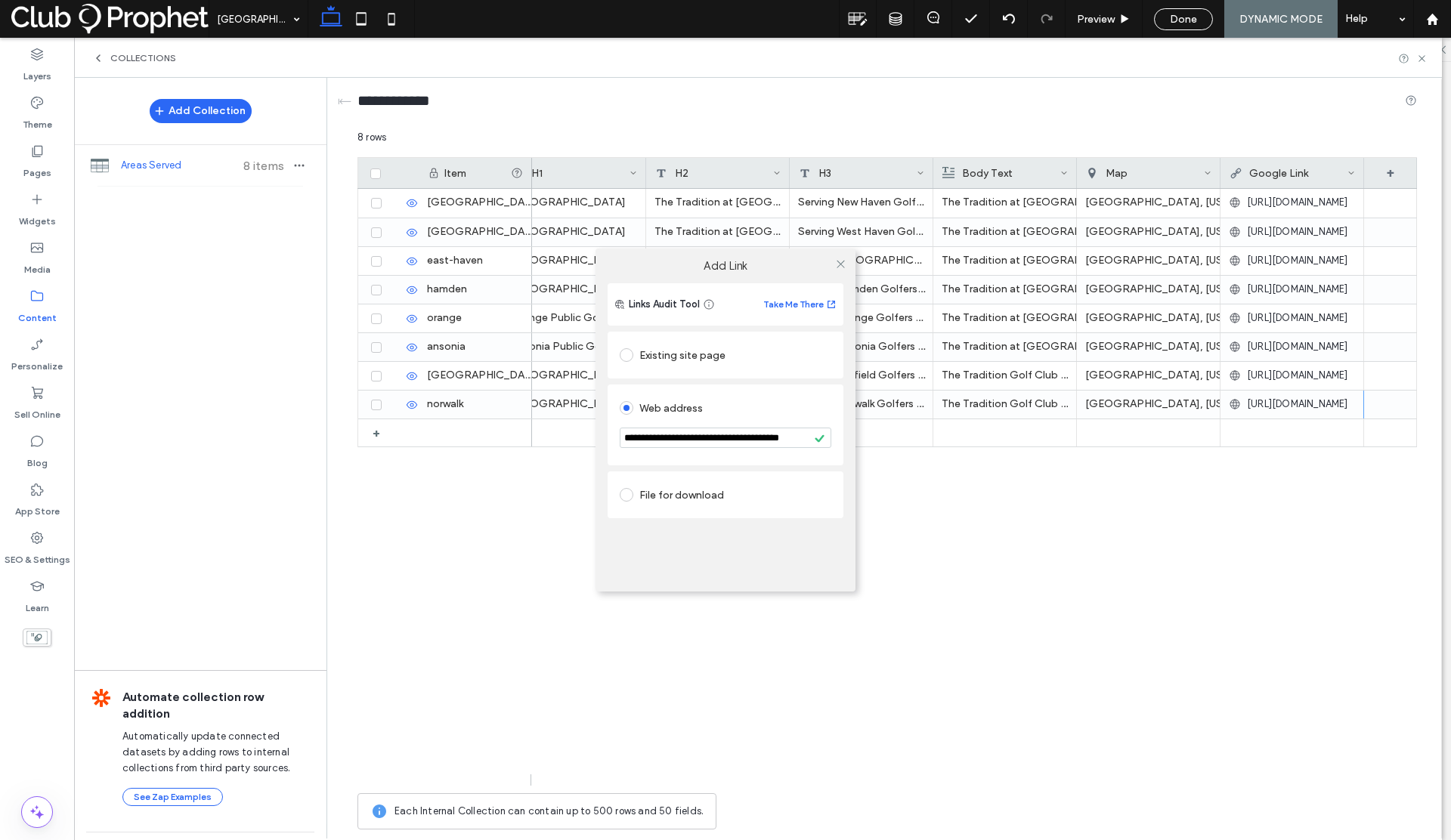 scroll, scrollTop: 0, scrollLeft: 0, axis: both 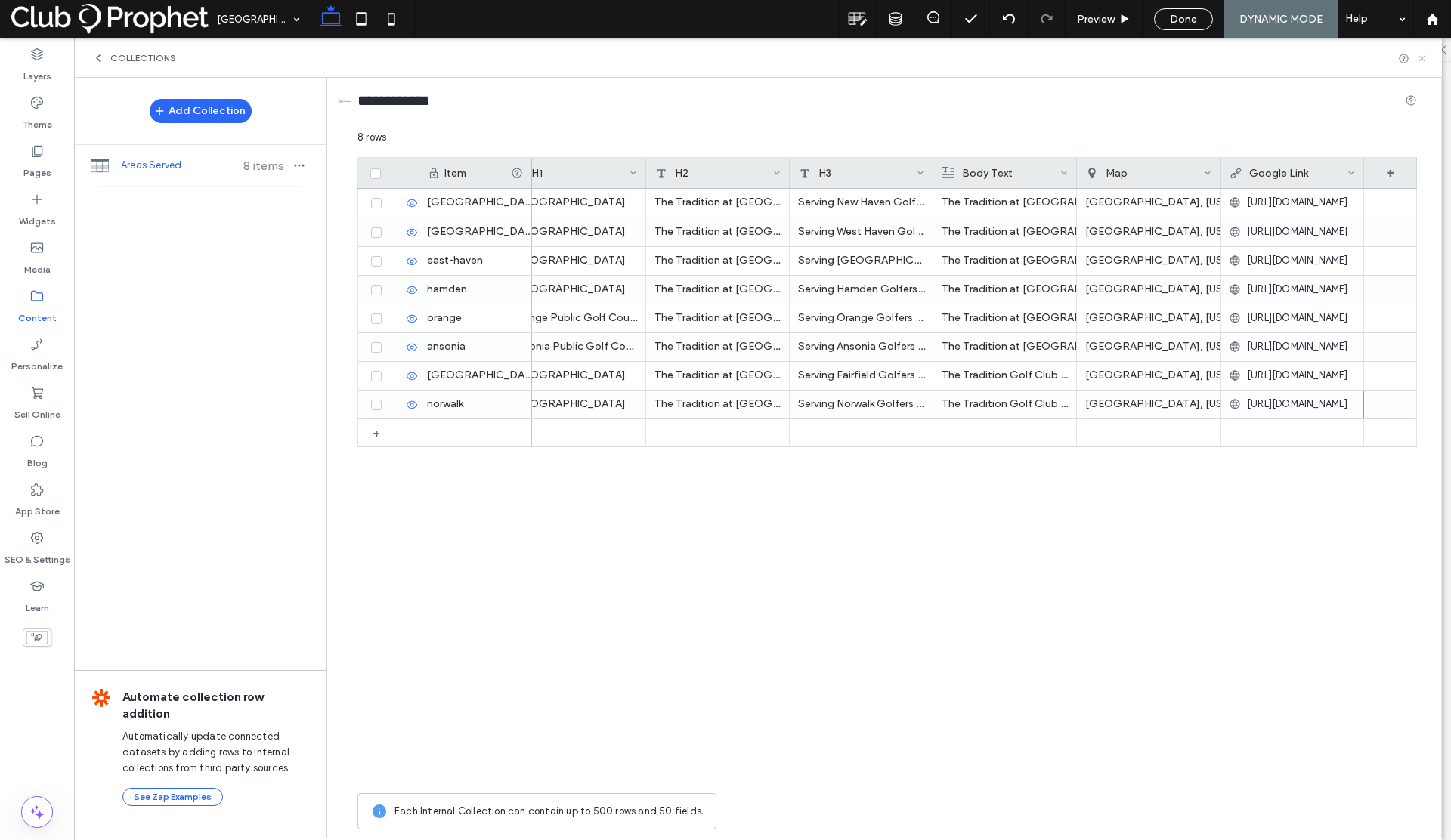 click 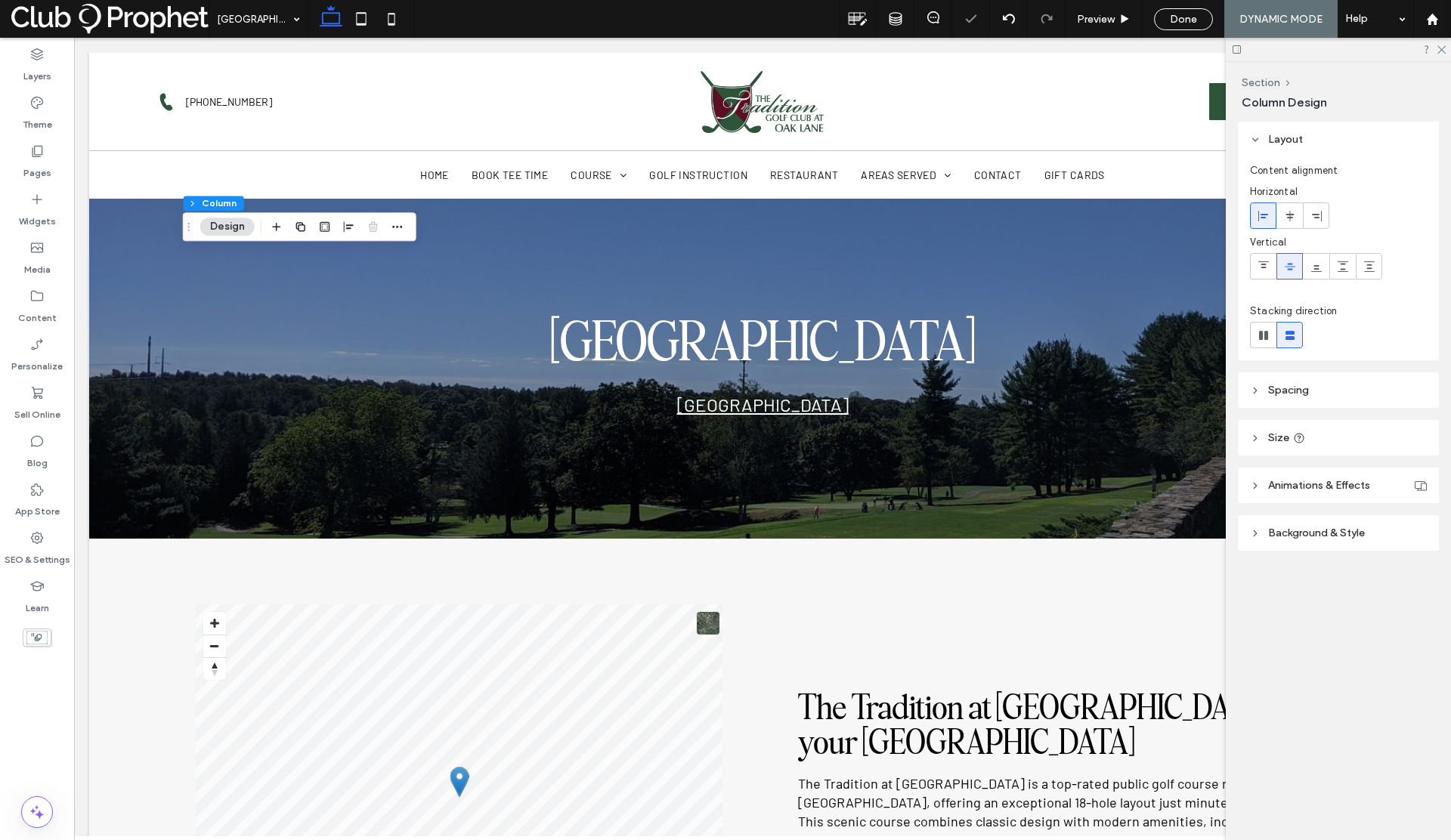 scroll, scrollTop: 0, scrollLeft: 0, axis: both 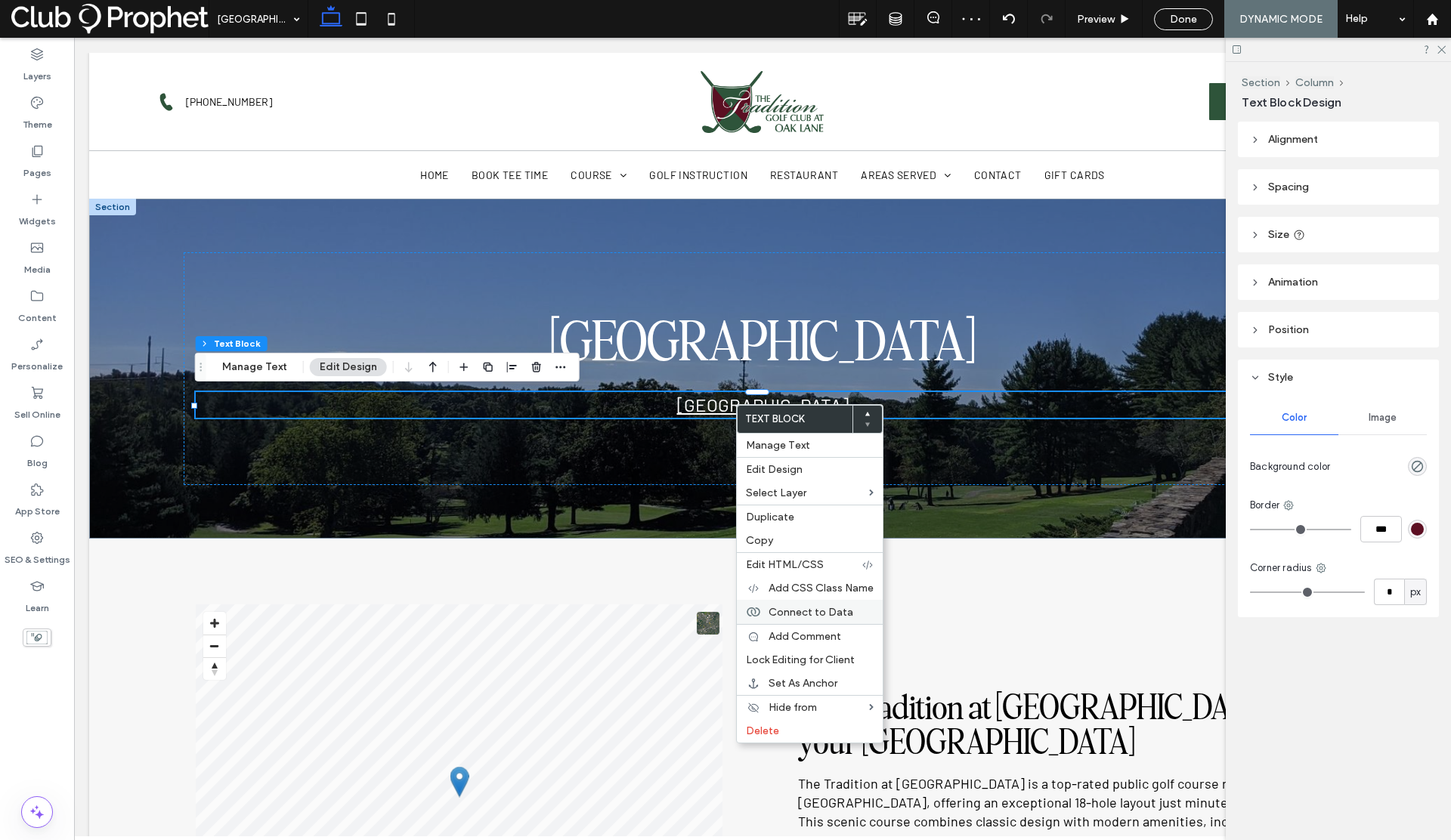 click on "Connect to Data" at bounding box center [811, 612] 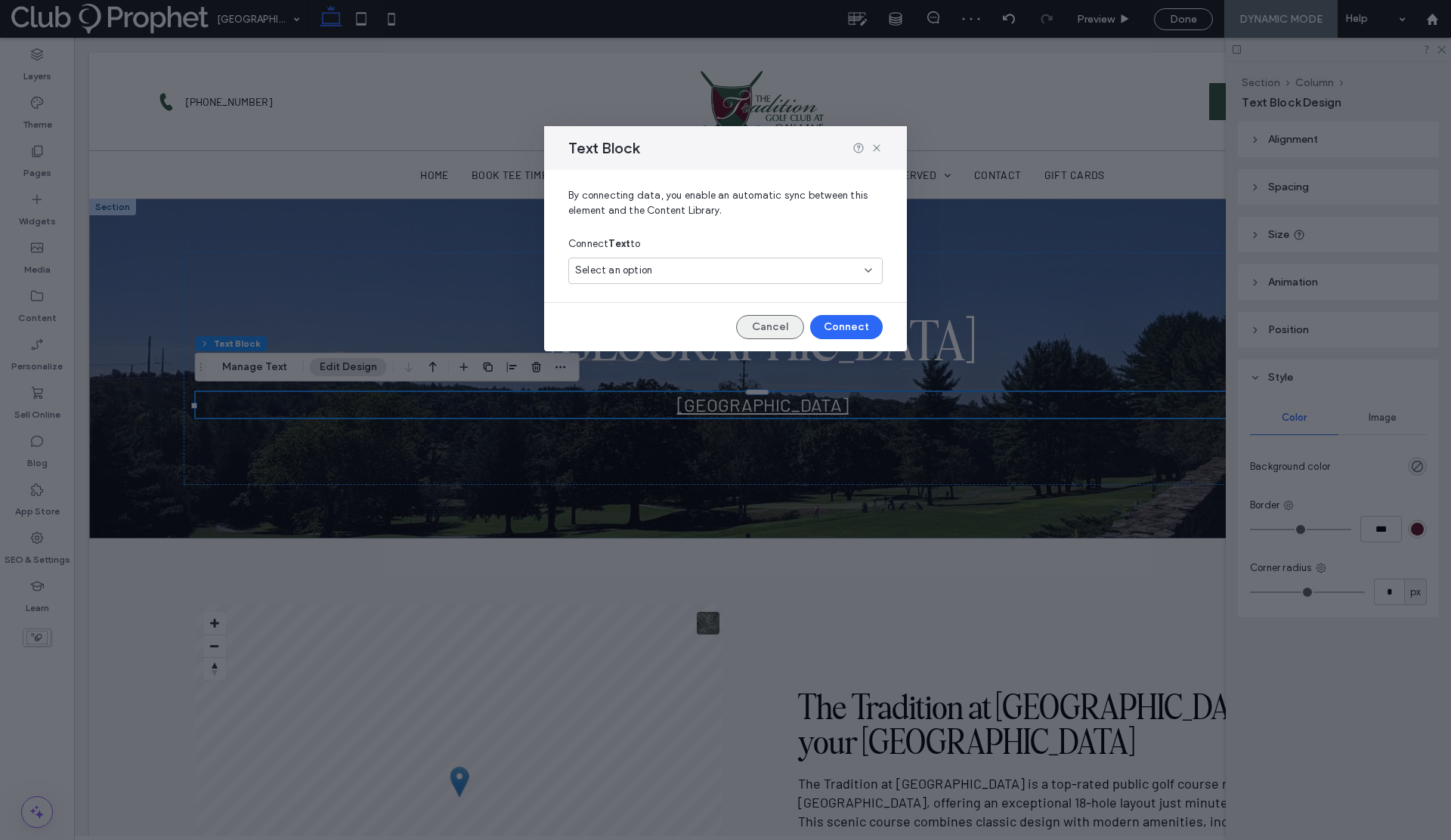 click on "Cancel" at bounding box center [770, 327] 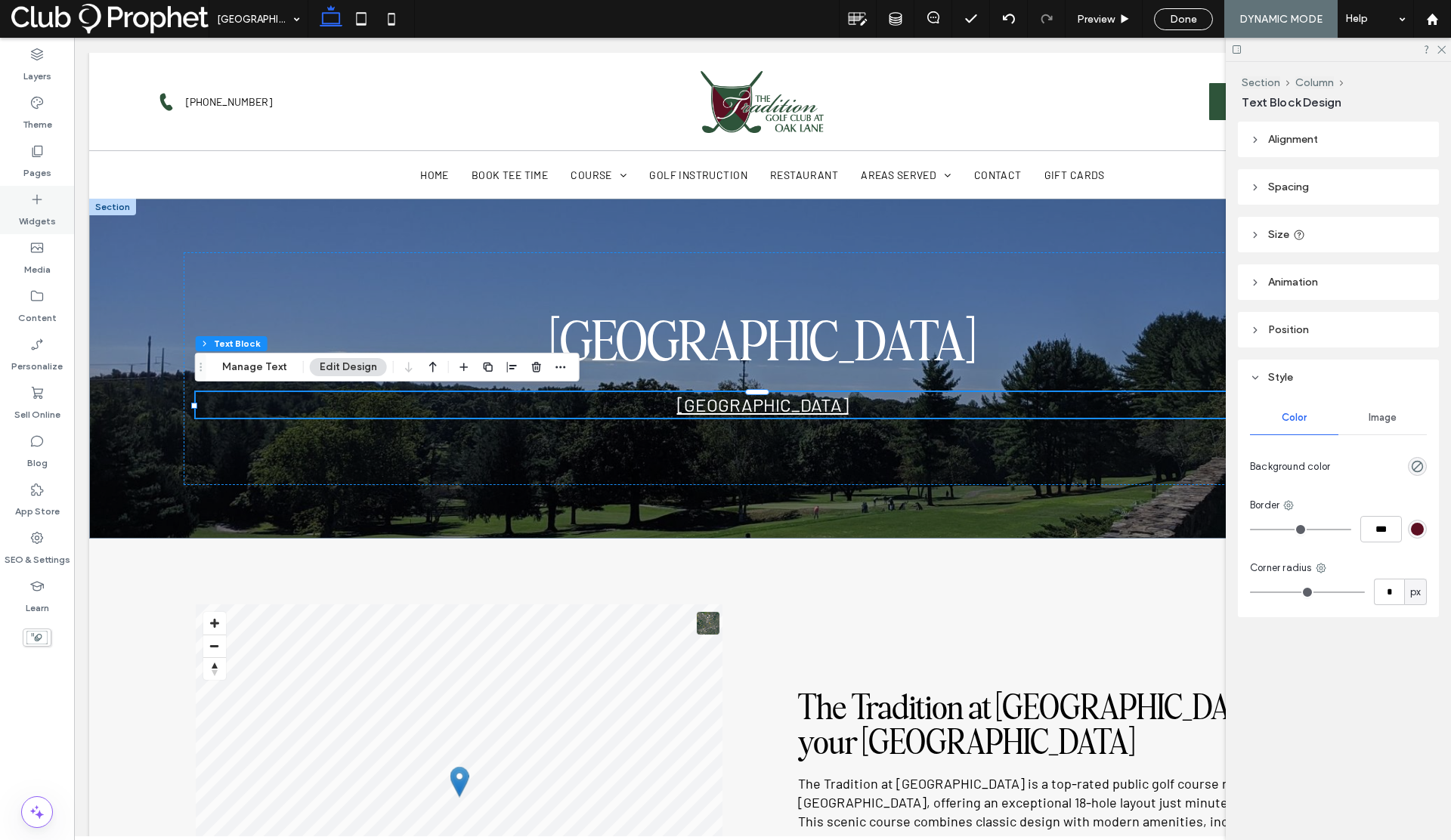 click on "Widgets" at bounding box center (37, 218) 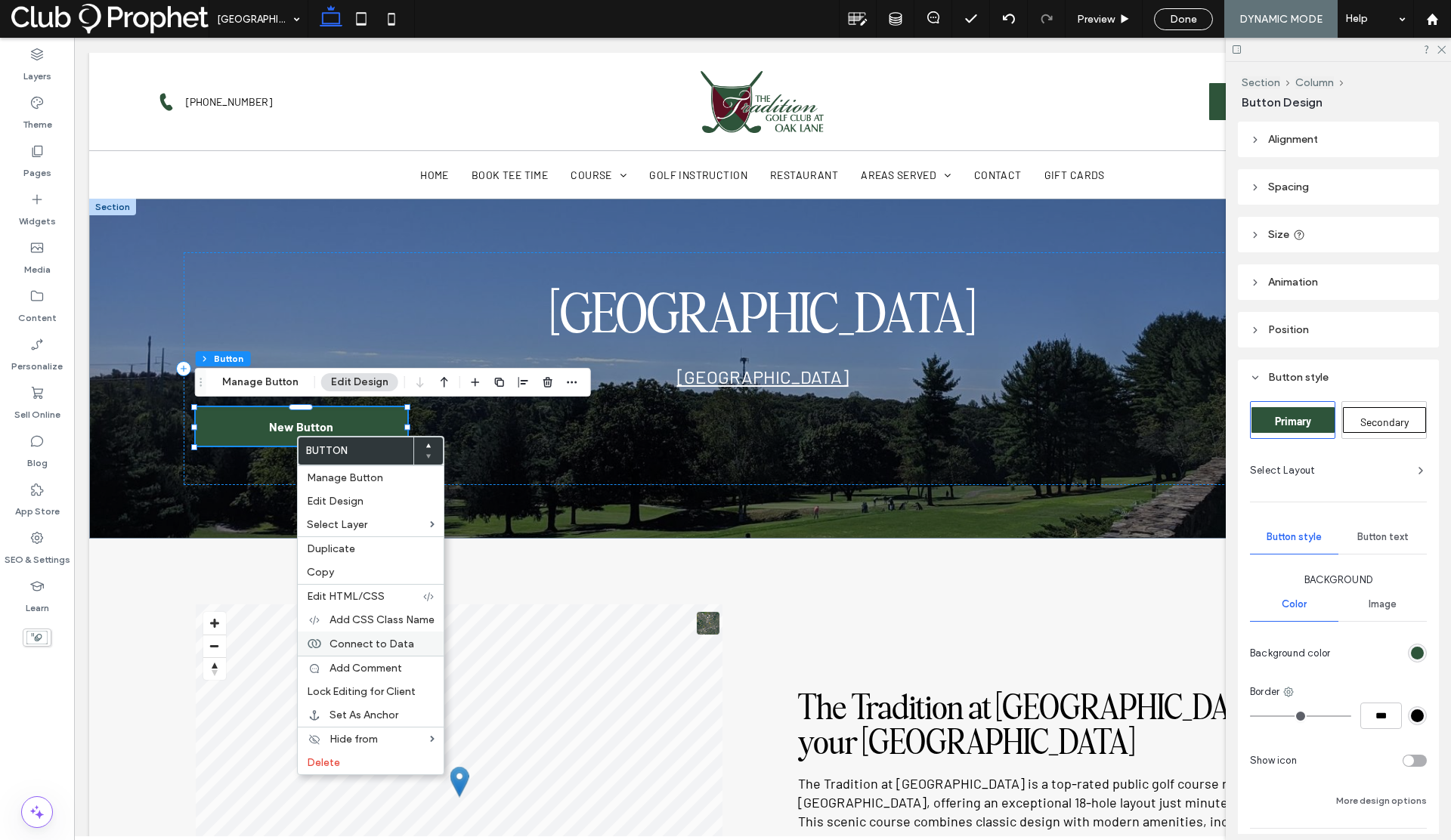 click on "Connect to Data" at bounding box center (372, 644) 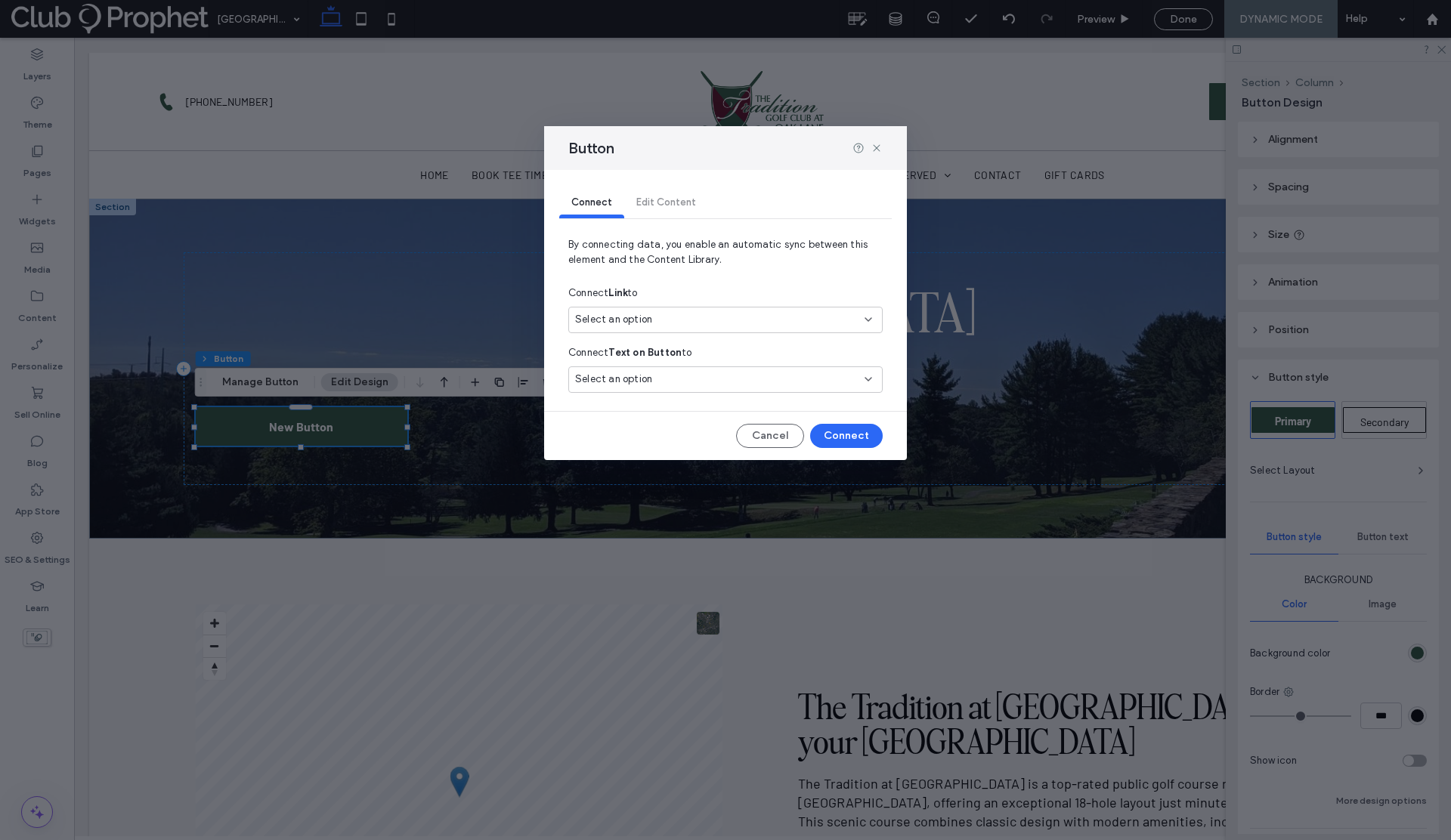 click on "Select an option" at bounding box center [614, 320] 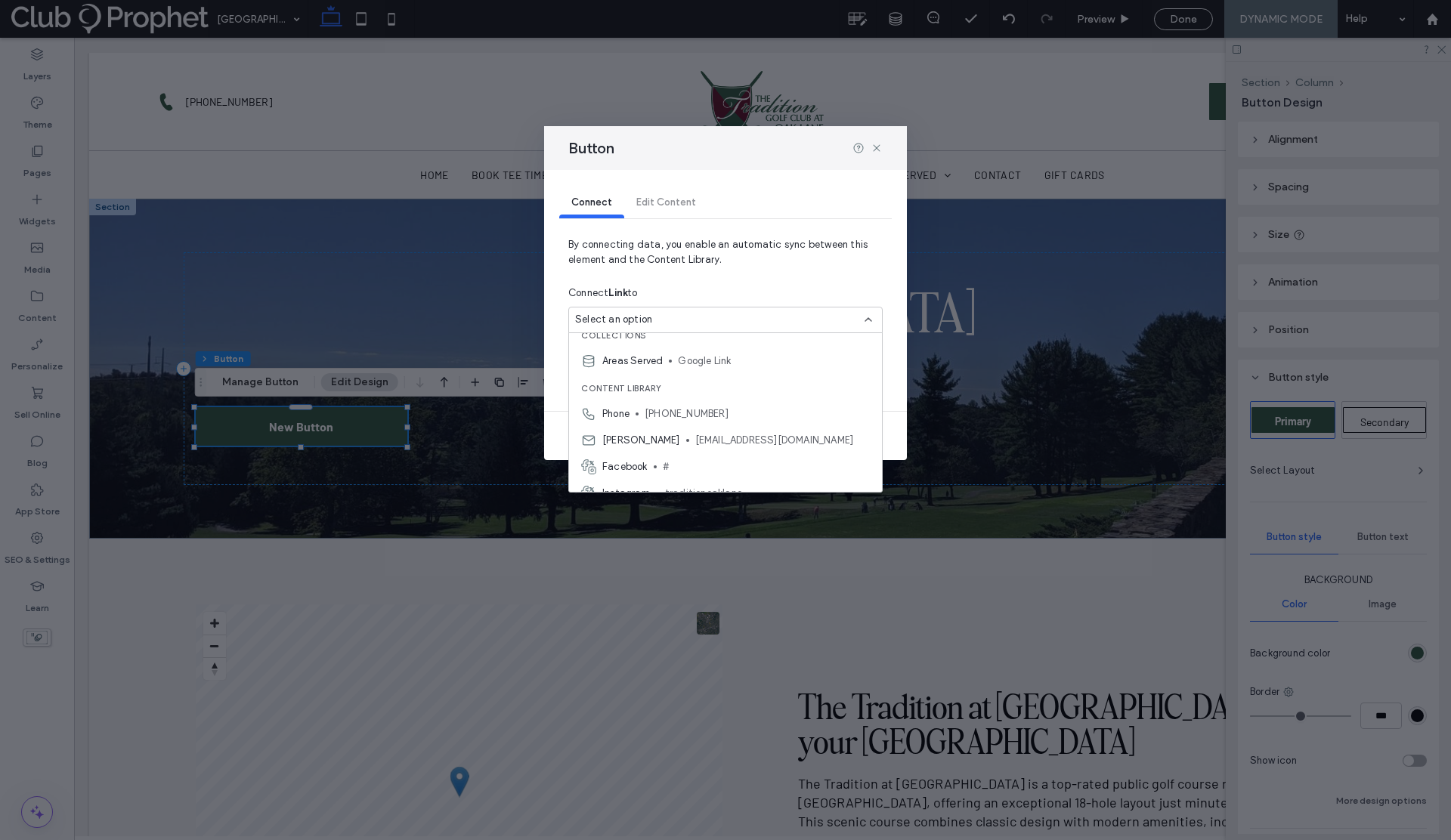 scroll, scrollTop: 14, scrollLeft: 0, axis: vertical 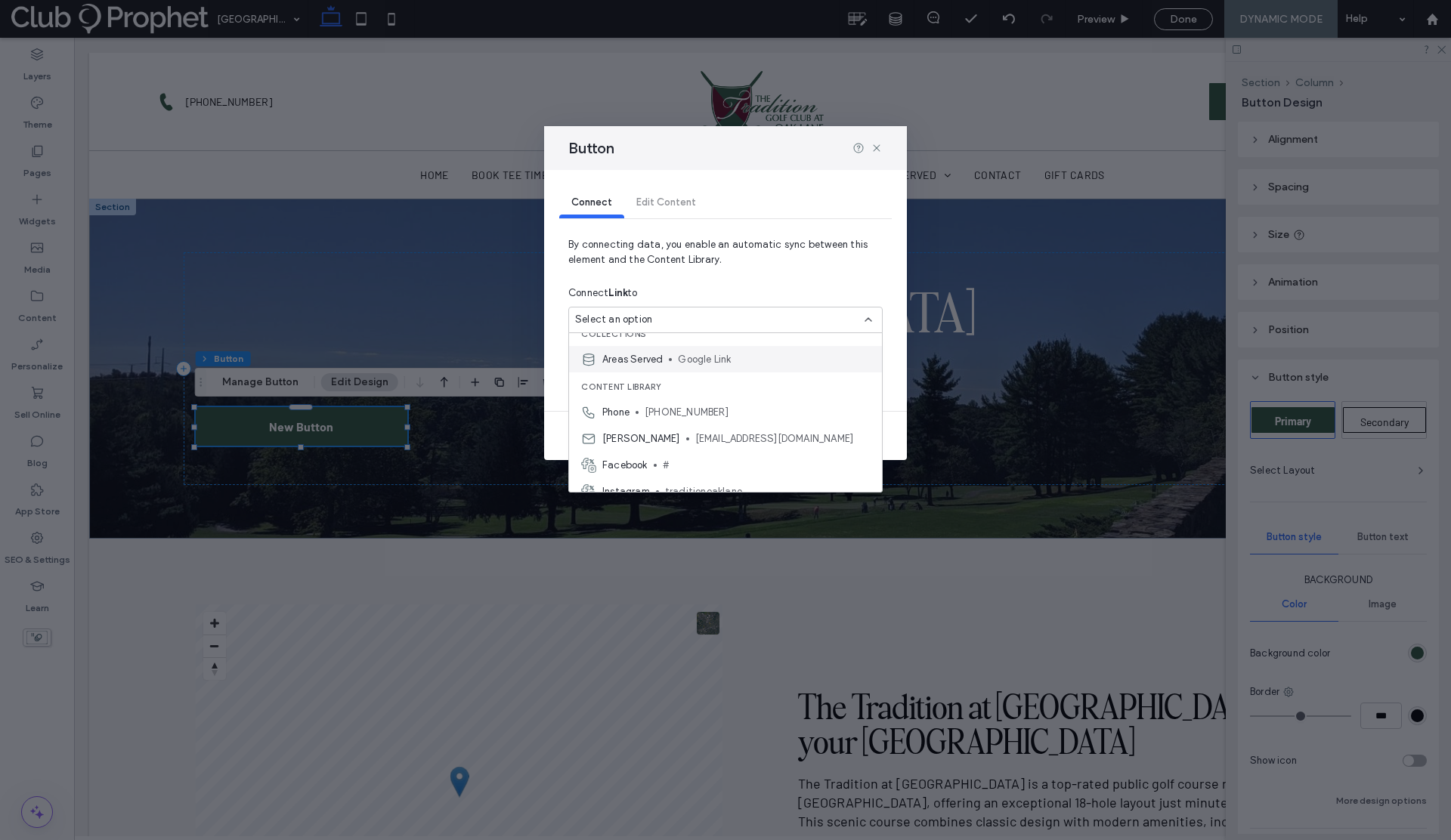 click on "Areas Served Google Link" at bounding box center (726, 359) 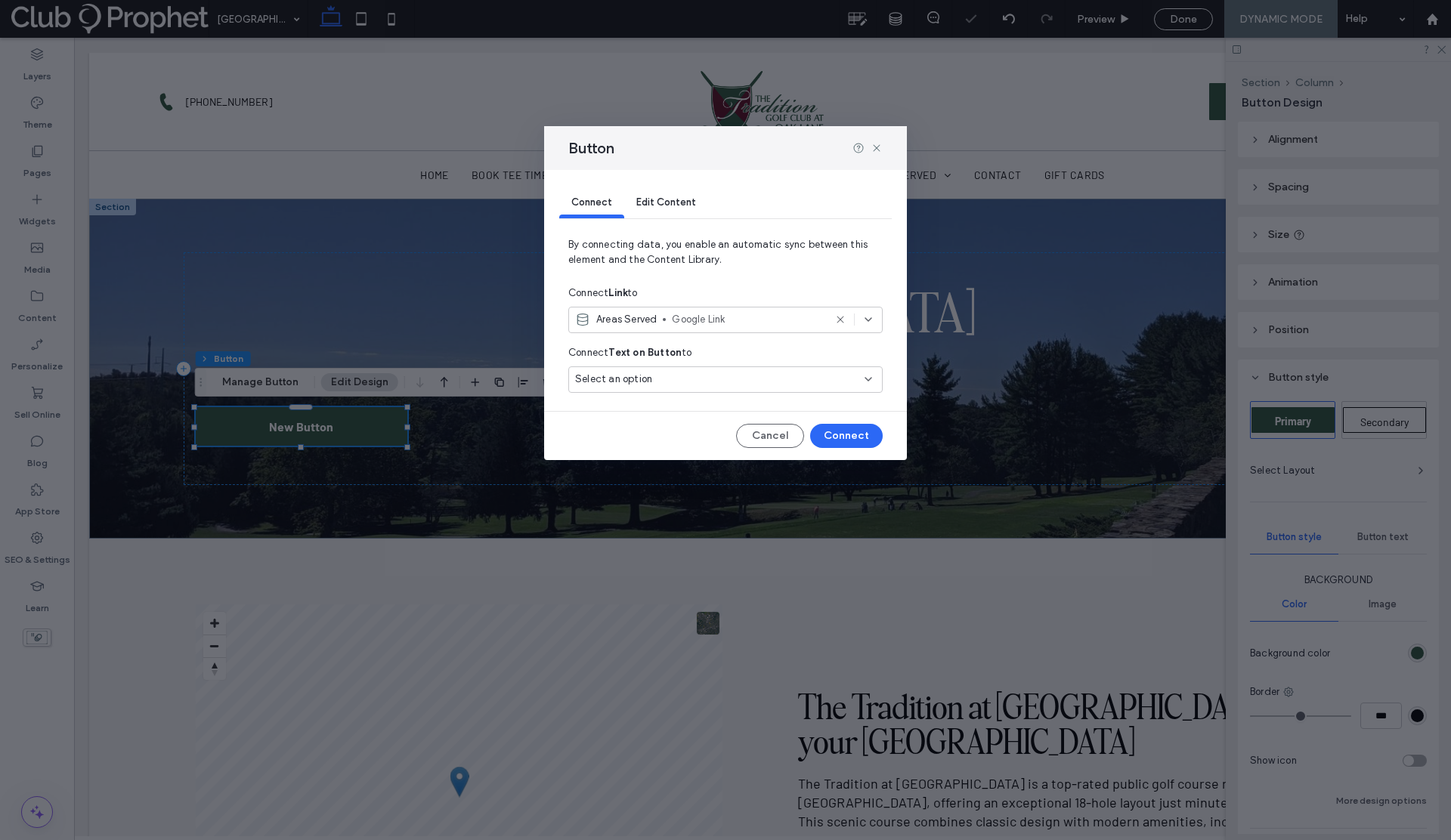 click on "Select an option" at bounding box center (716, 379) 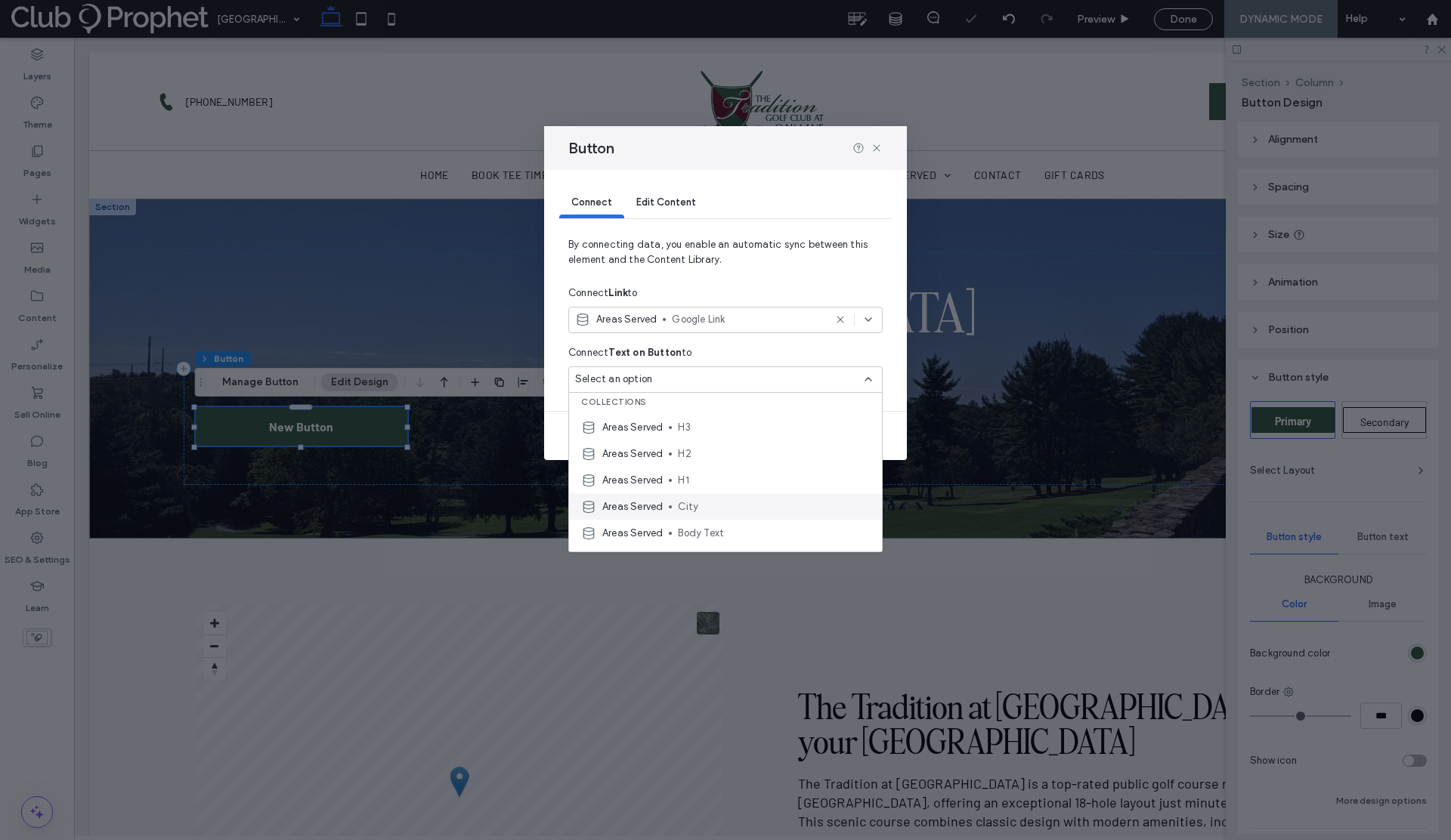 scroll, scrollTop: 6, scrollLeft: 0, axis: vertical 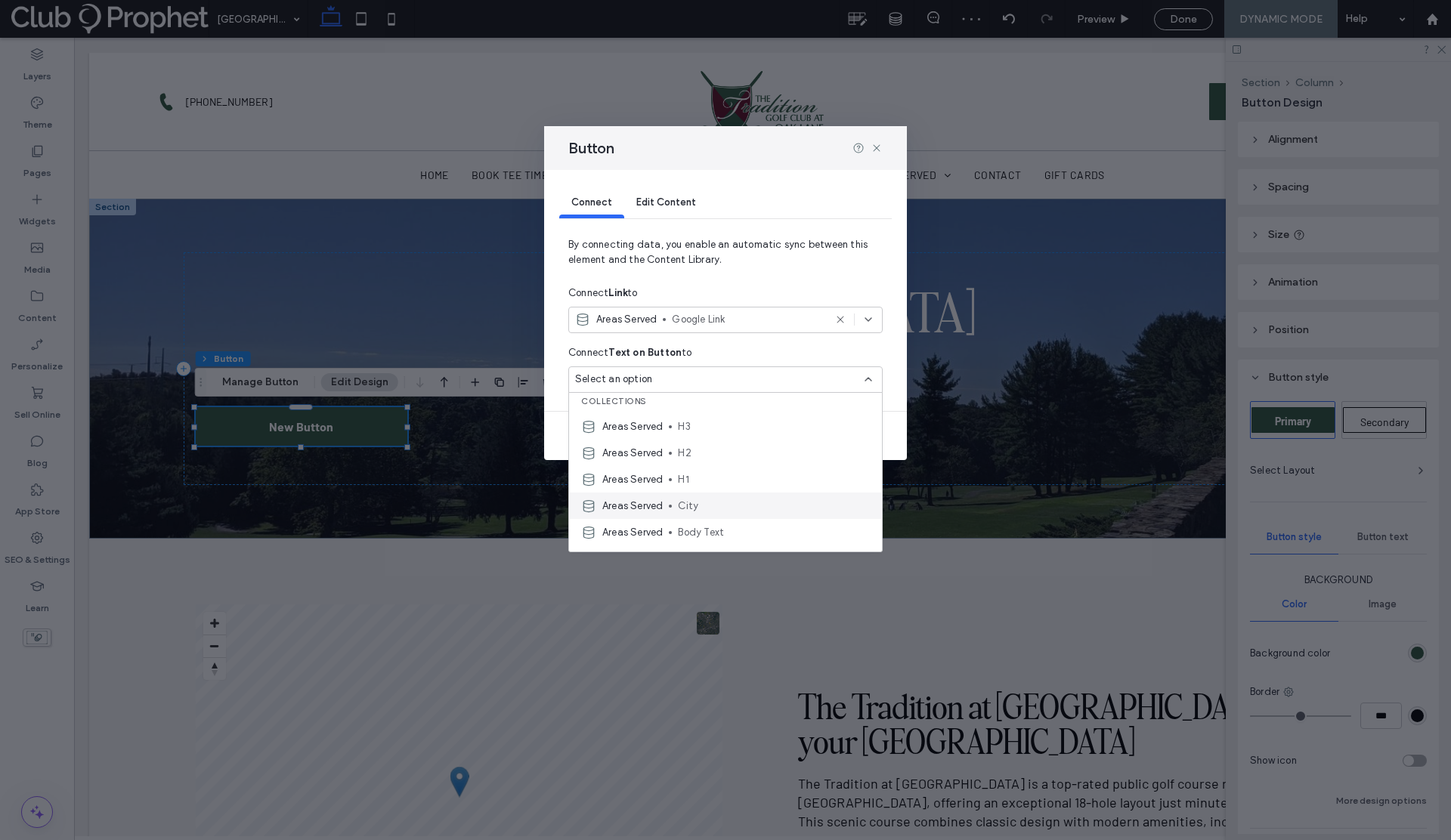 click on "City" at bounding box center (774, 506) 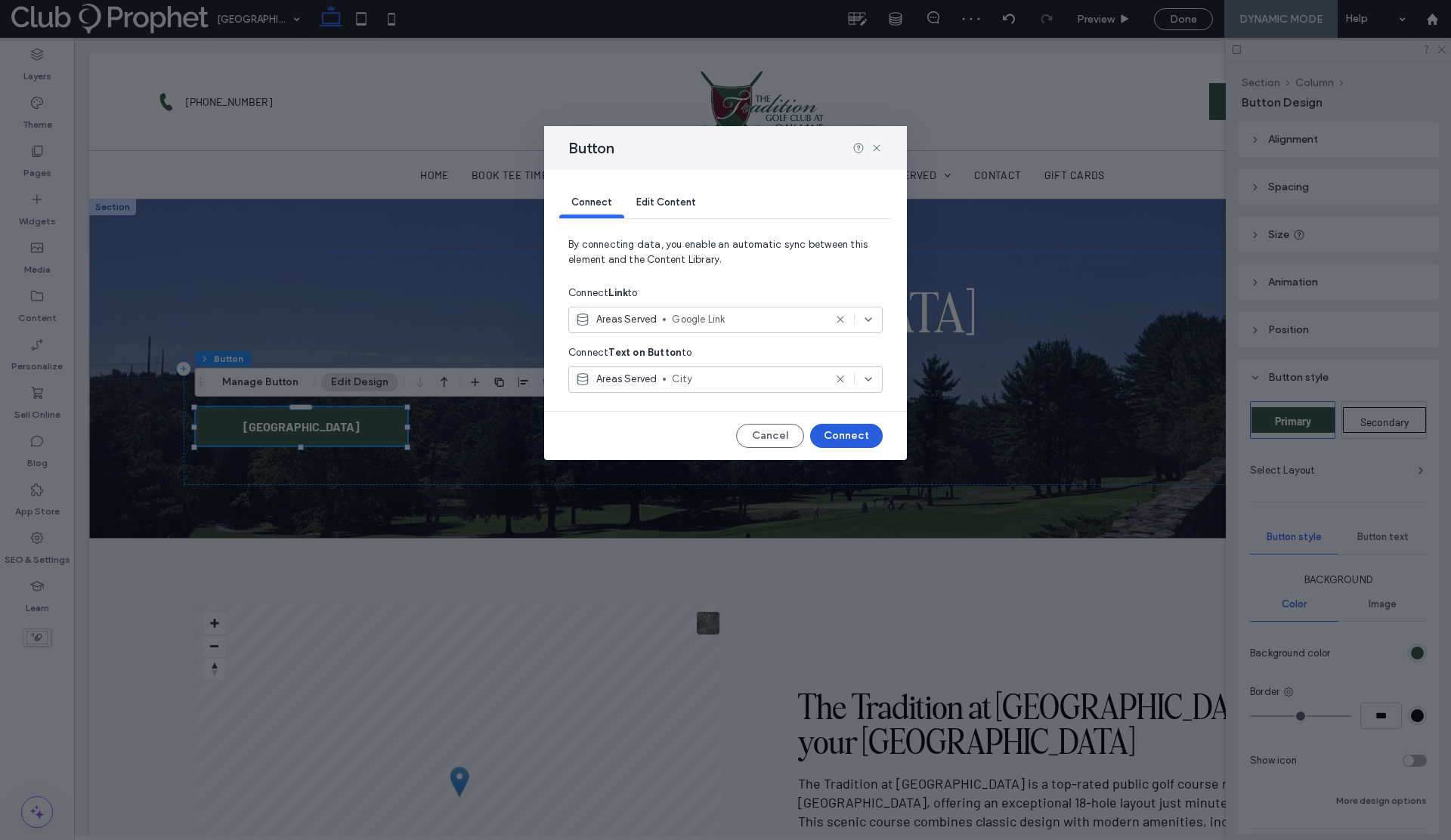 click on "Connect" at bounding box center (846, 436) 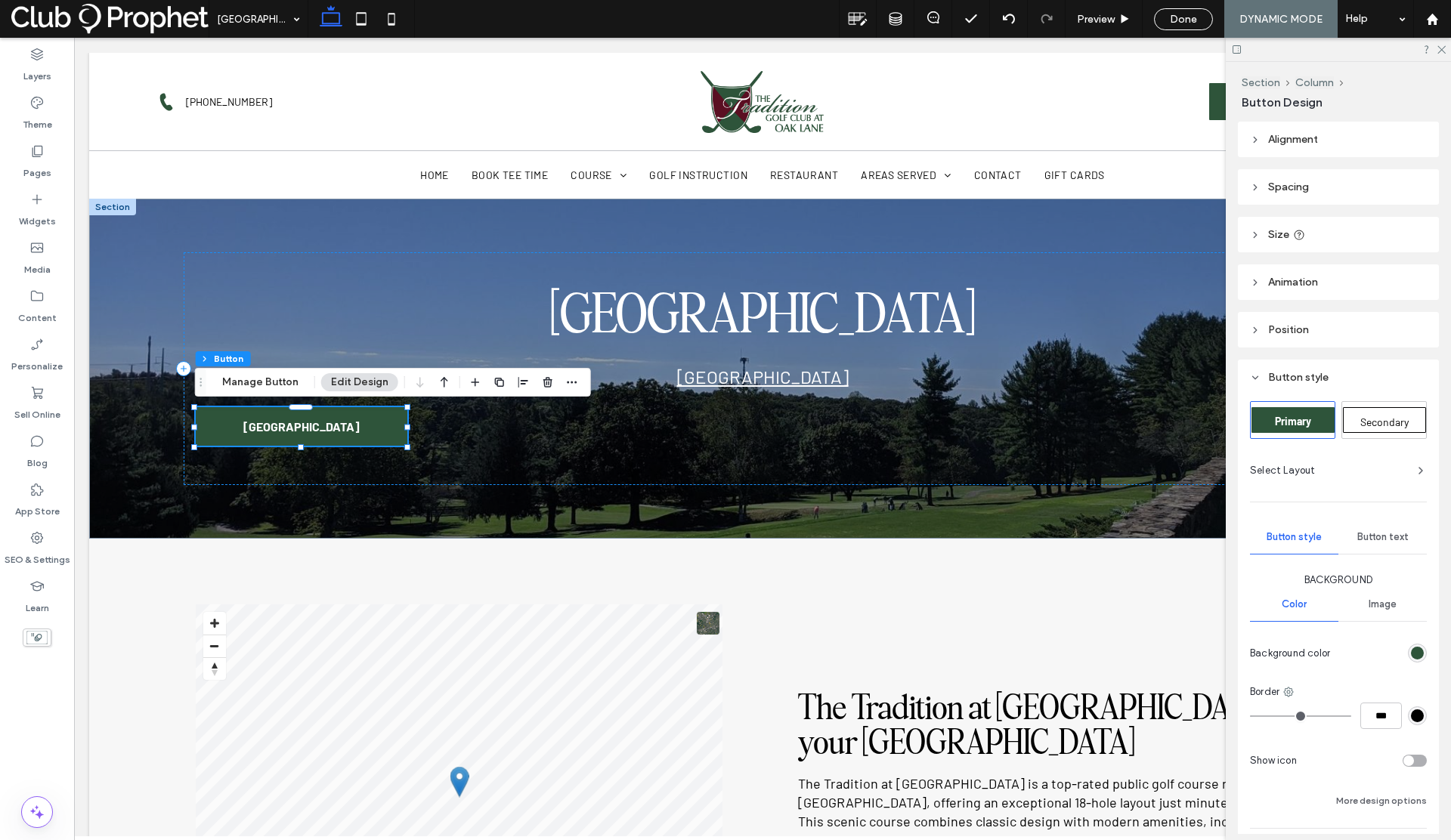 click on "Secondary" at bounding box center (1384, 422) 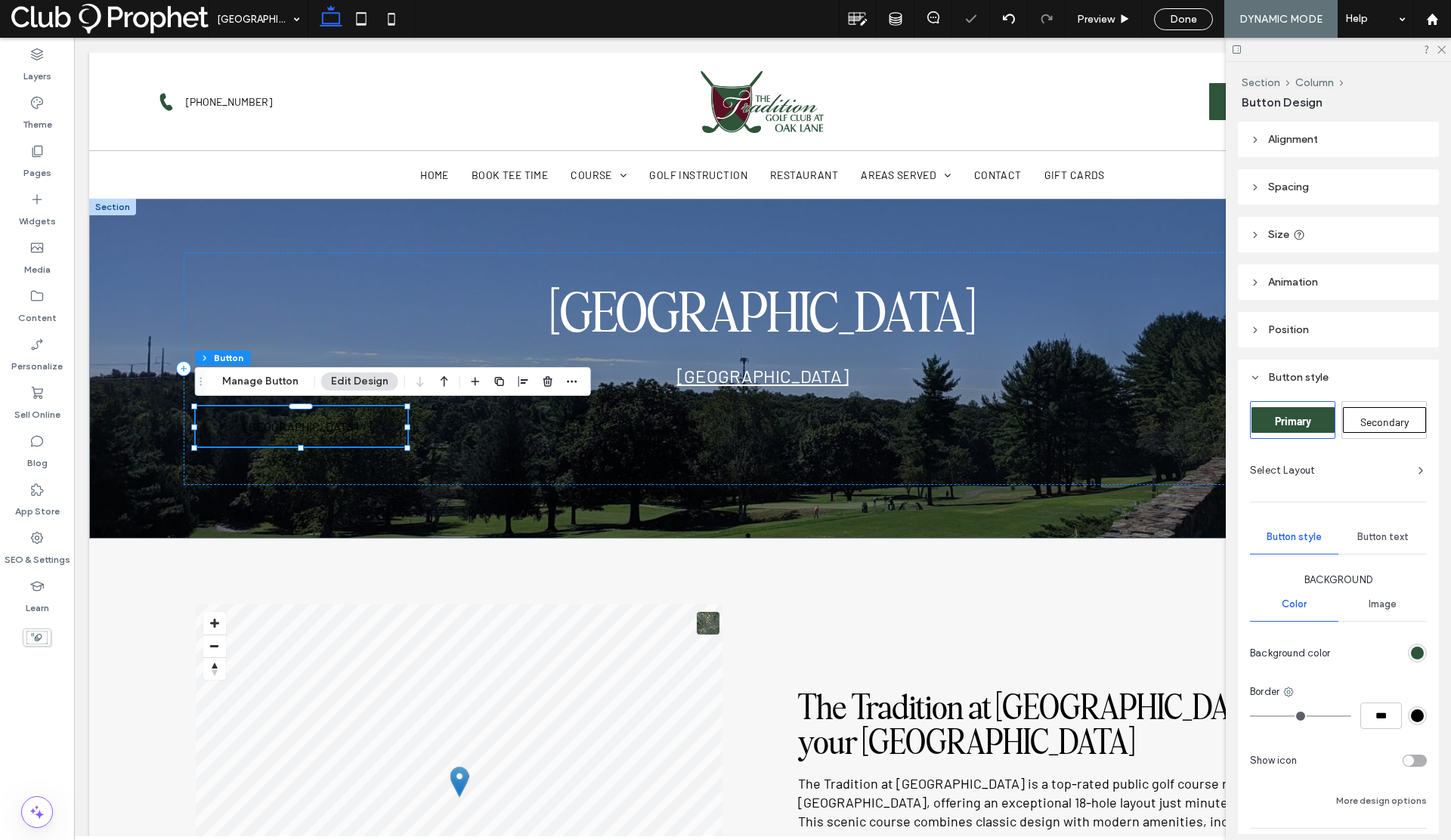 type on "*" 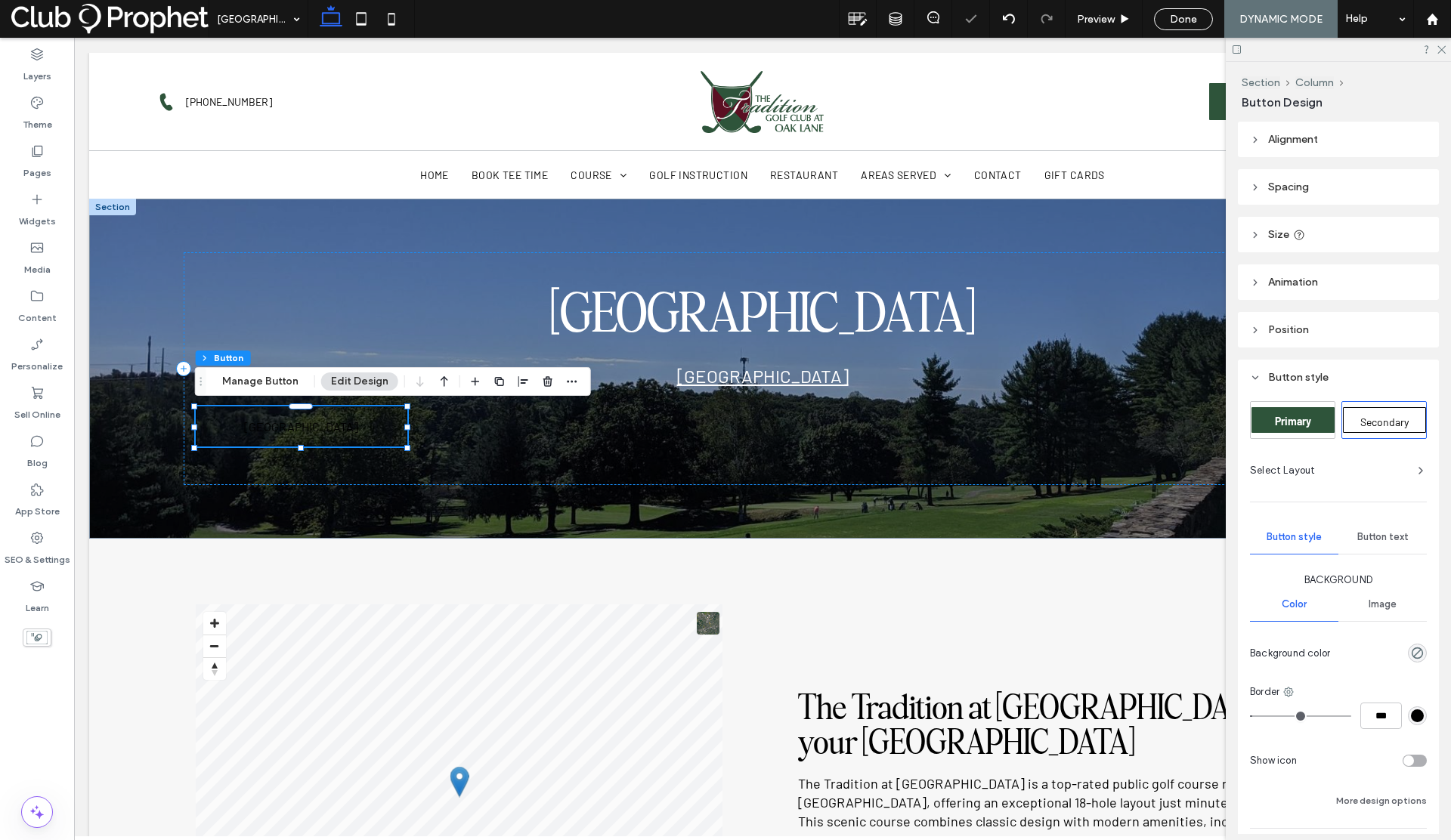 click on "Primary" at bounding box center (1293, 420) 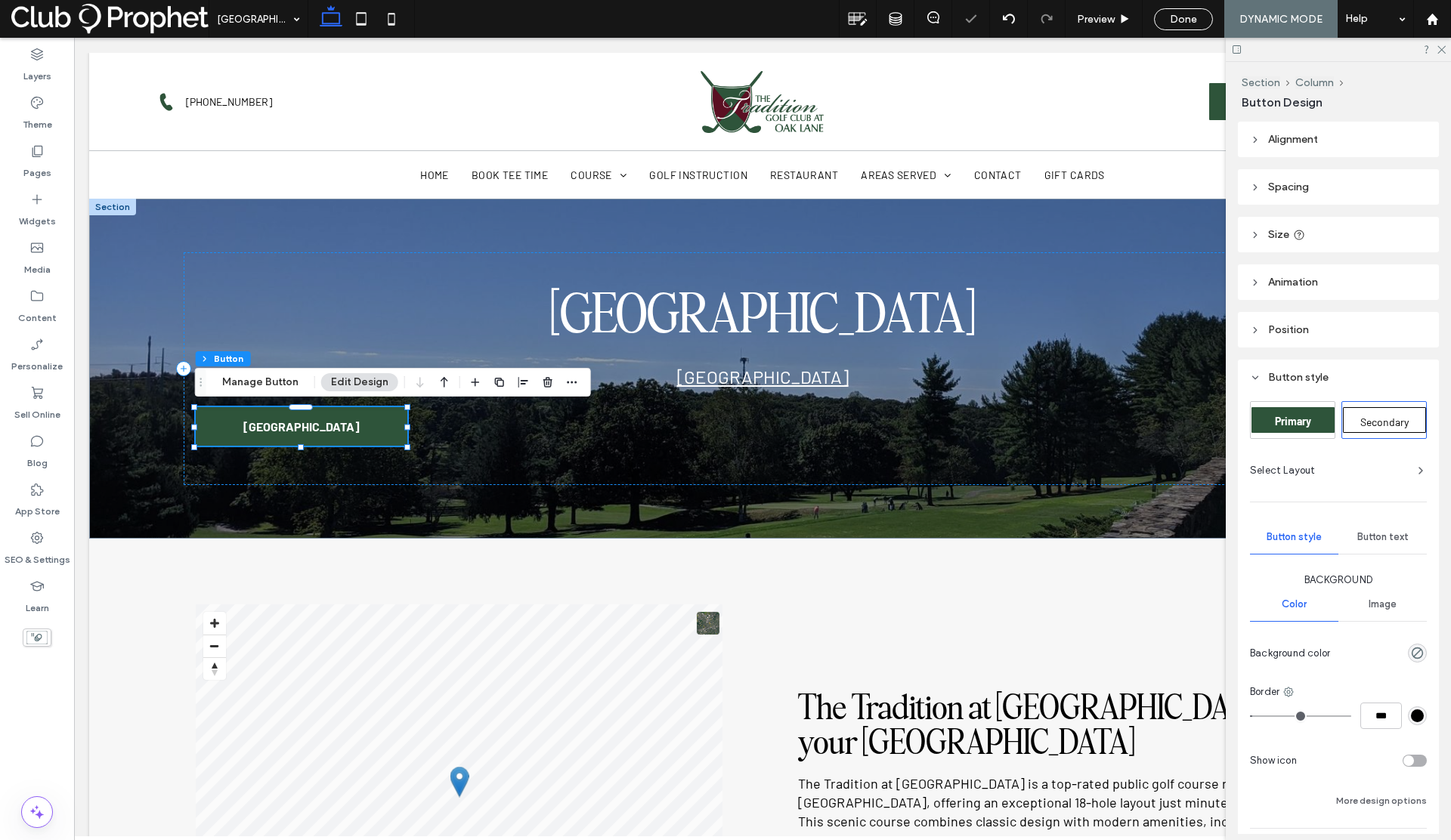 type on "*" 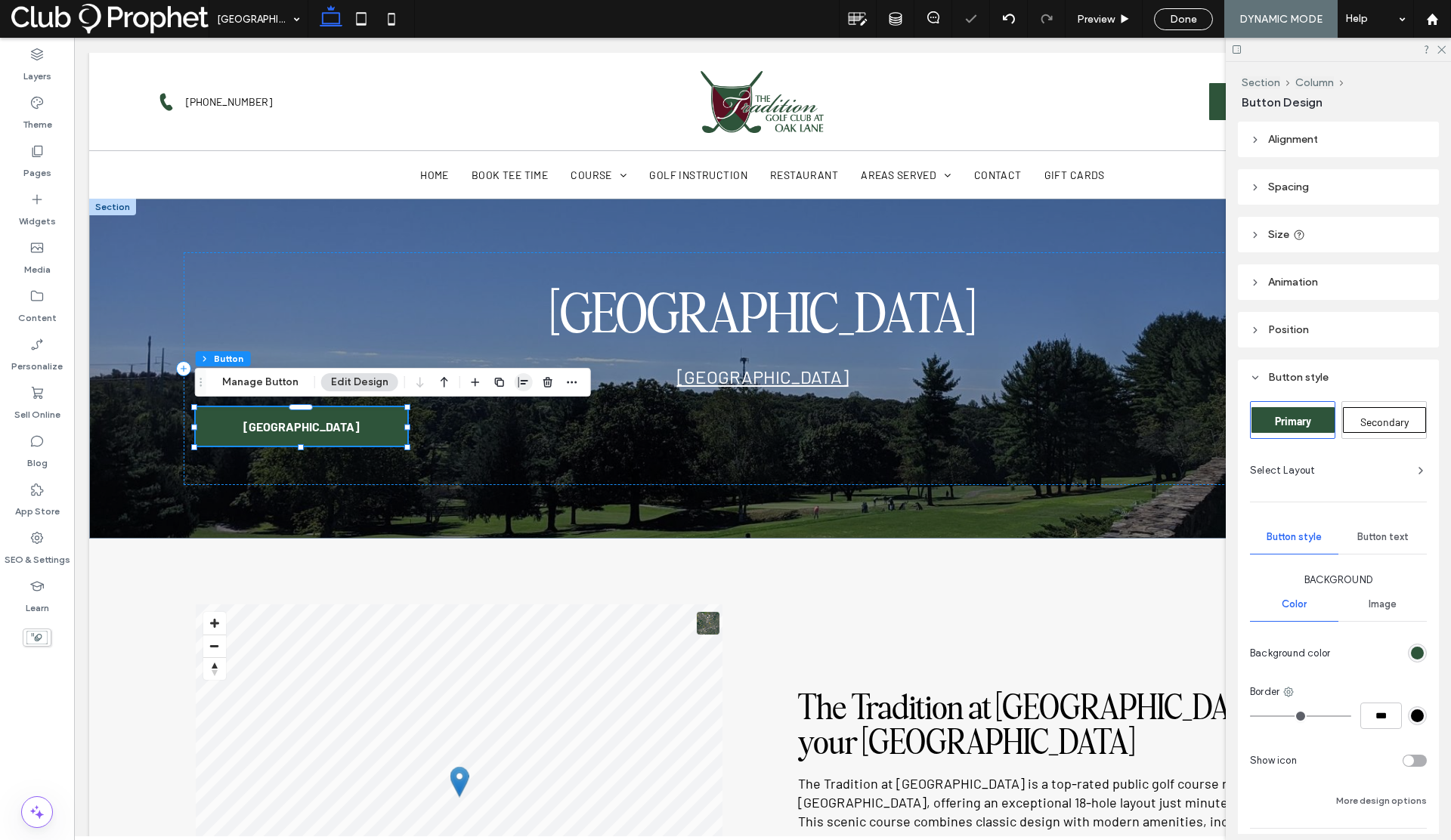 click 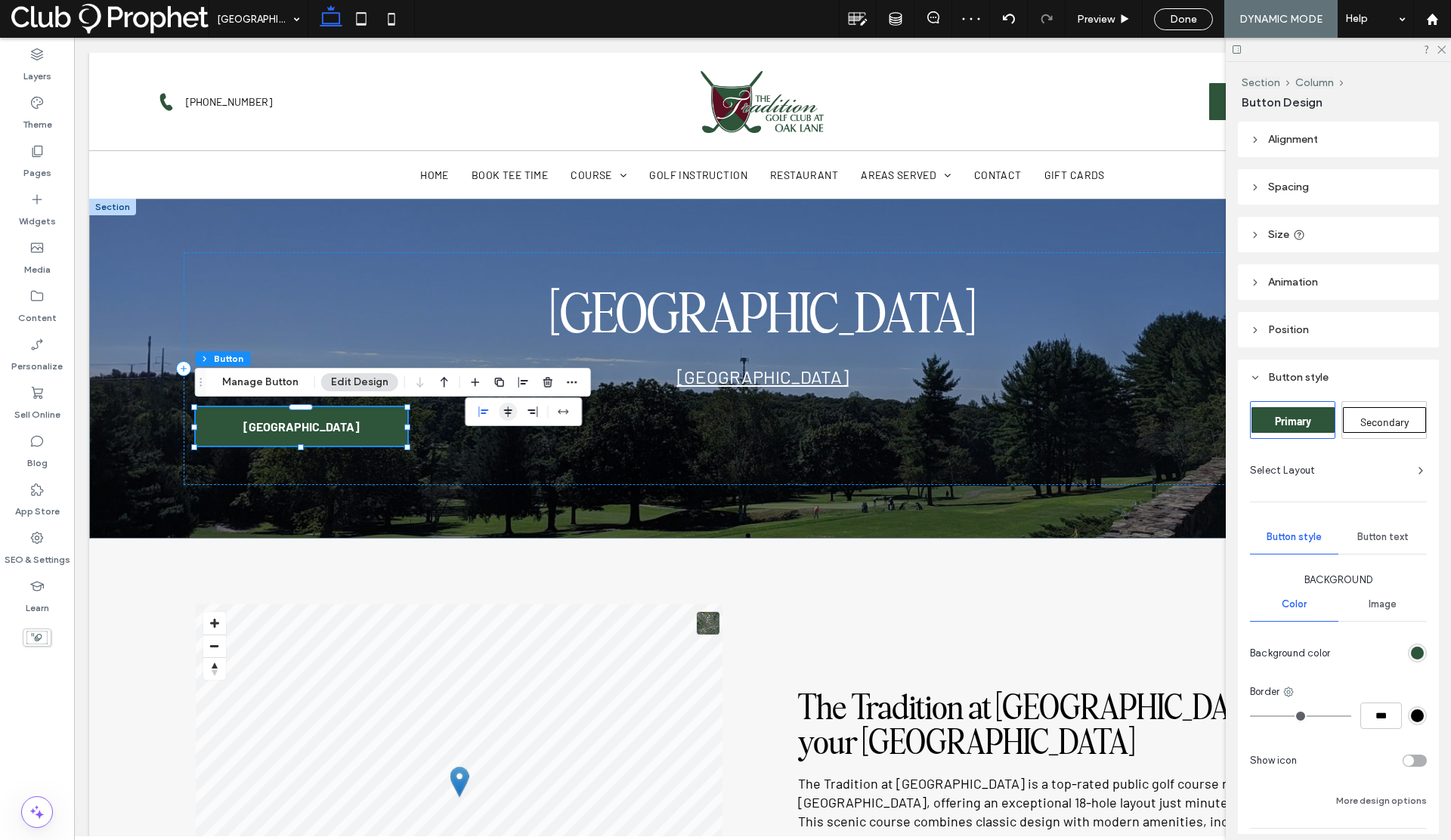 click 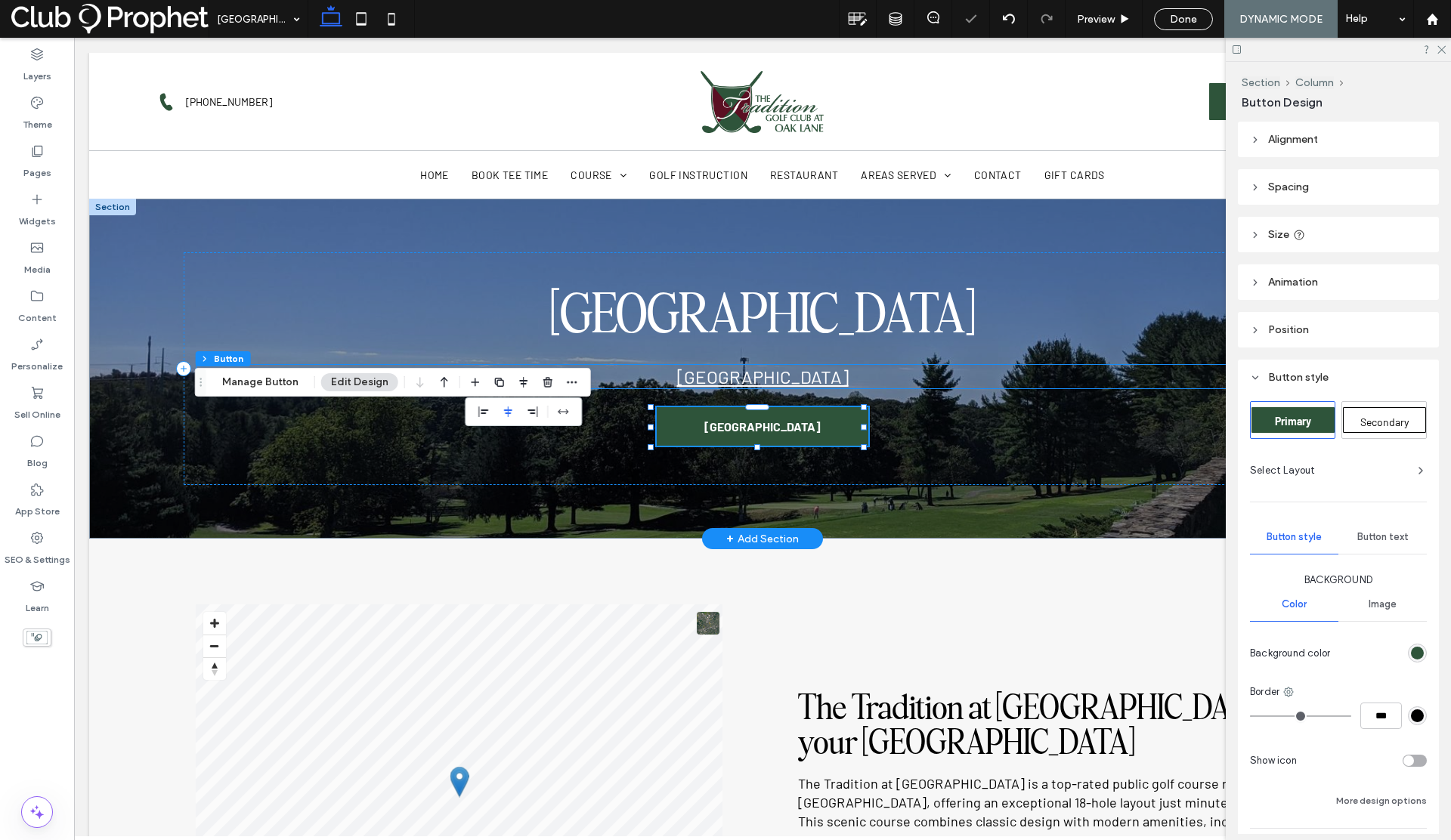 click on "New Haven, CT 06511" at bounding box center [763, 376] 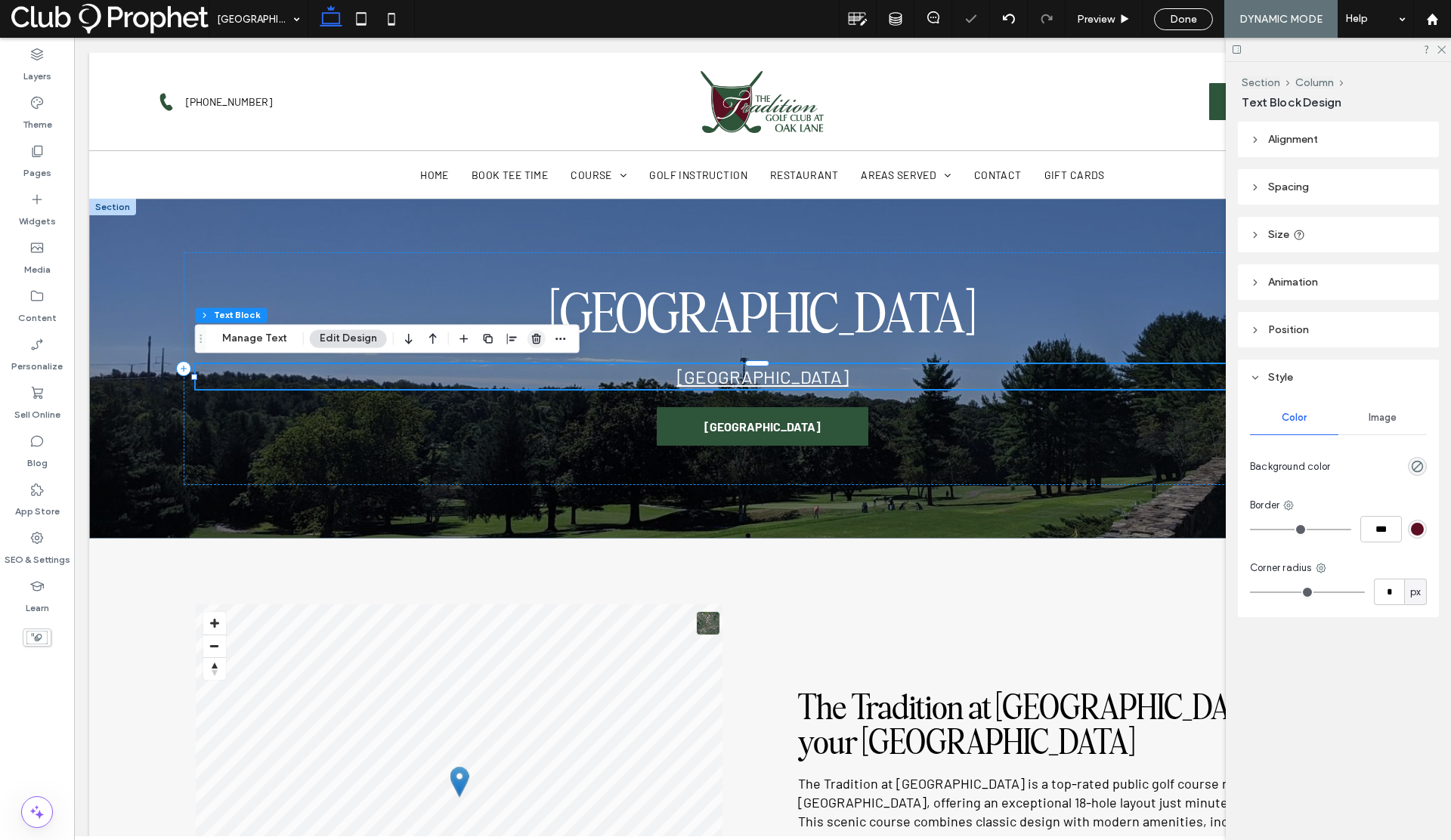 click 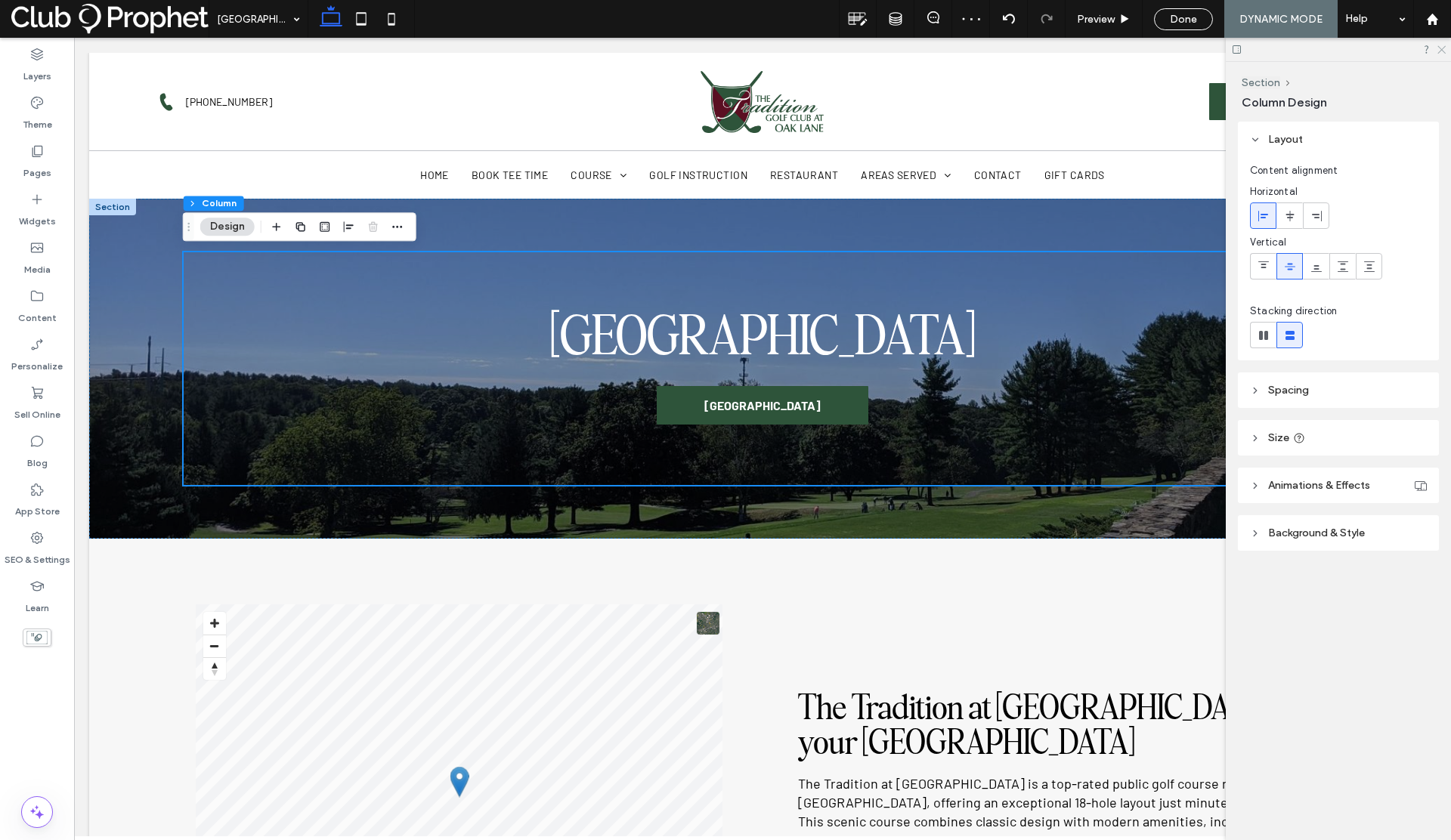click 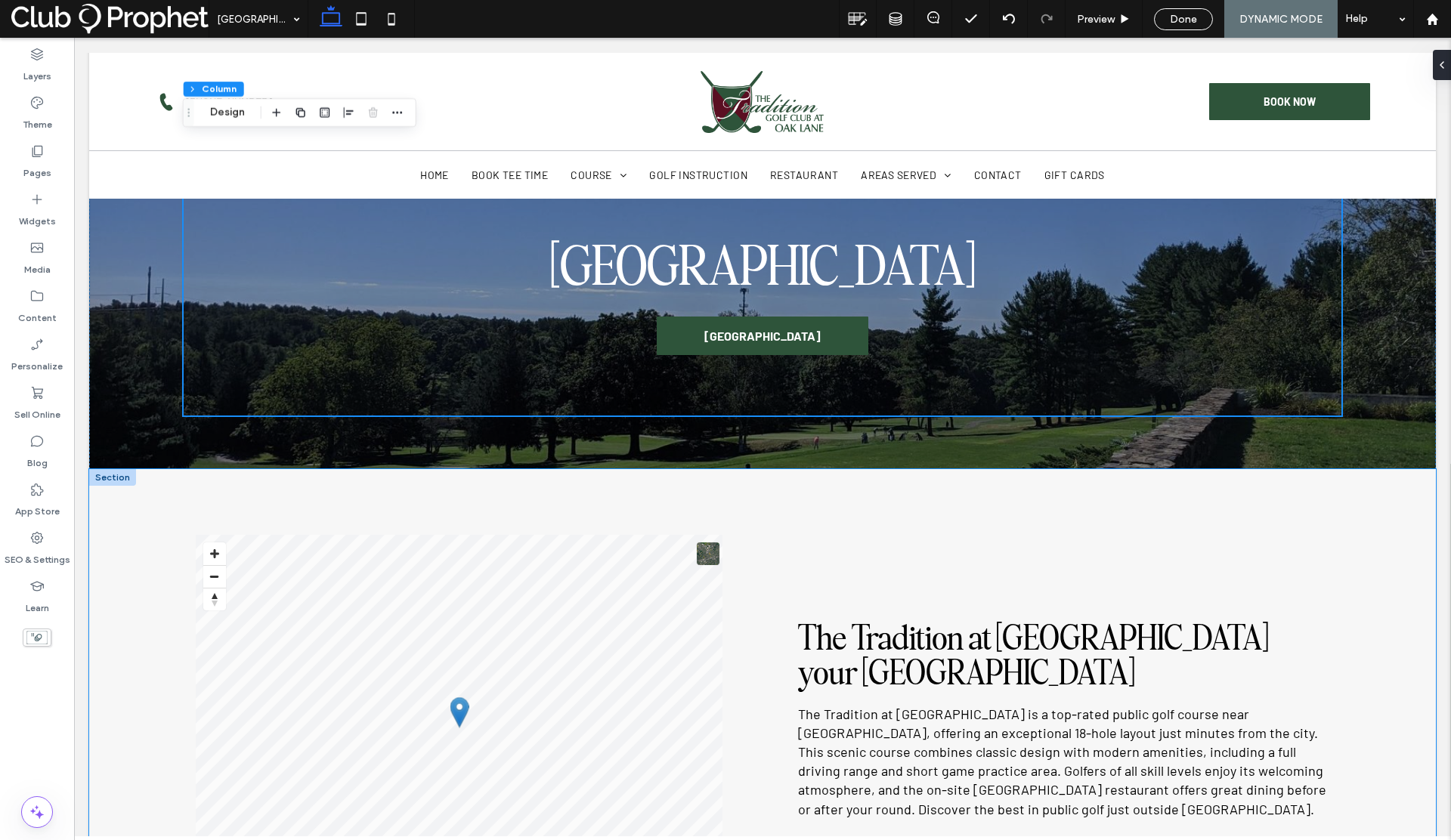 scroll, scrollTop: 0, scrollLeft: 0, axis: both 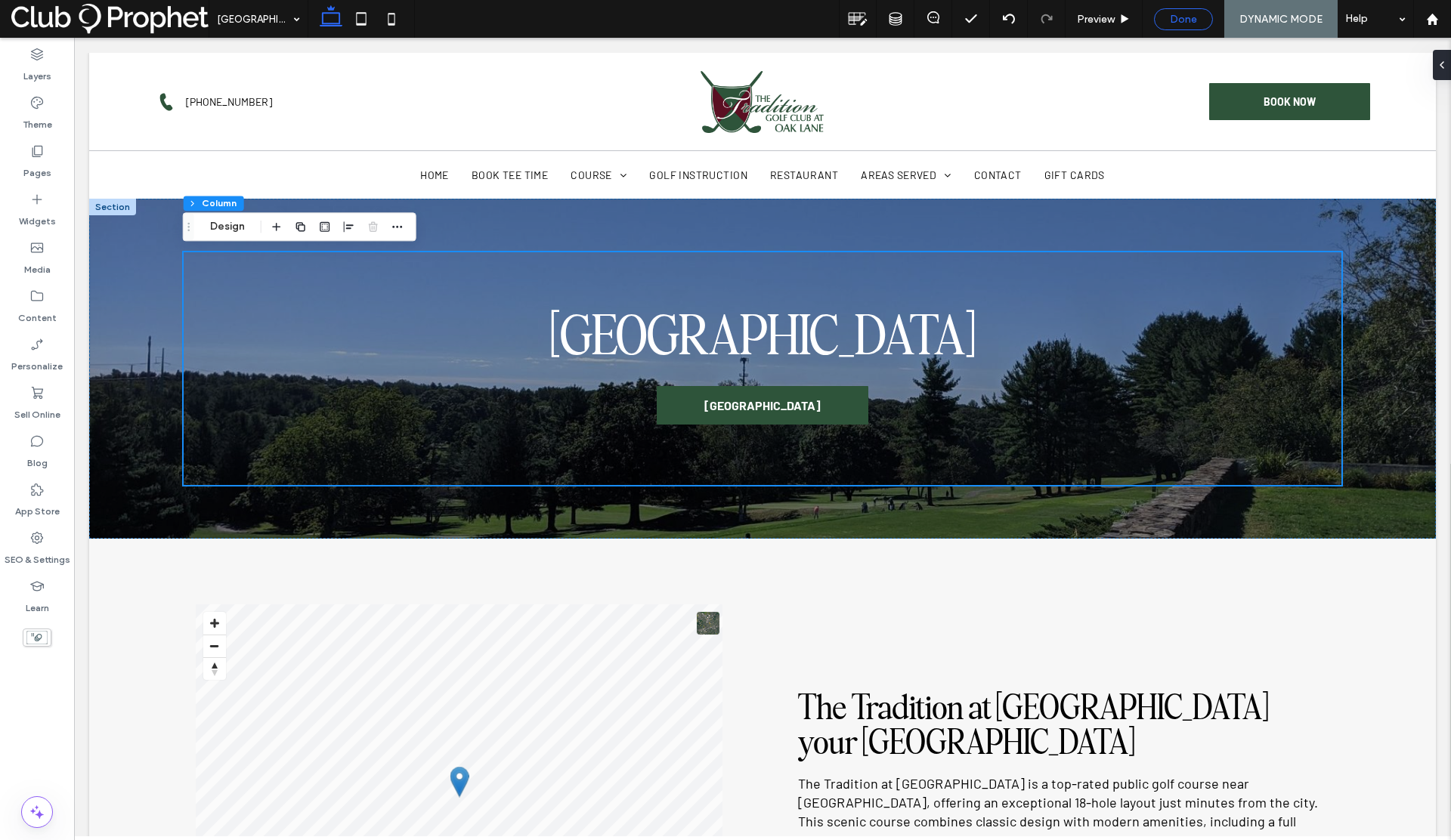 click on "Done" at bounding box center [1183, 19] 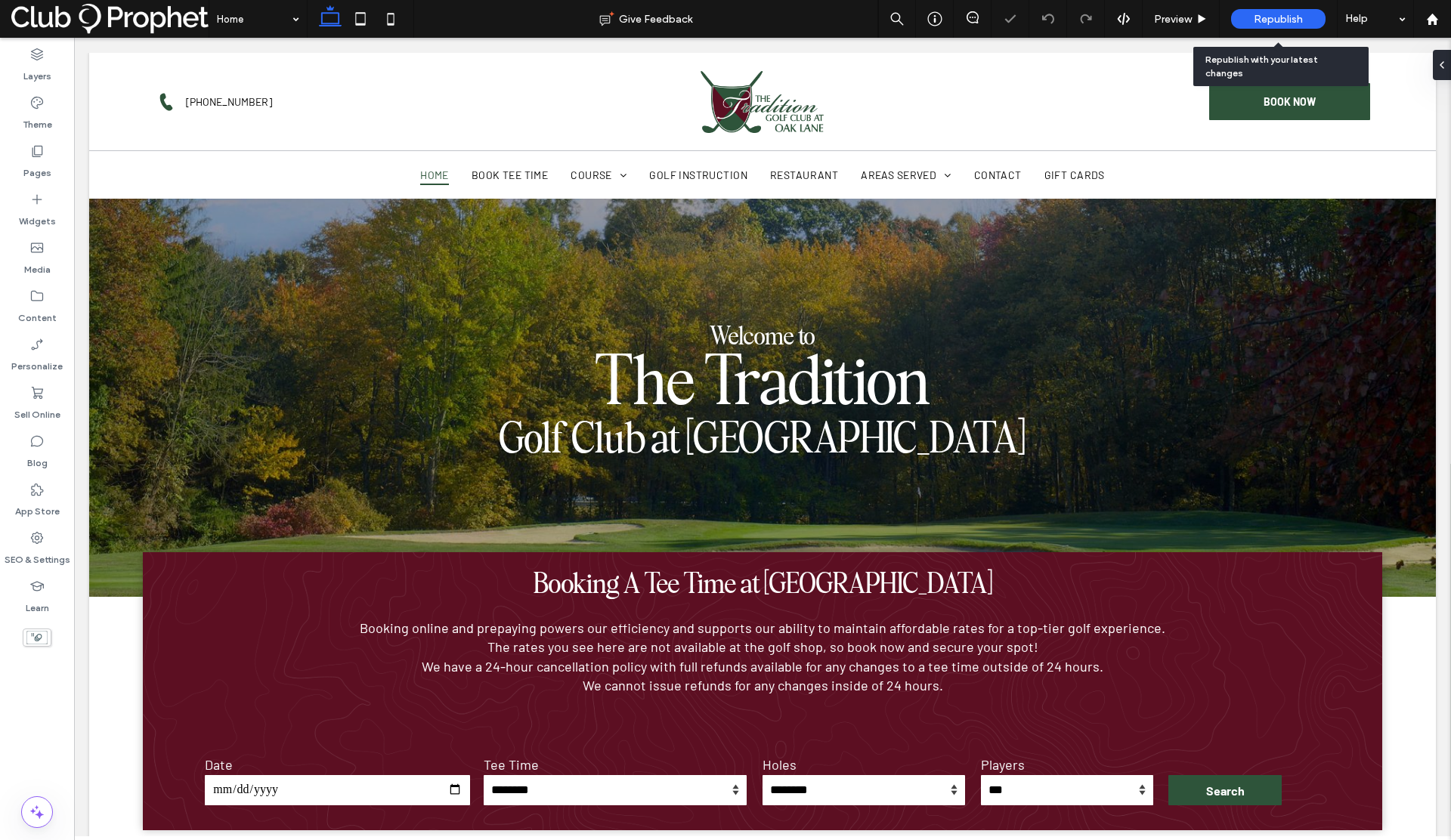 scroll, scrollTop: 0, scrollLeft: 0, axis: both 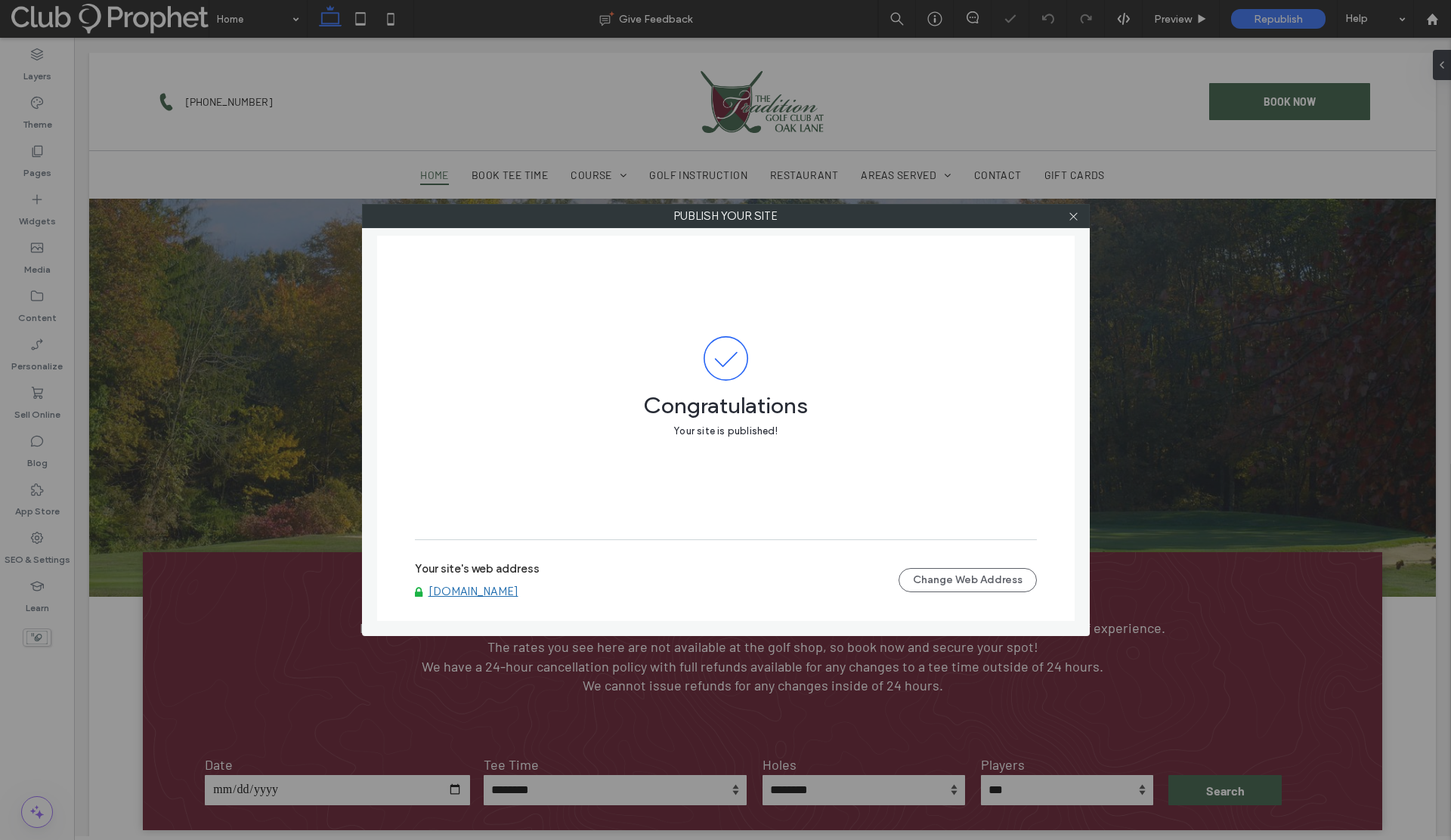click on "www.traditionatoaklane.com" at bounding box center [473, 591] 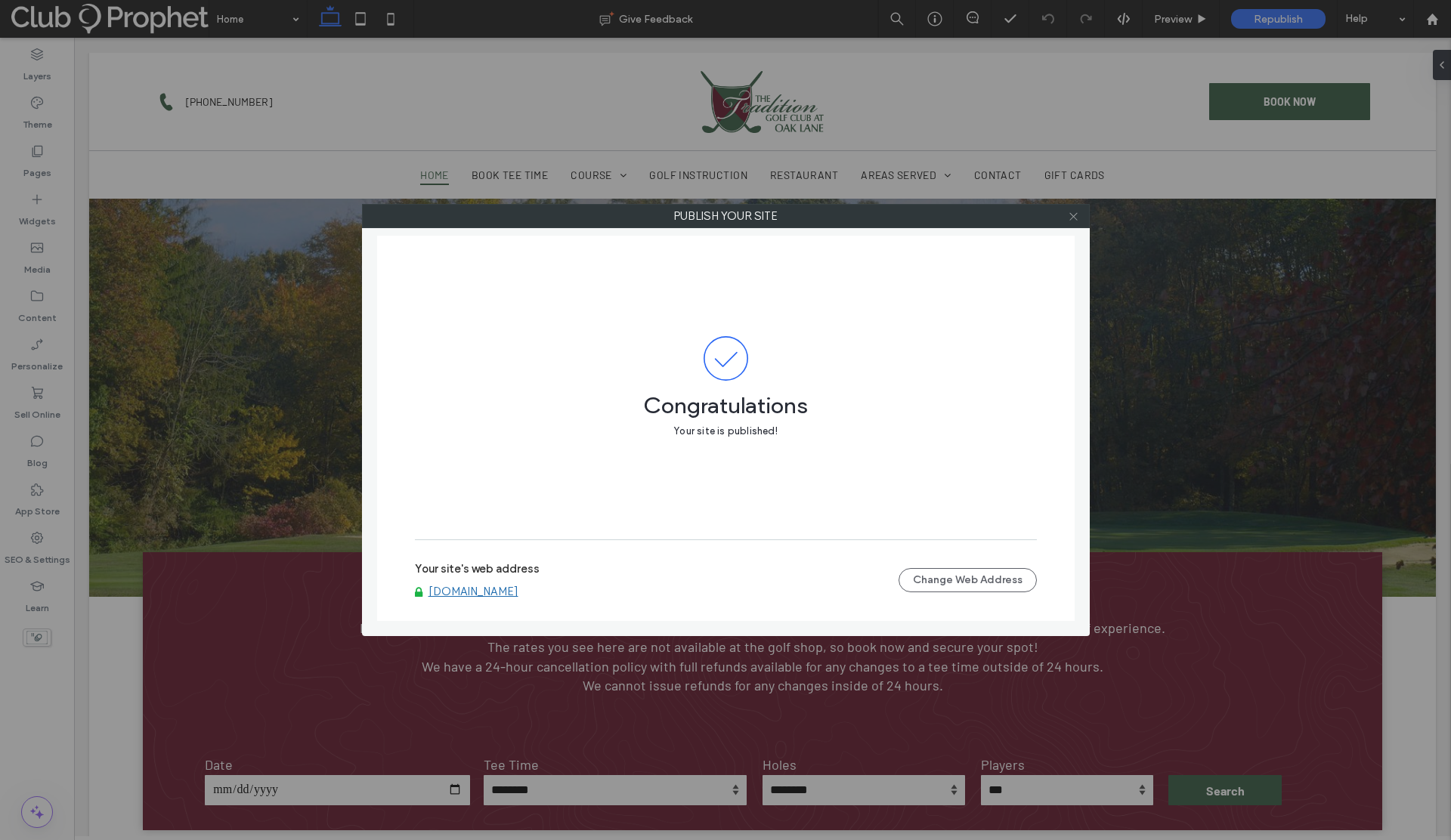click 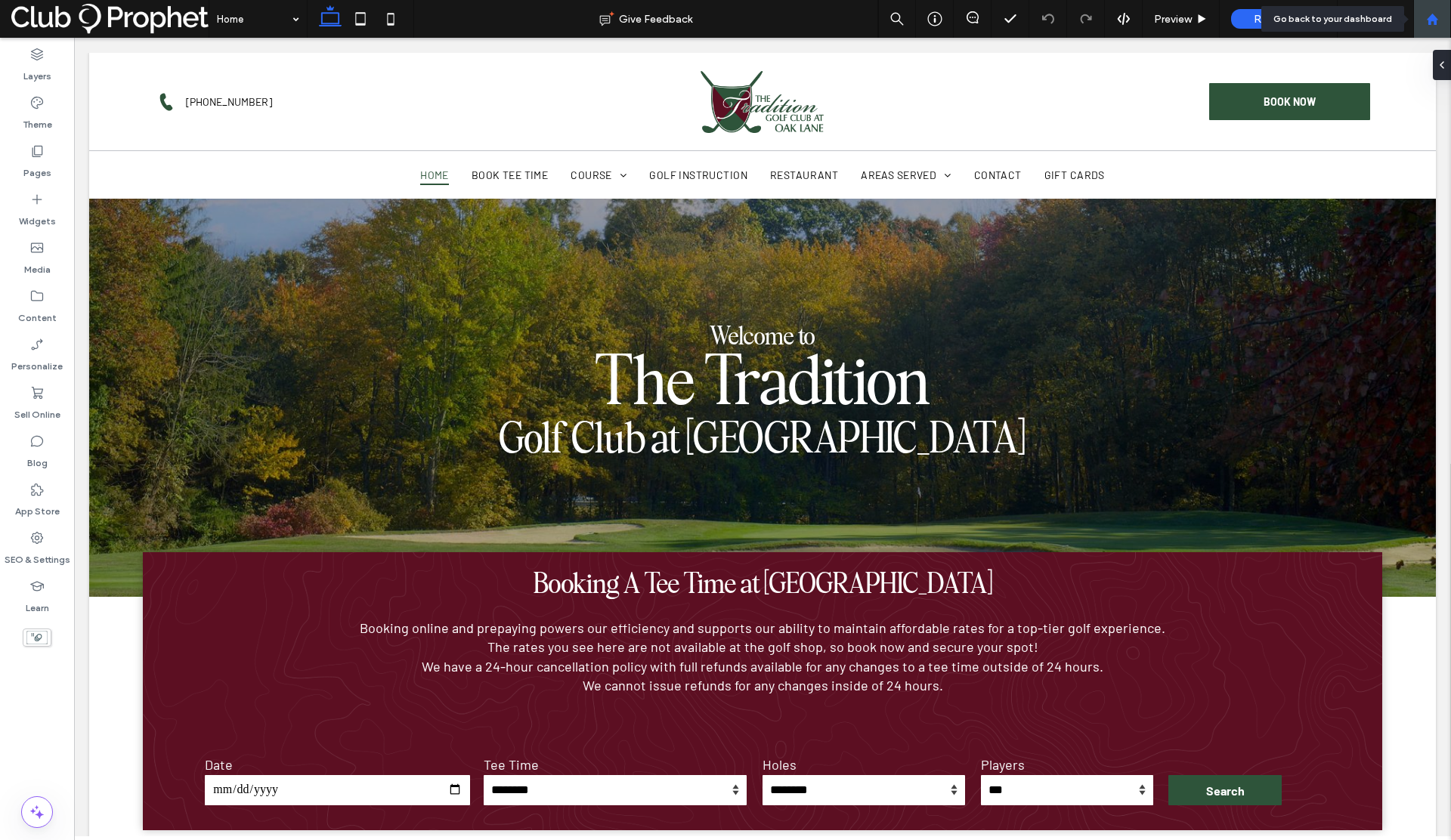 click at bounding box center [1432, 19] 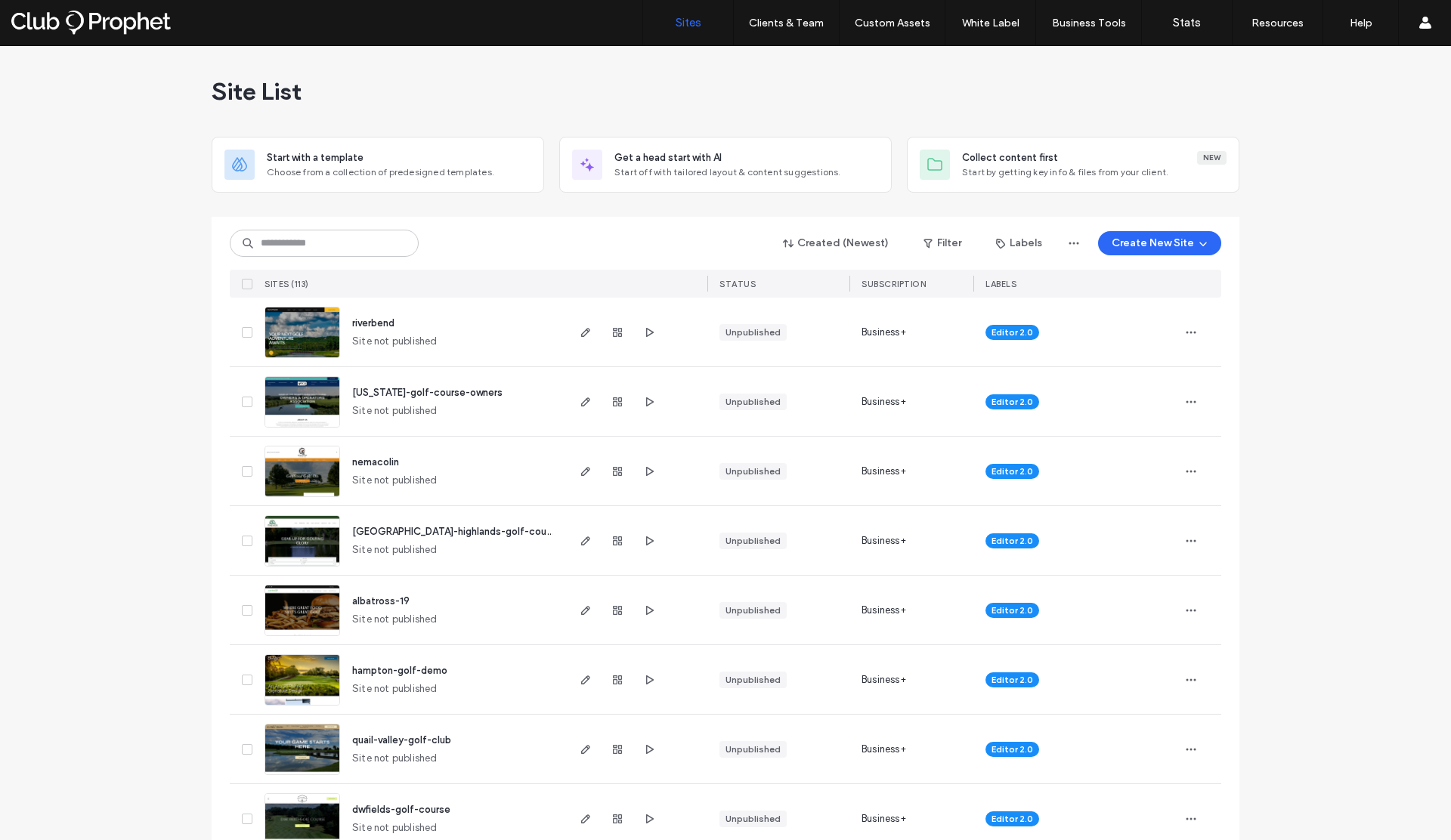 scroll, scrollTop: 0, scrollLeft: 0, axis: both 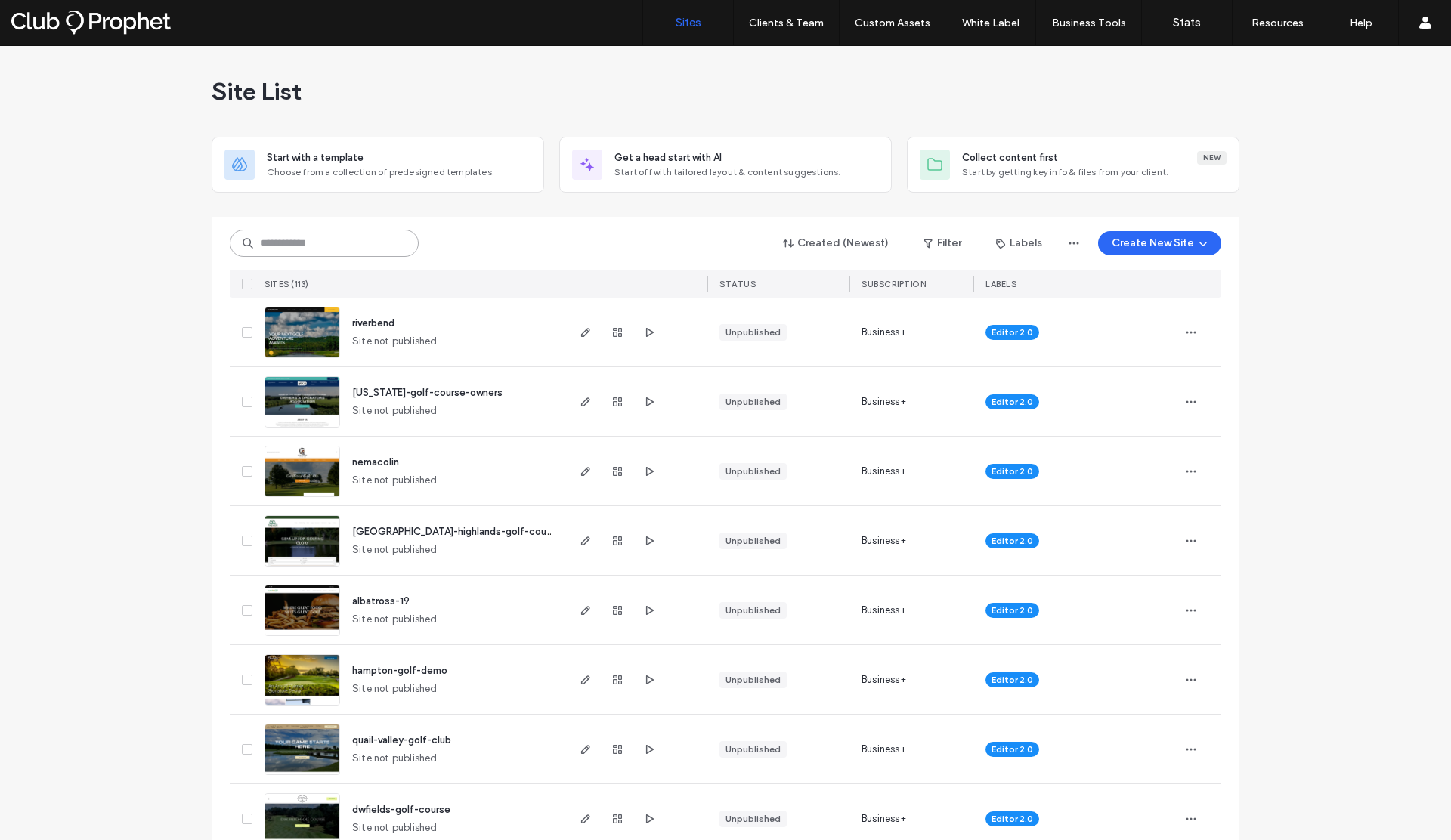 click at bounding box center [324, 243] 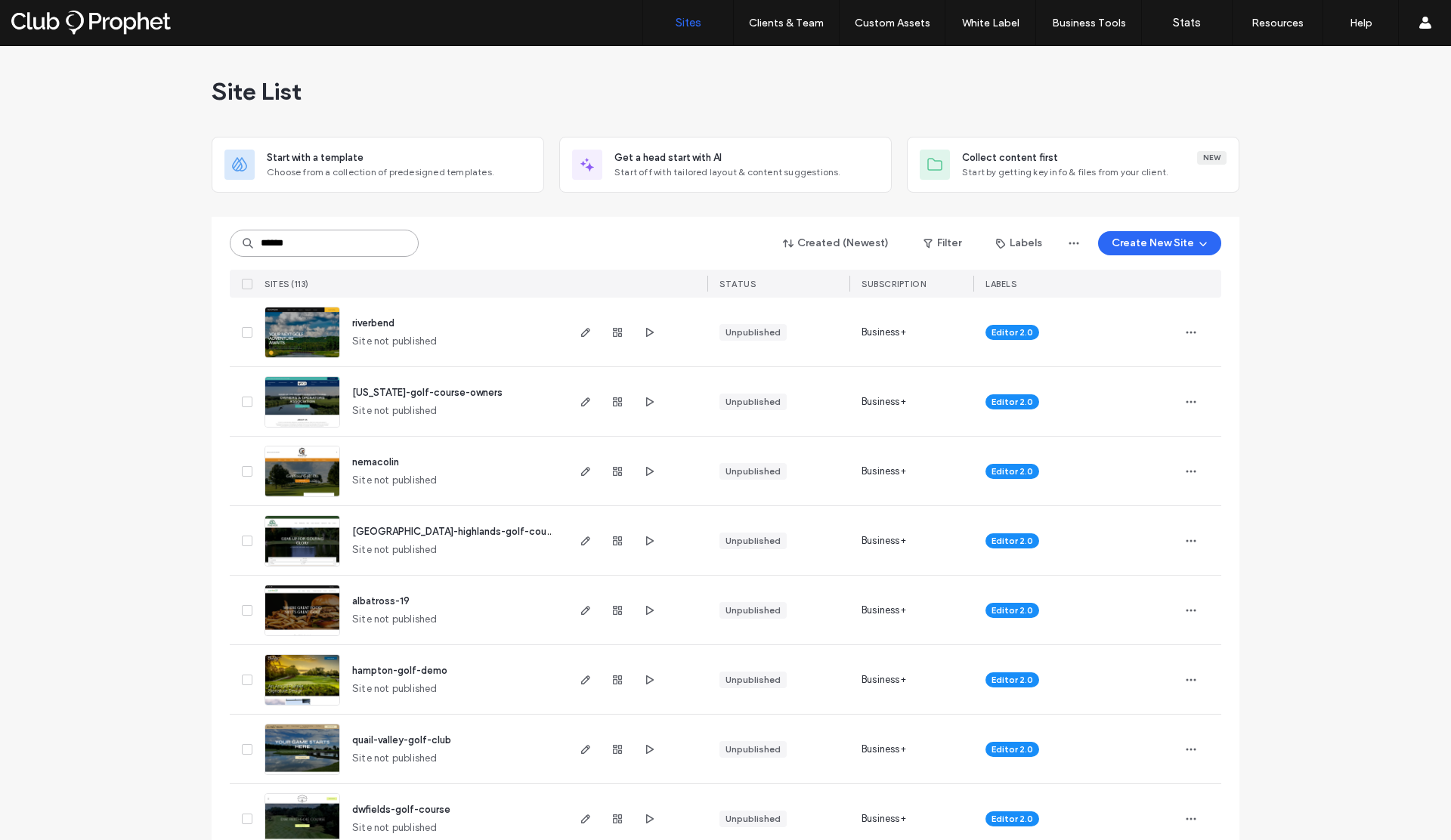 type on "******" 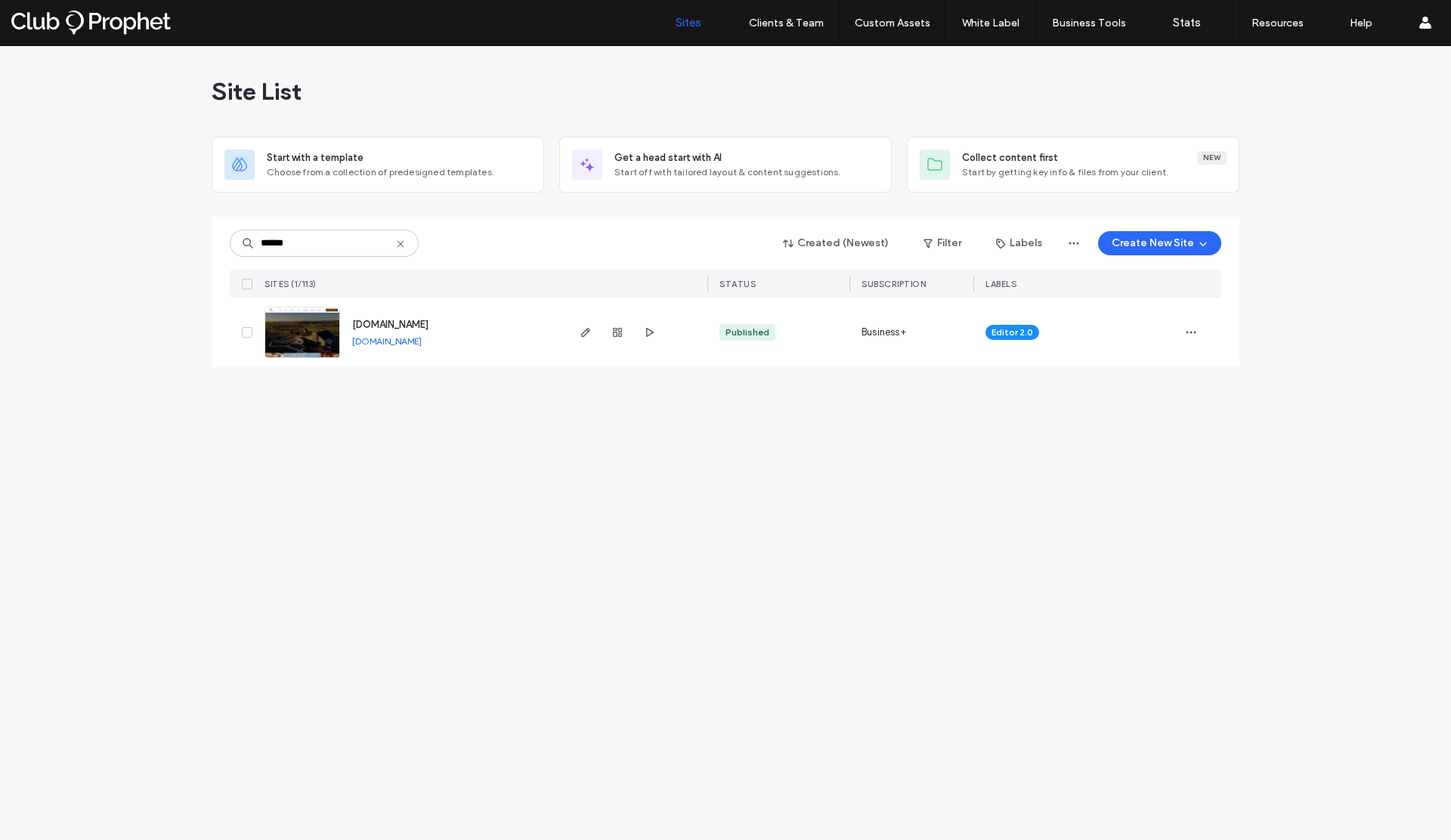 click on "[DOMAIN_NAME]" at bounding box center (387, 341) 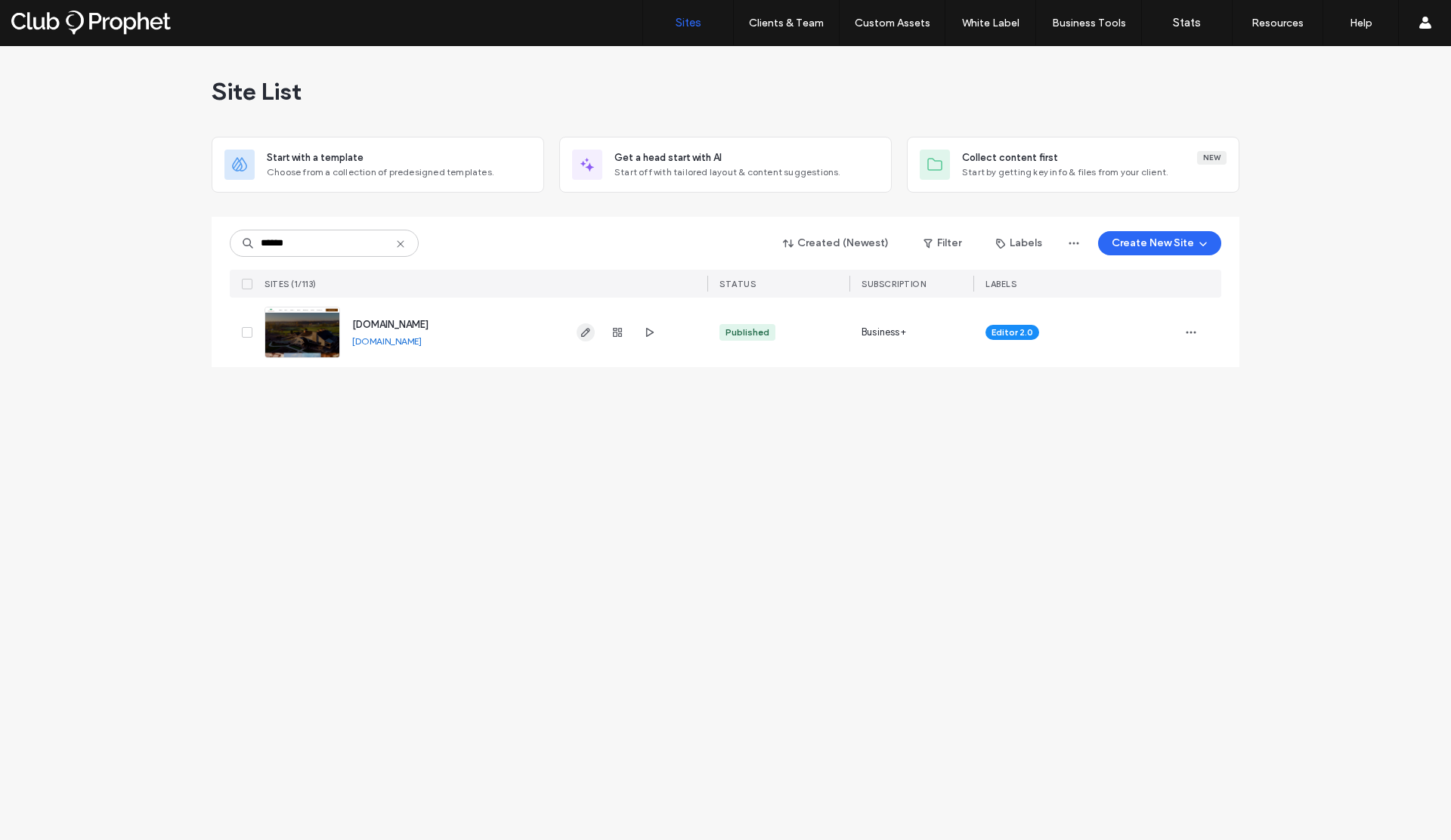 click 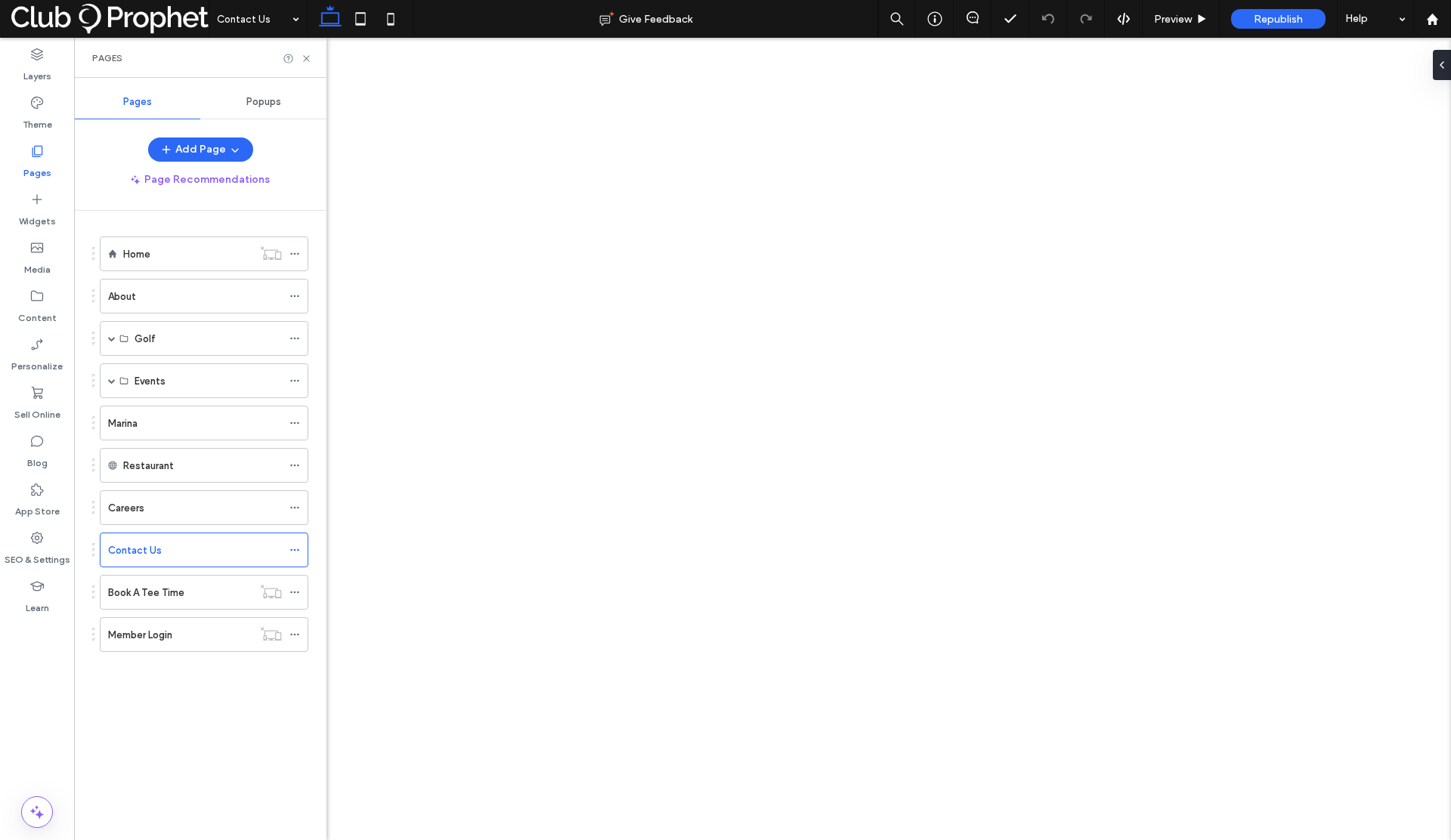 scroll, scrollTop: 0, scrollLeft: 0, axis: both 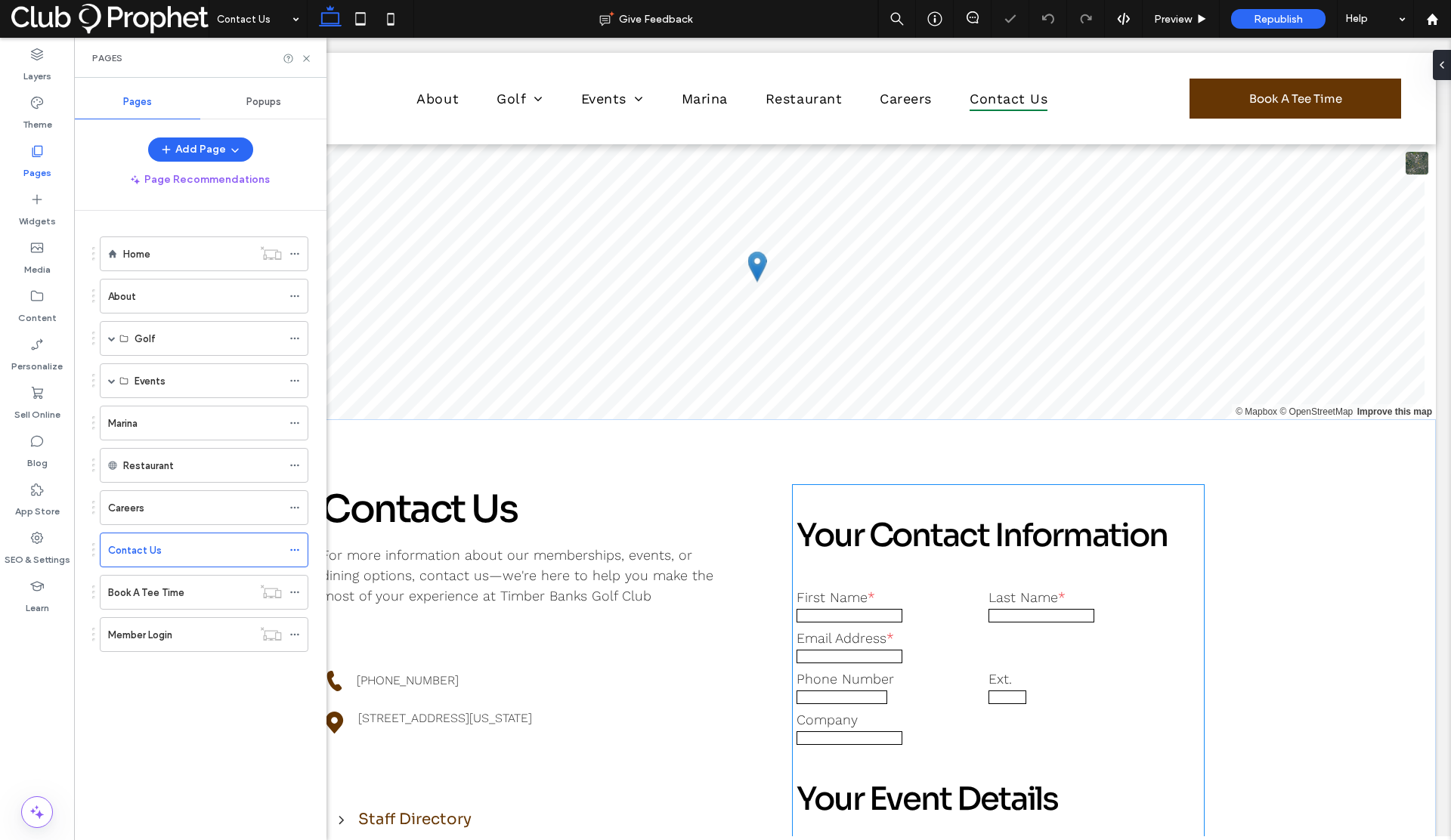 click on "Your Contact Information" at bounding box center [985, 535] 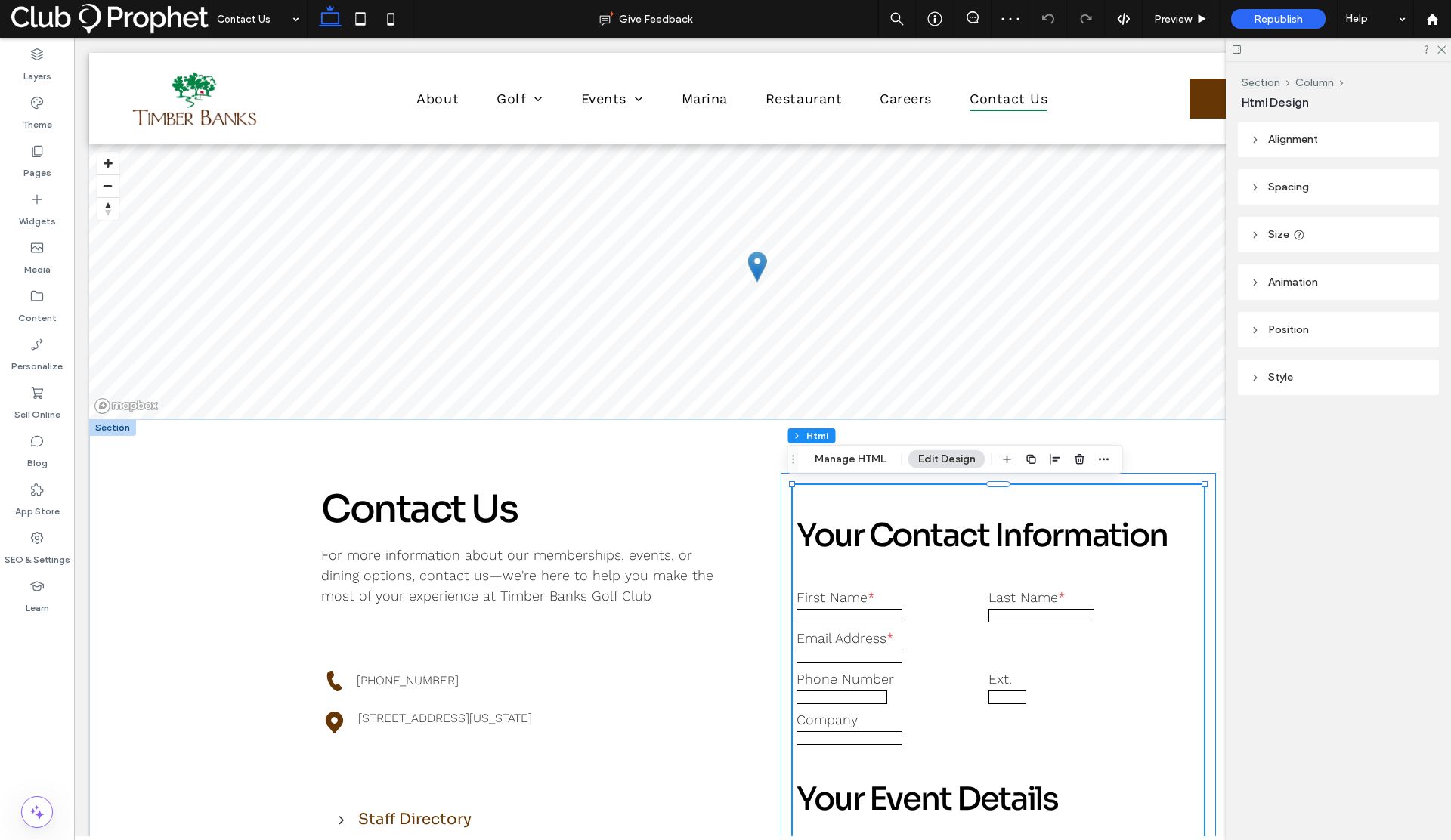 click on "**********" at bounding box center [998, 863] 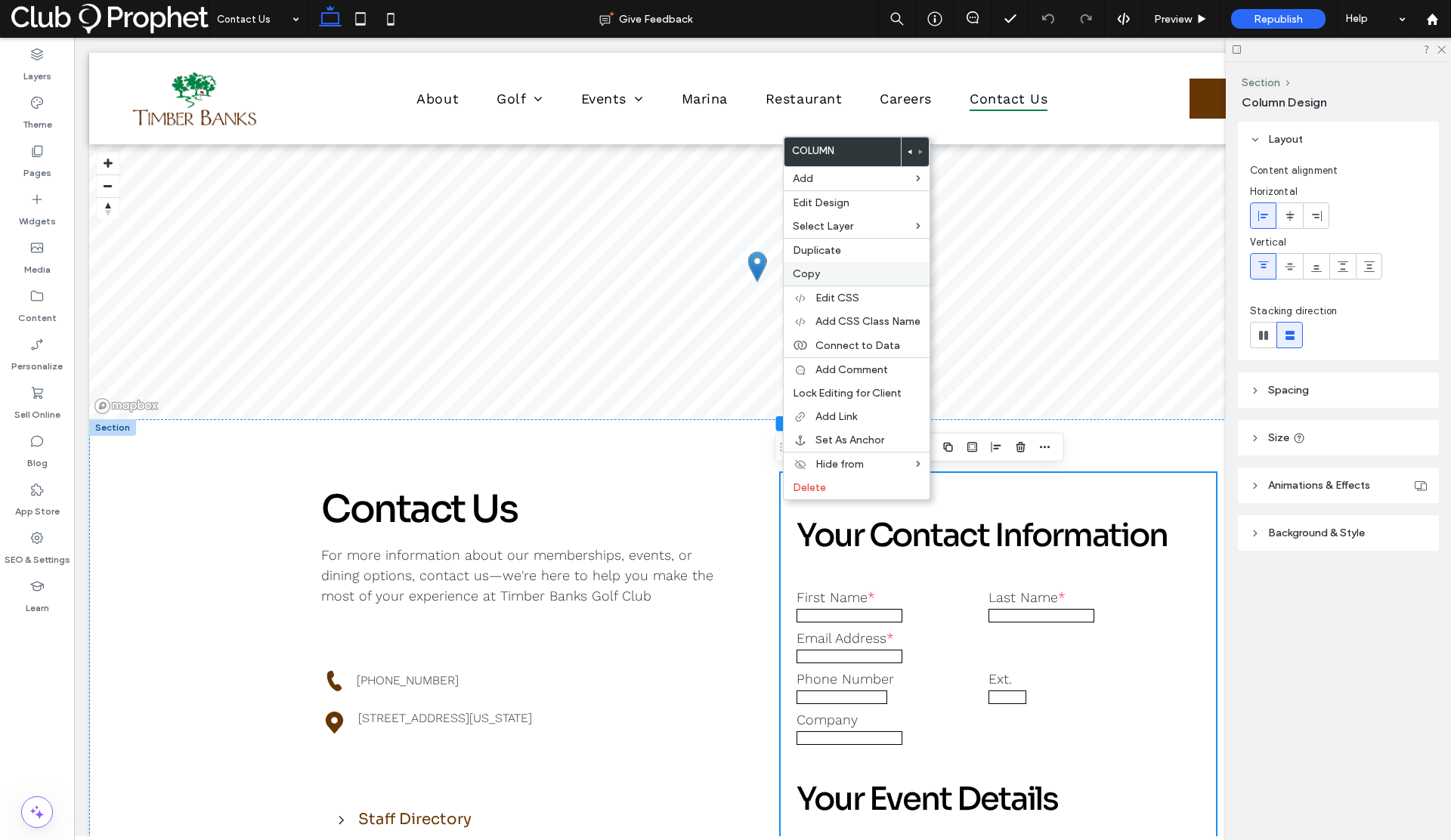 click on "Copy" at bounding box center [806, 273] 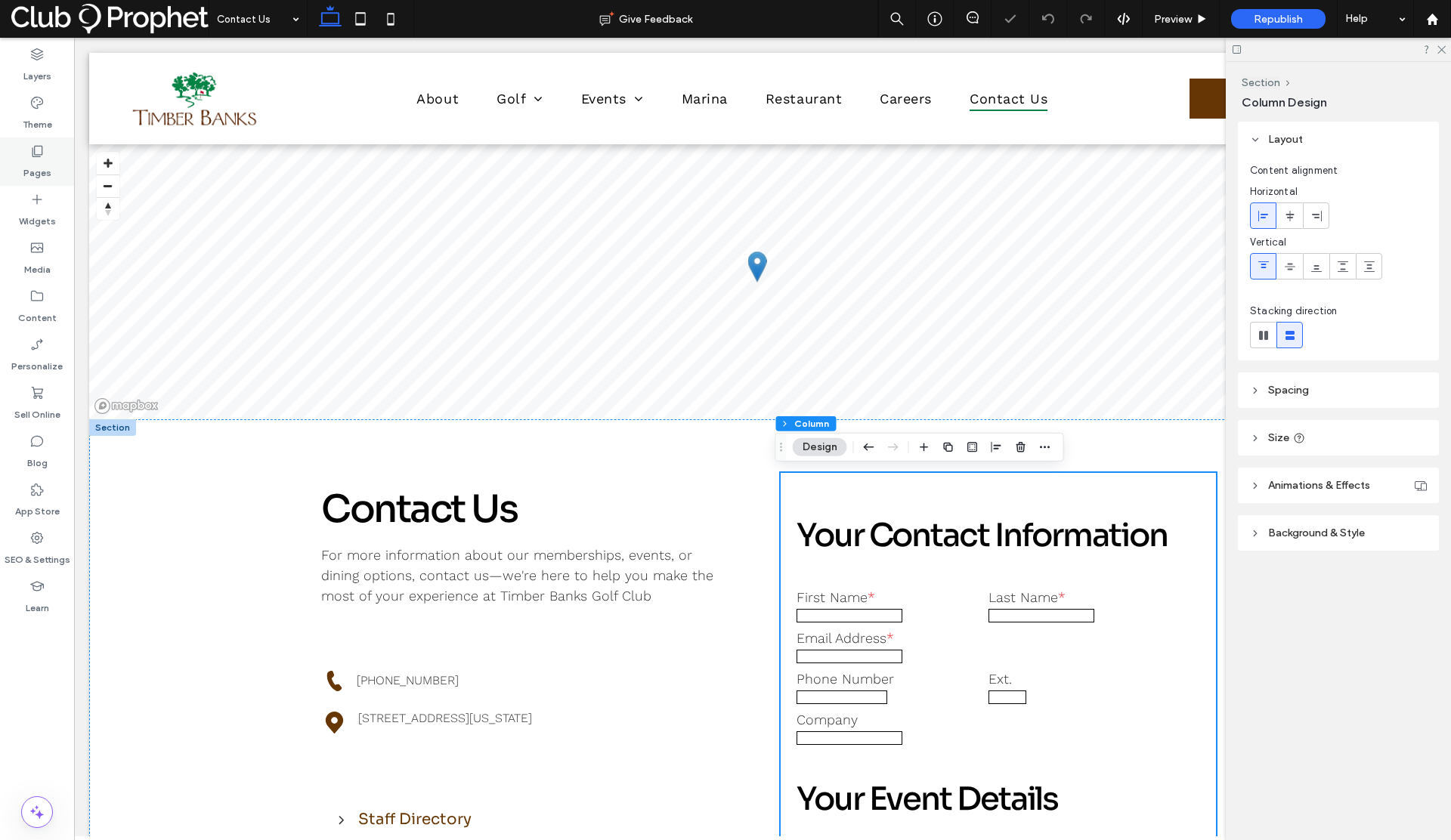 click on "Pages" at bounding box center (37, 169) 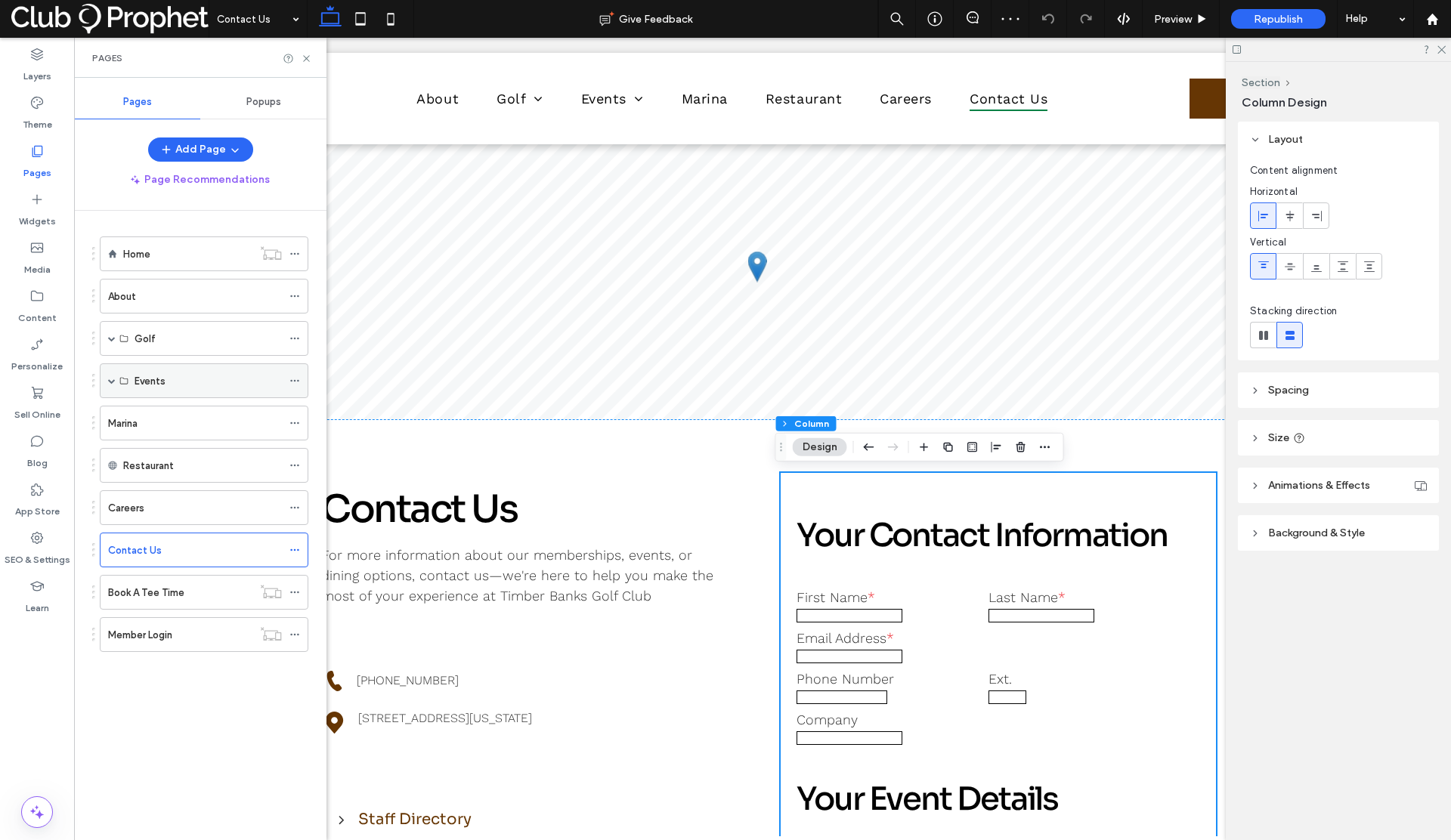 click at bounding box center (112, 381) 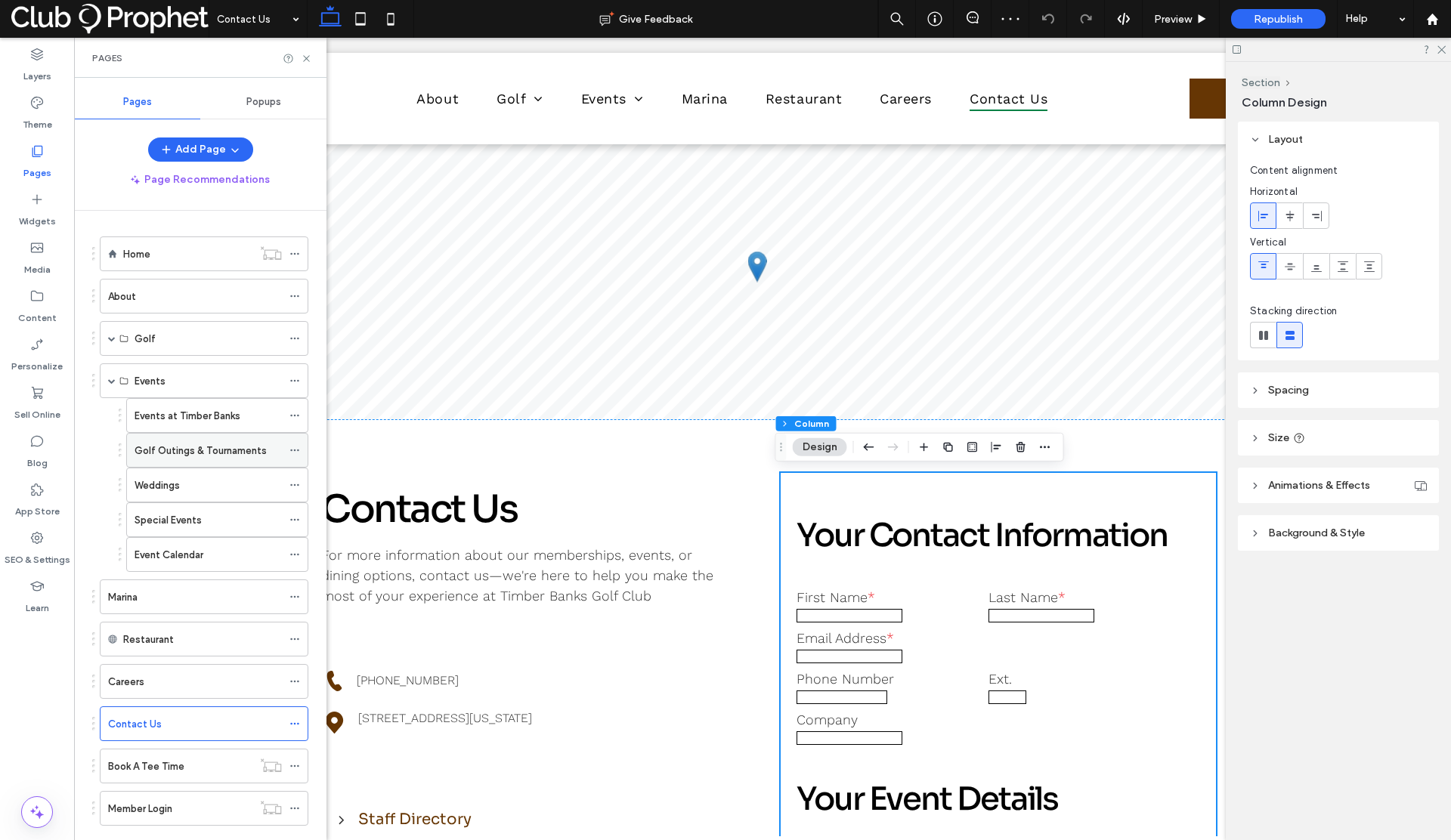 click on "Golf Outings & Tournaments" at bounding box center (200, 450) 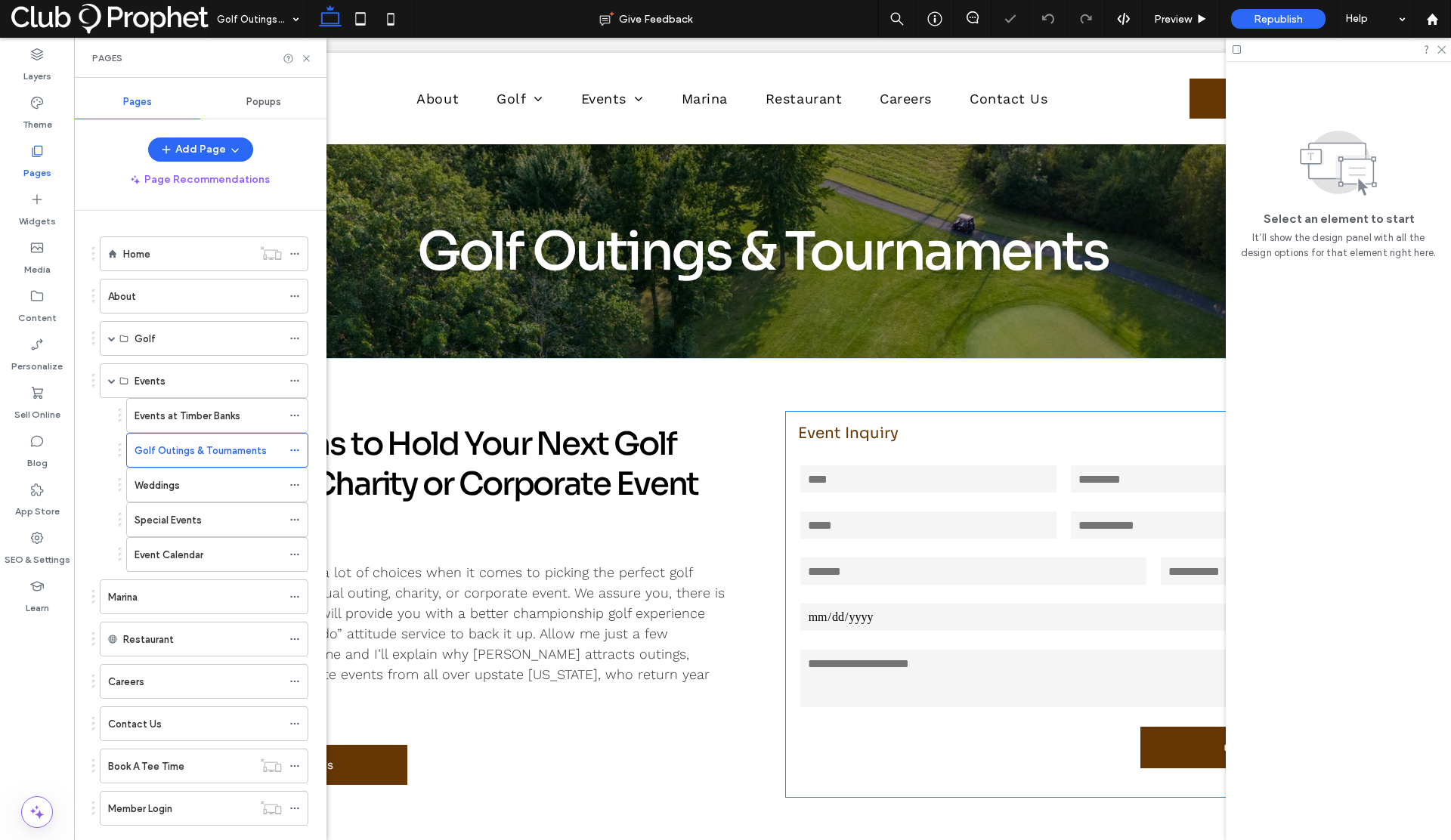 scroll, scrollTop: 11, scrollLeft: 0, axis: vertical 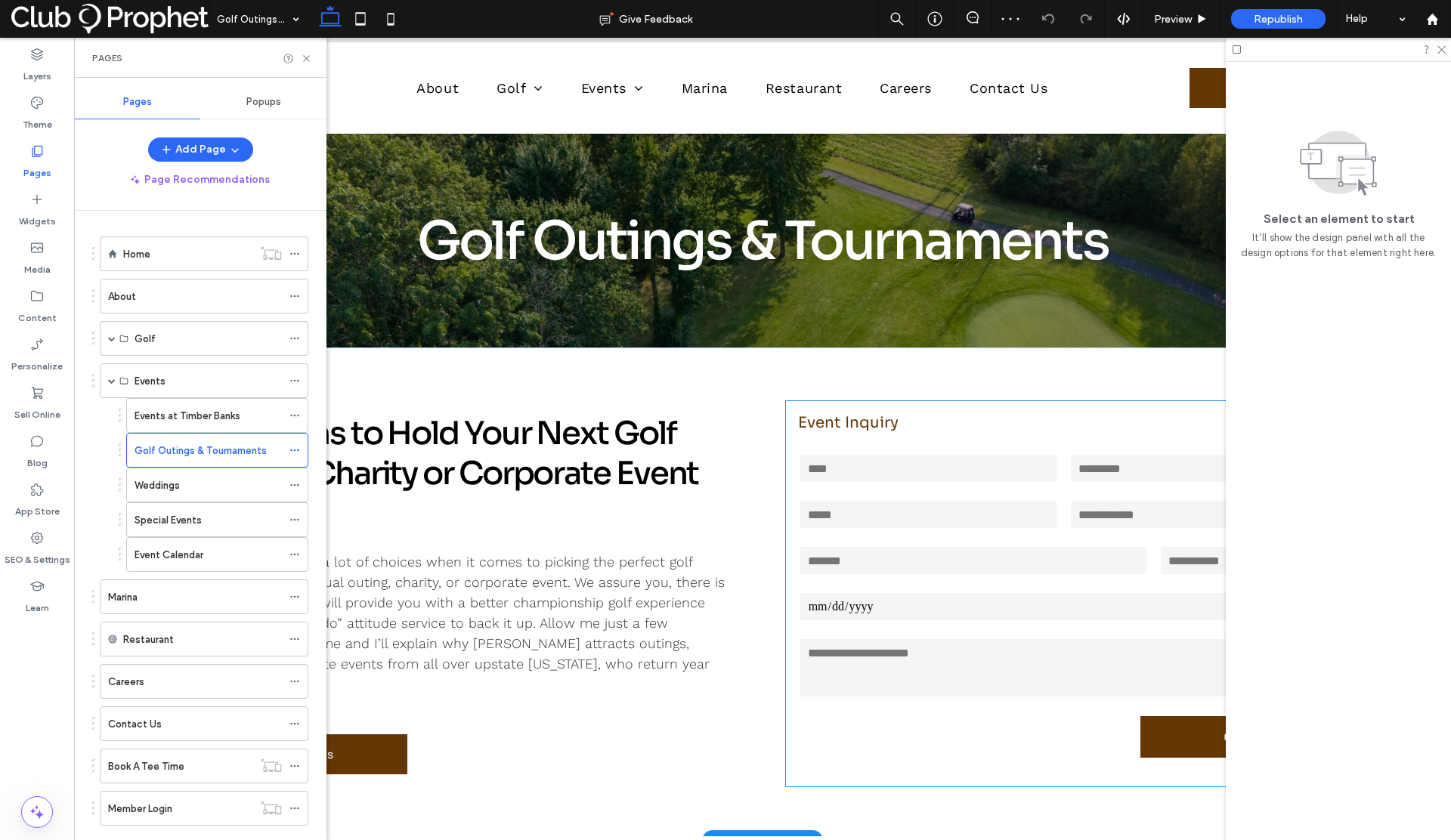 click on "Event Inquiry
Contact Us
Name:
[GEOGRAPHIC_DATA]:
Email:
Phone:
[GEOGRAPHIC_DATA]:
[GEOGRAPHIC_DATA]:
Event Date
Message:
******
Thank you for contacting us. We will get back to you as soon as possible.
Oops, there was an error sending your message. Please try again later." at bounding box center (1064, 594) 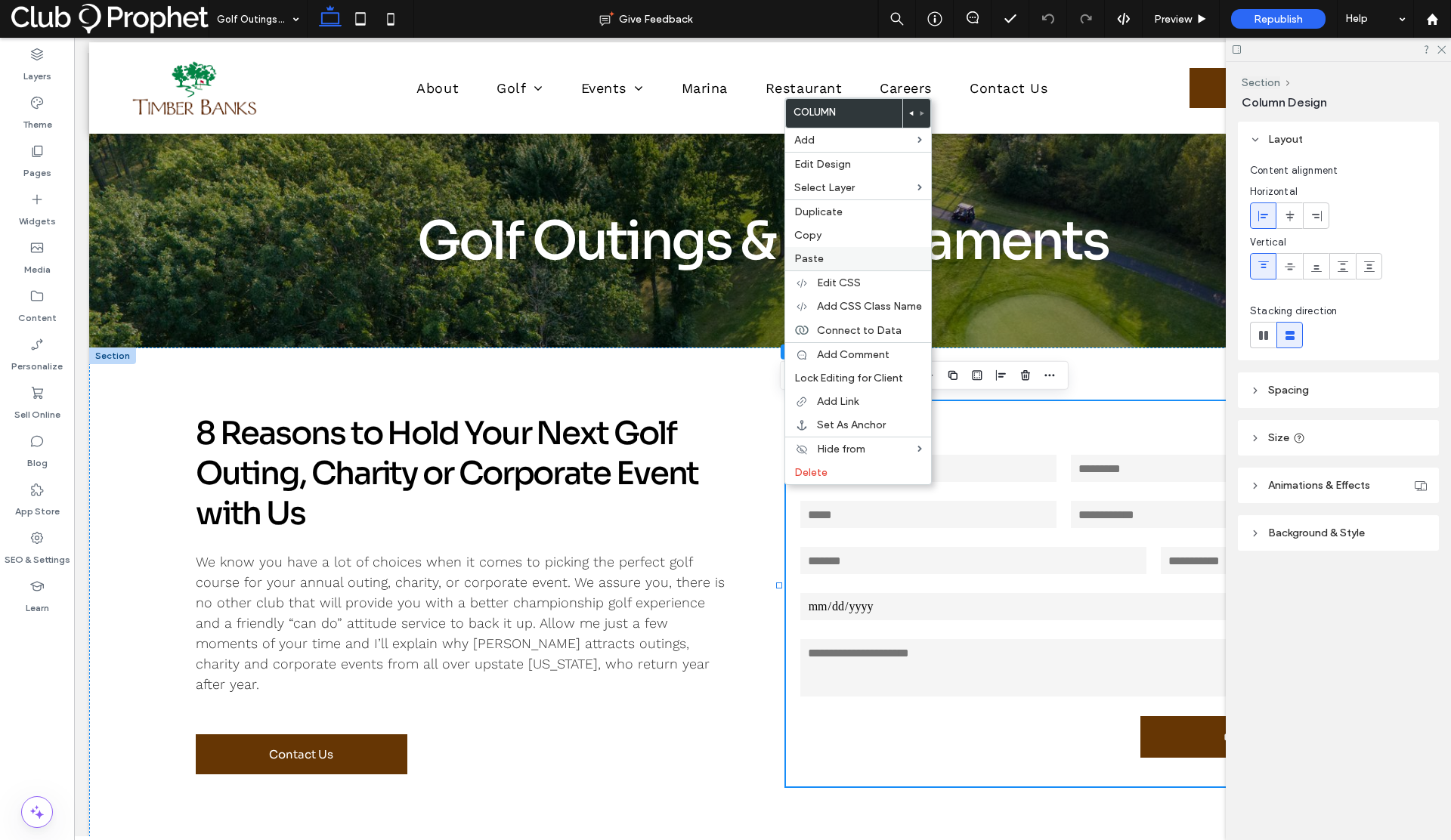 click on "Paste" at bounding box center (809, 258) 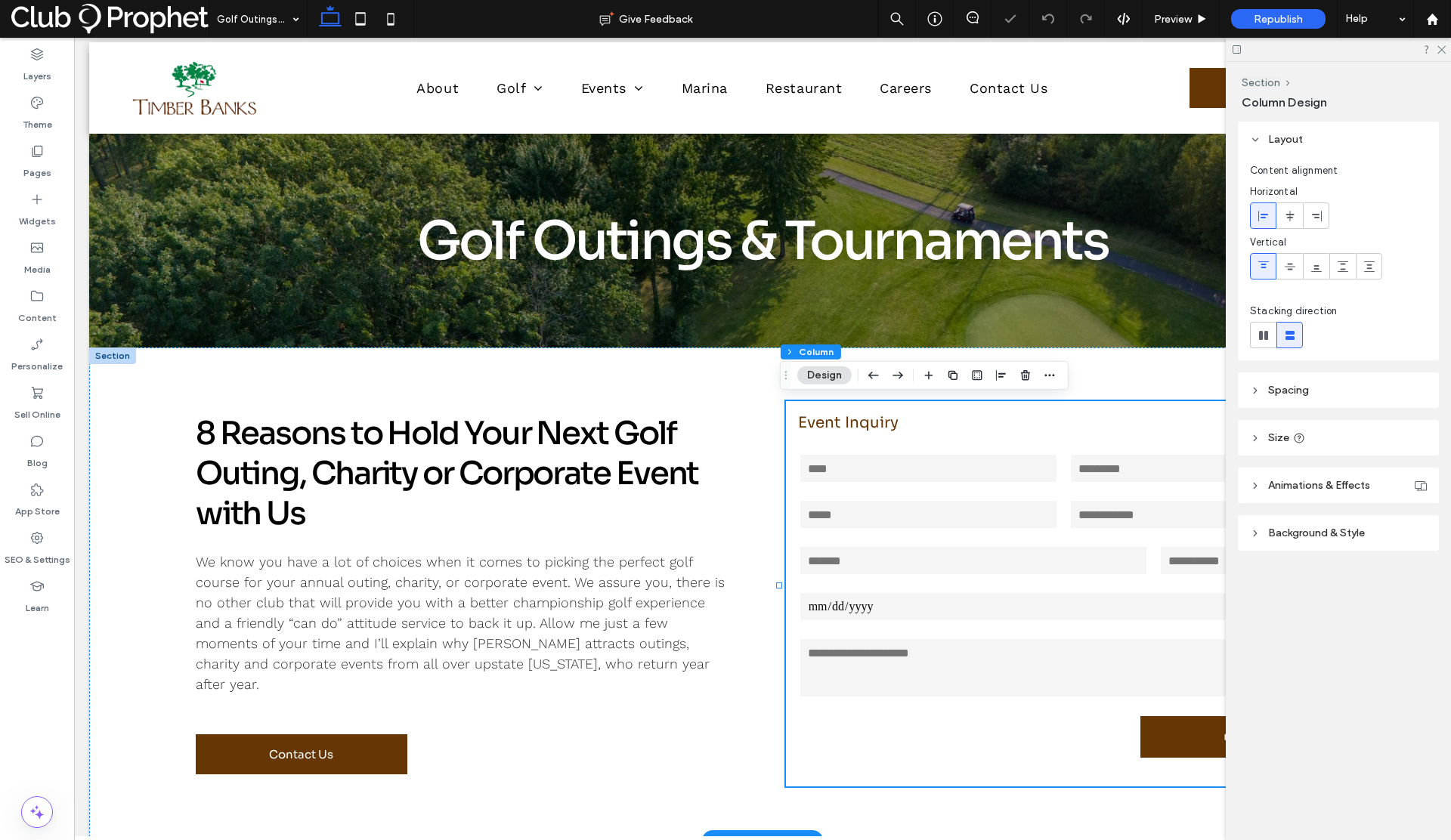 type on "**" 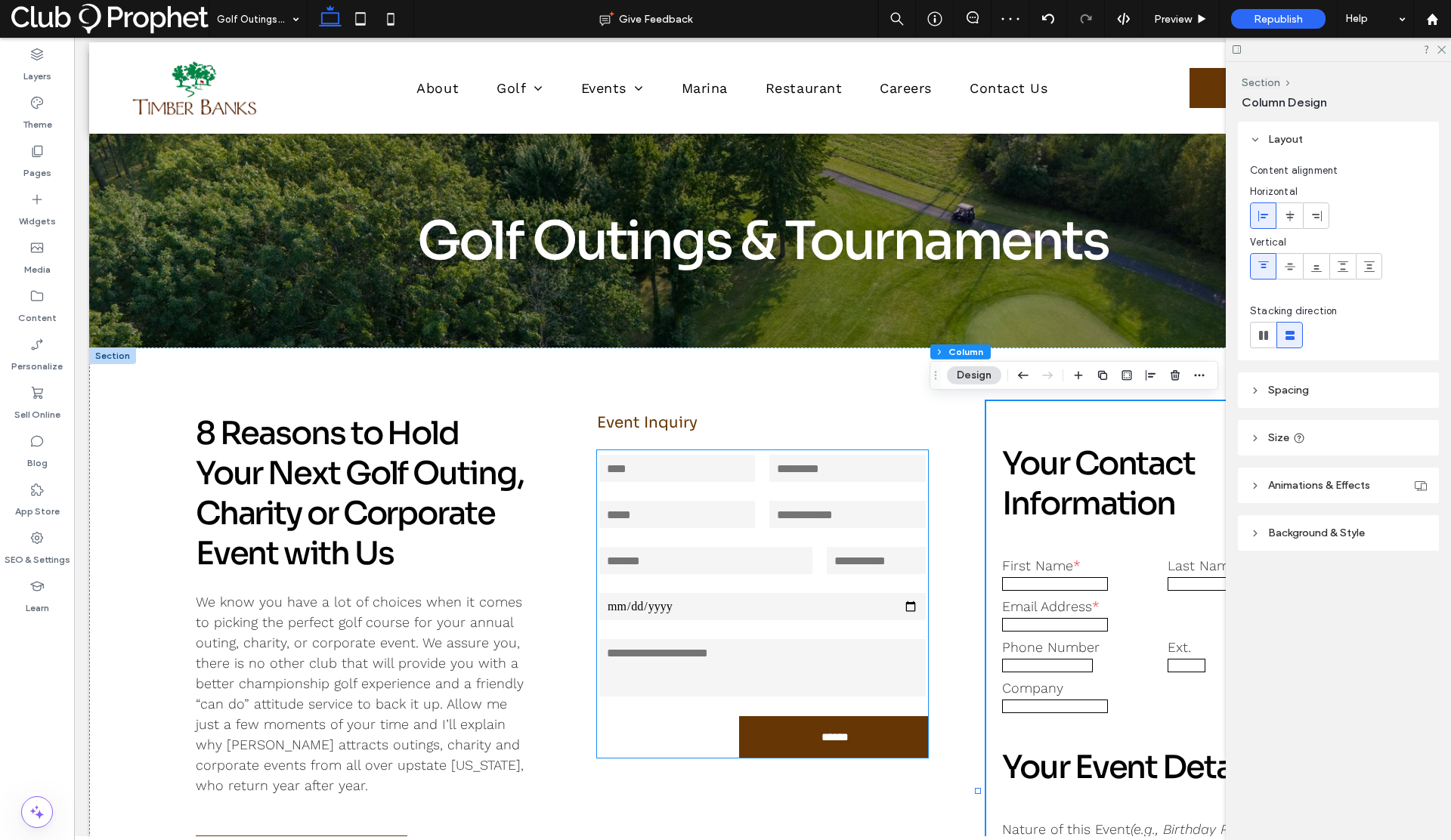 click at bounding box center (847, 468) 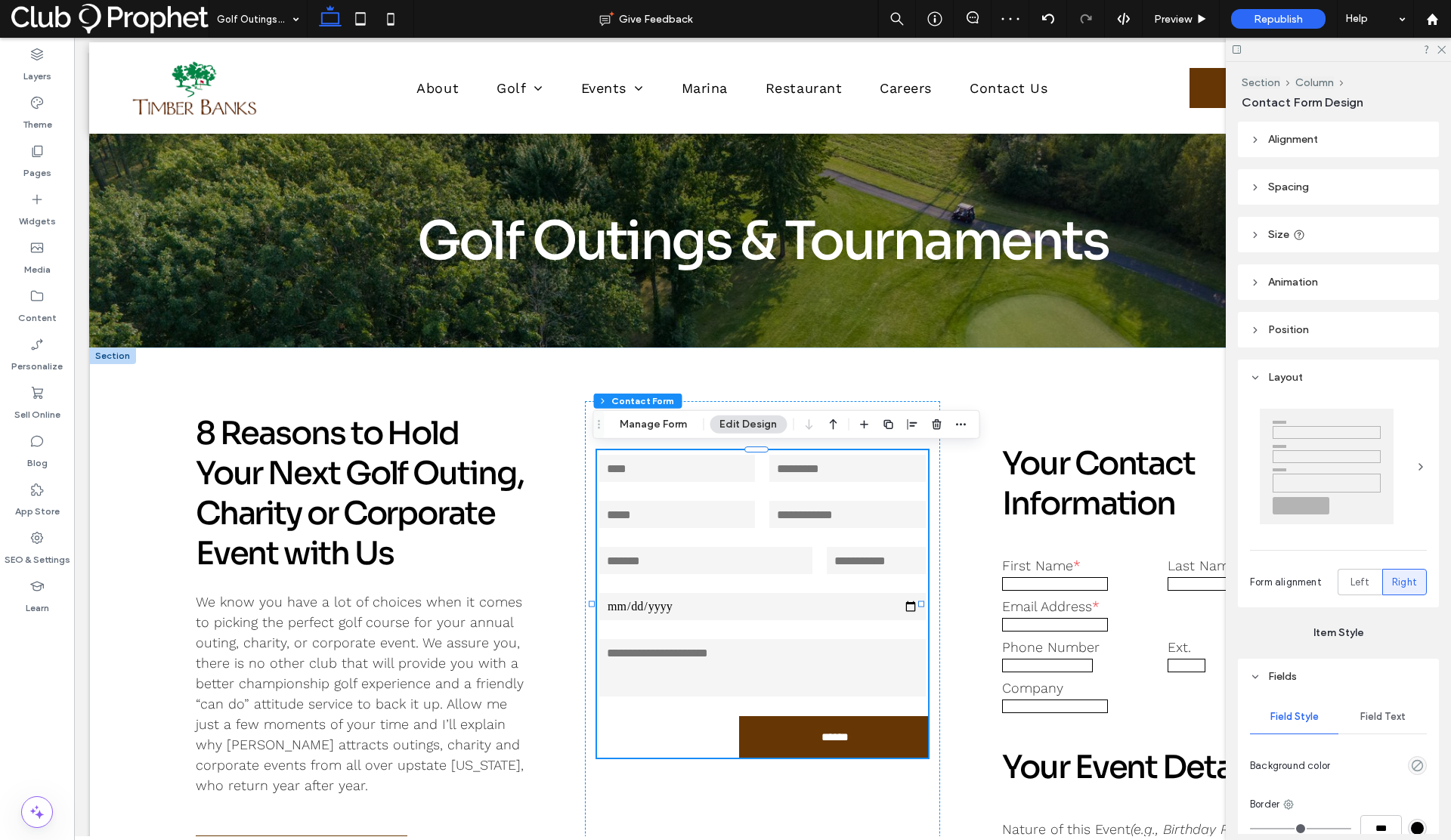 type on "*" 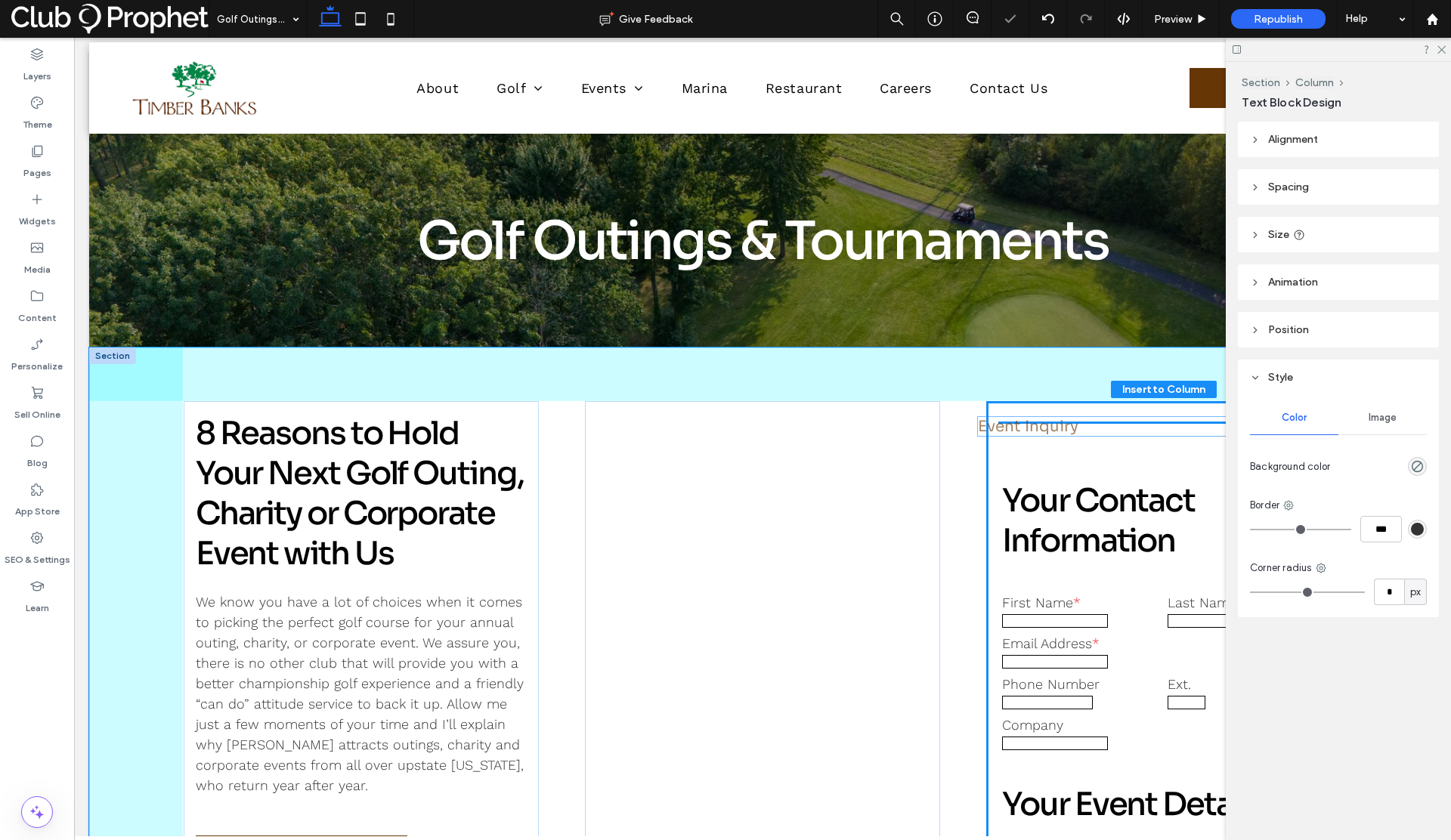 drag, startPoint x: 666, startPoint y: 422, endPoint x: 1051, endPoint y: 427, distance: 385.03247 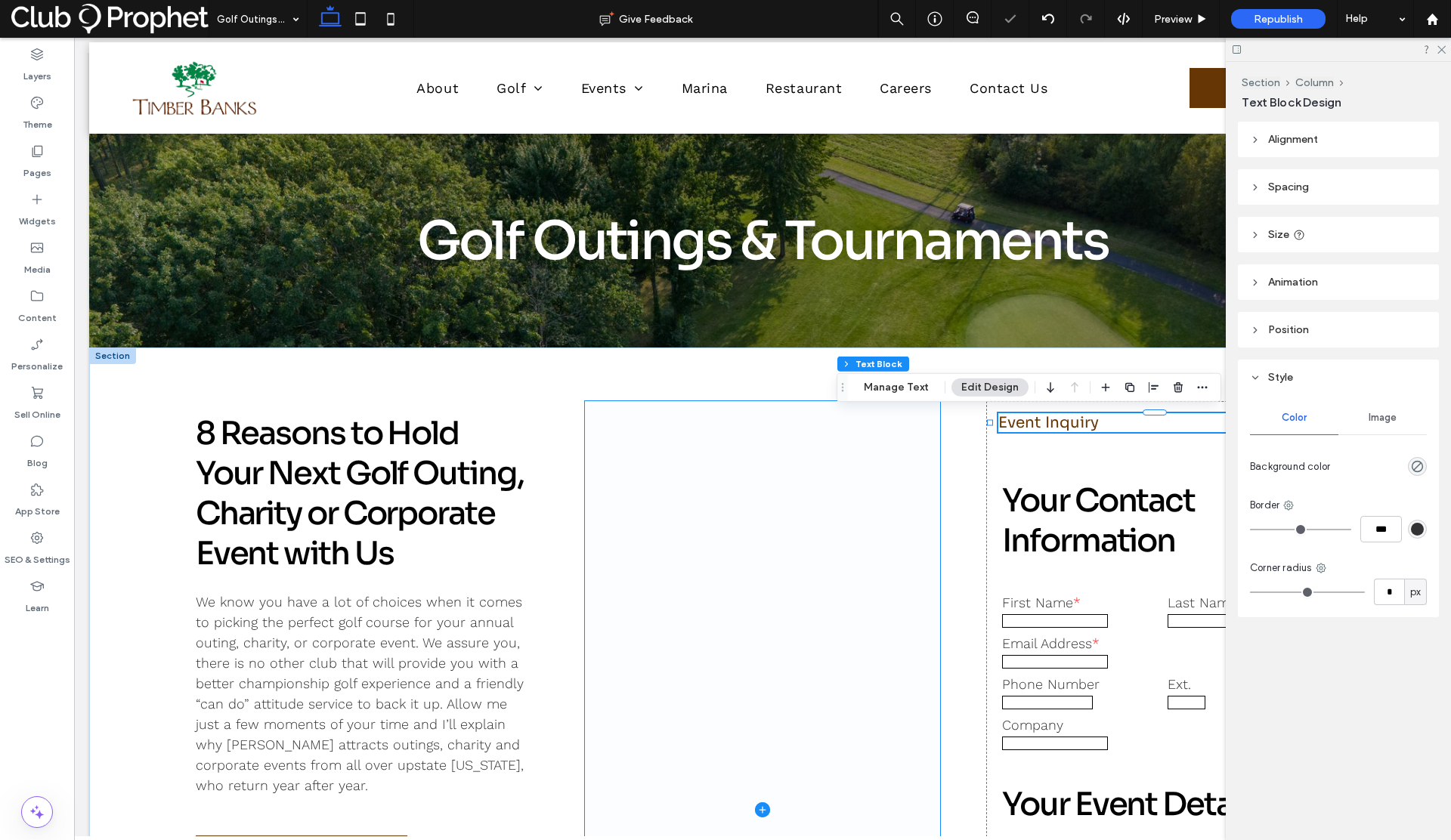 click at bounding box center [763, 809] 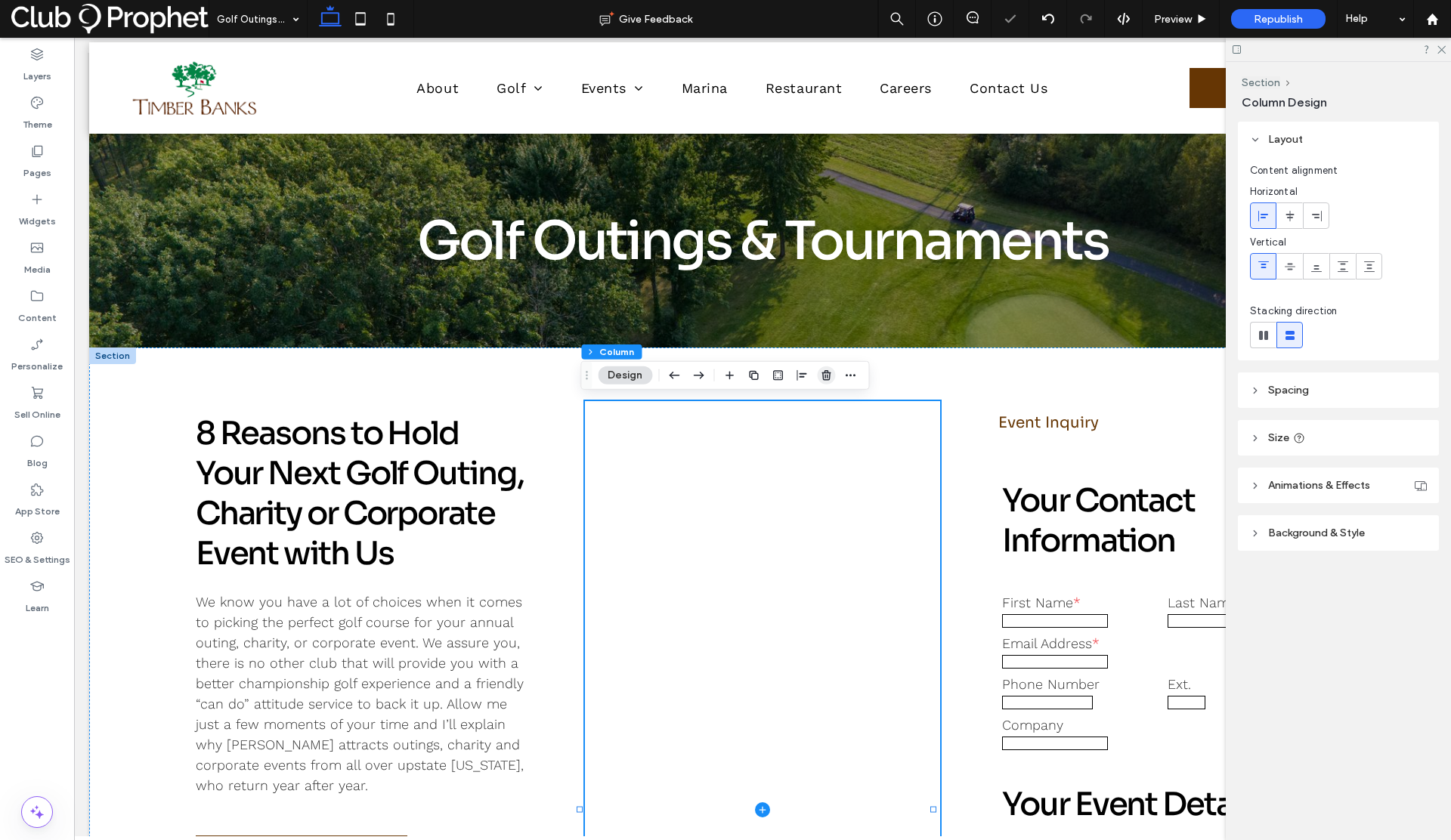 click 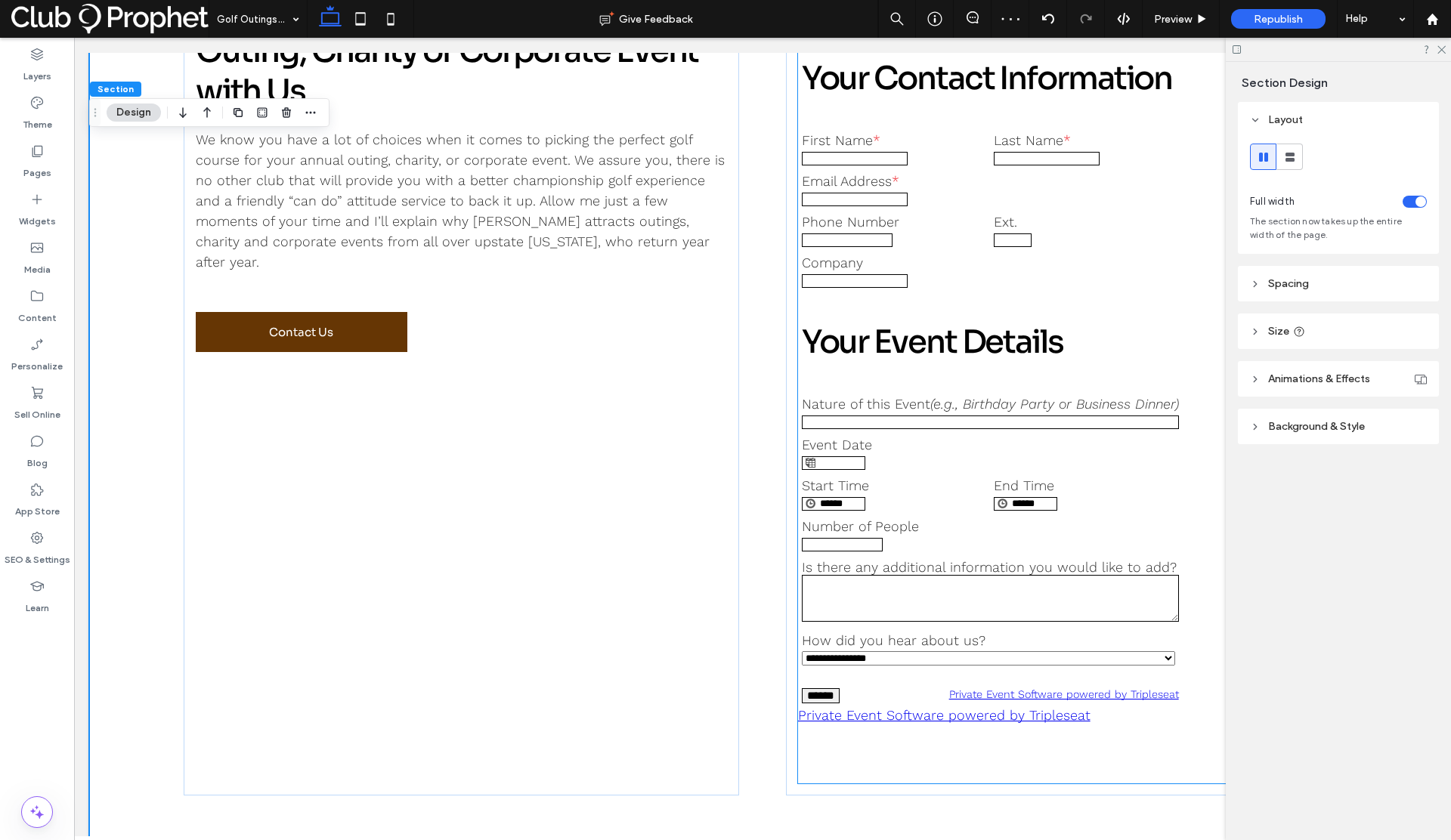 scroll, scrollTop: 463, scrollLeft: 0, axis: vertical 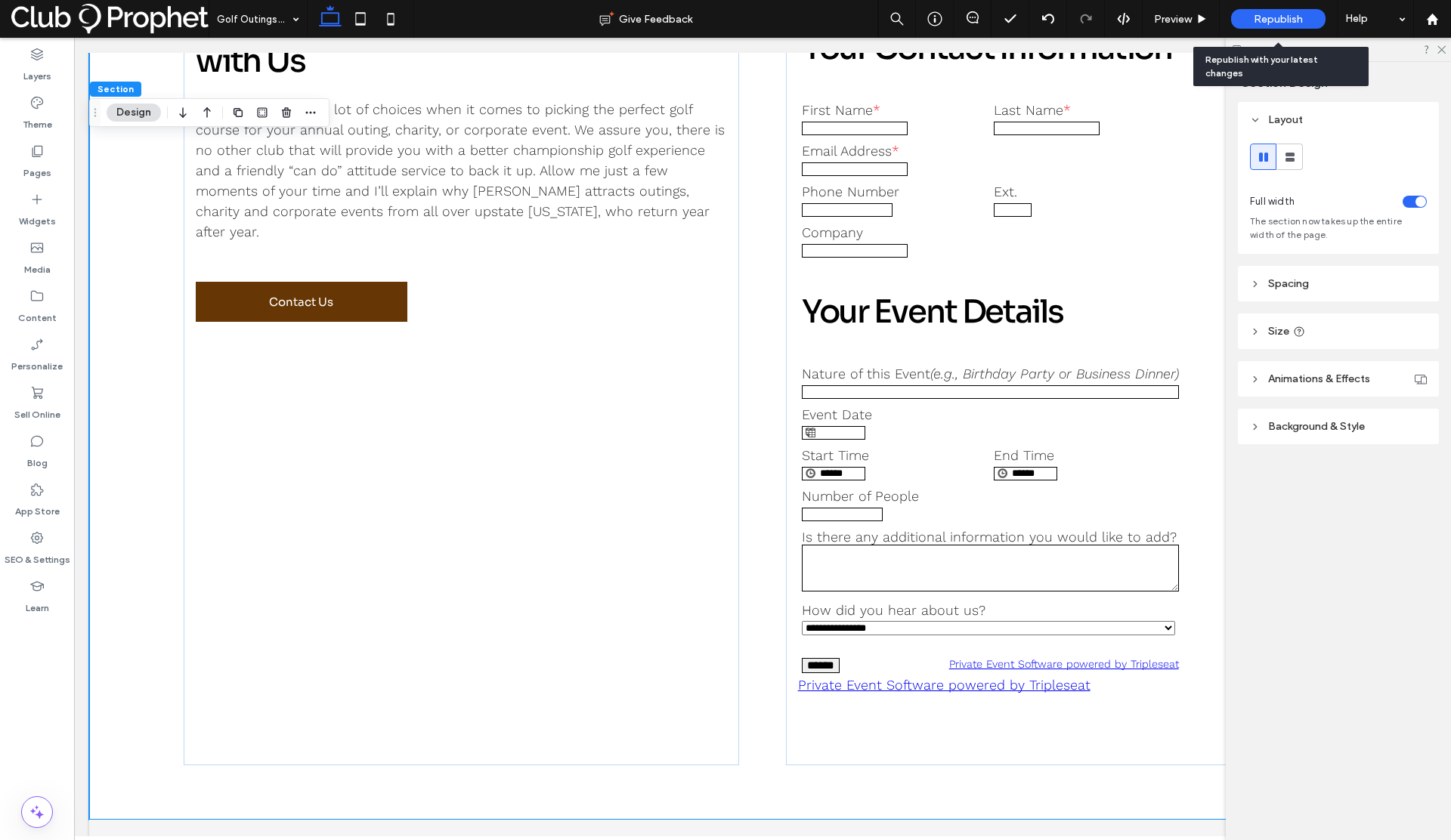 click on "Republish" at bounding box center [1278, 19] 